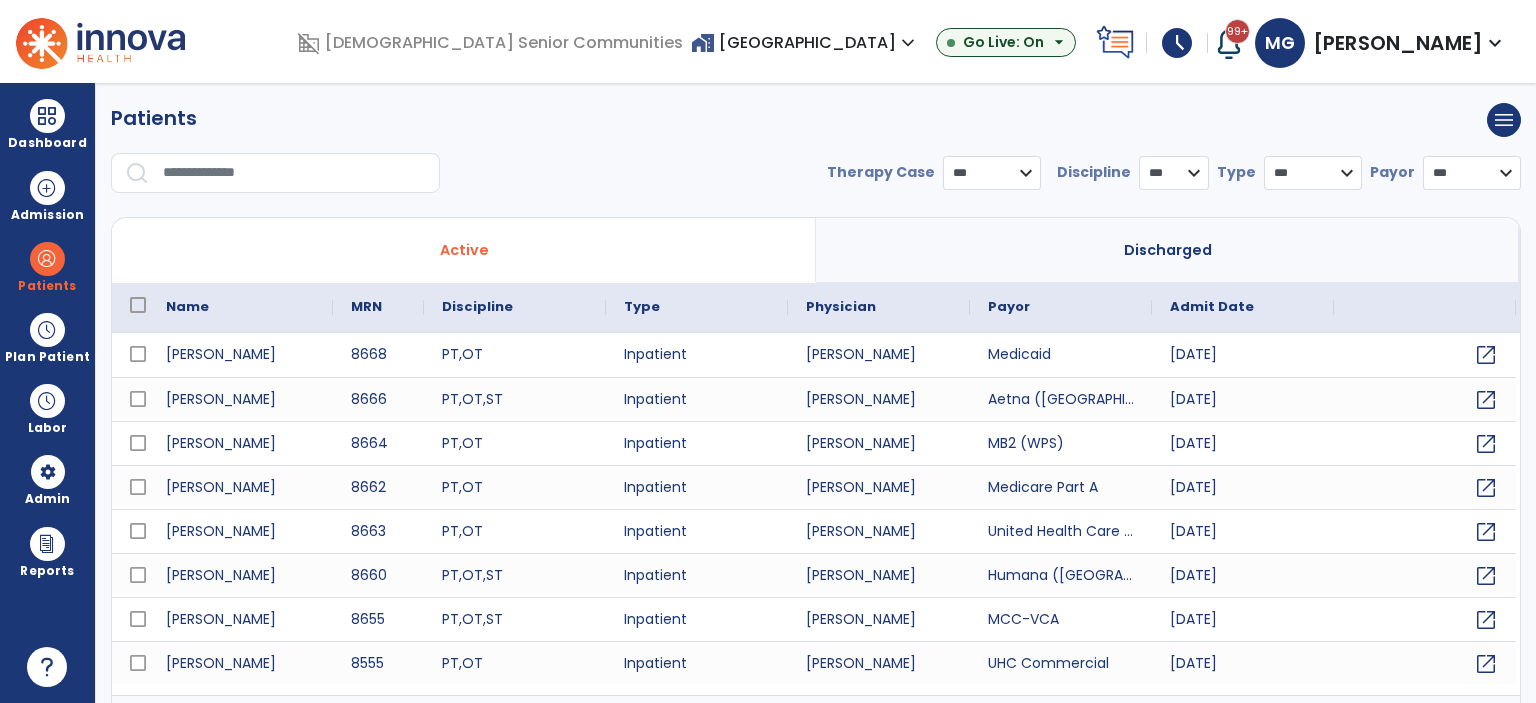 scroll, scrollTop: 0, scrollLeft: 0, axis: both 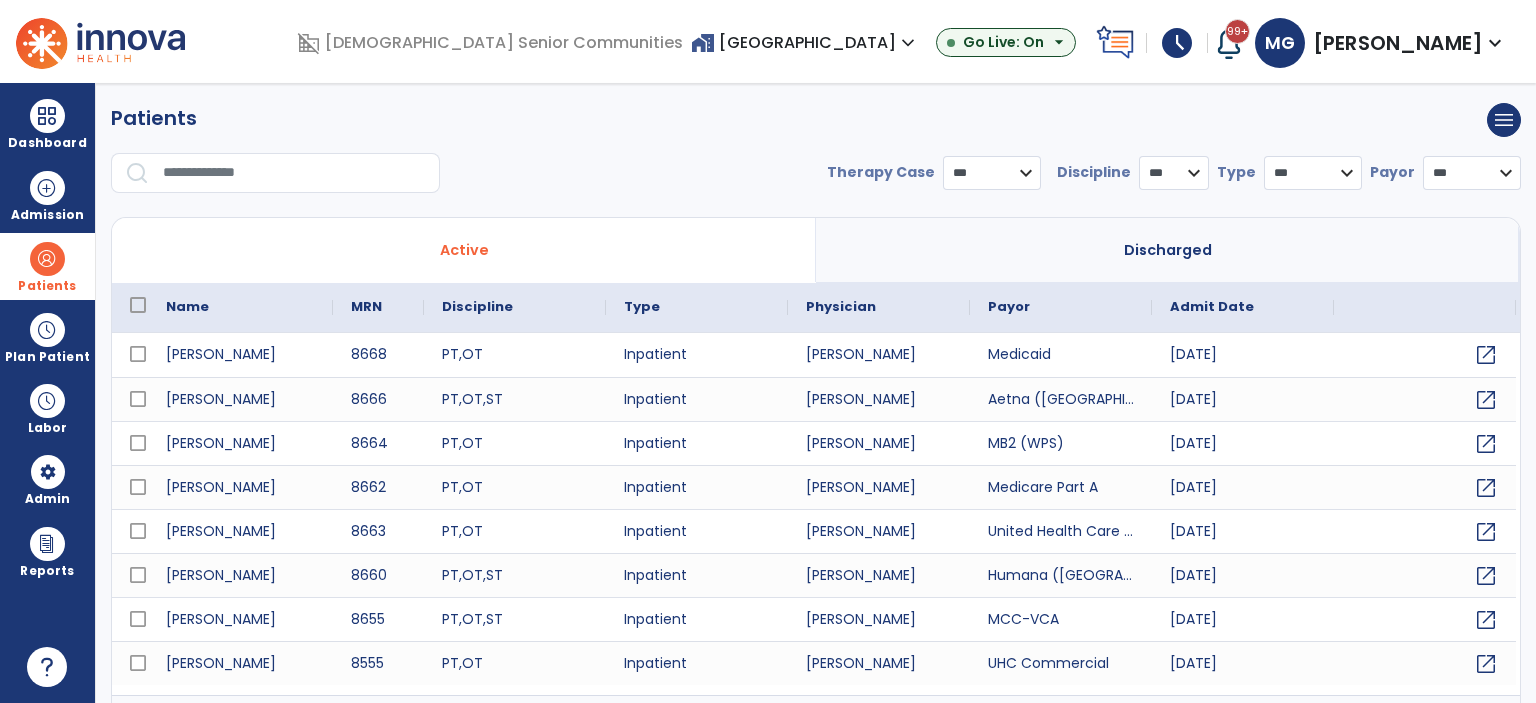 click at bounding box center [47, 259] 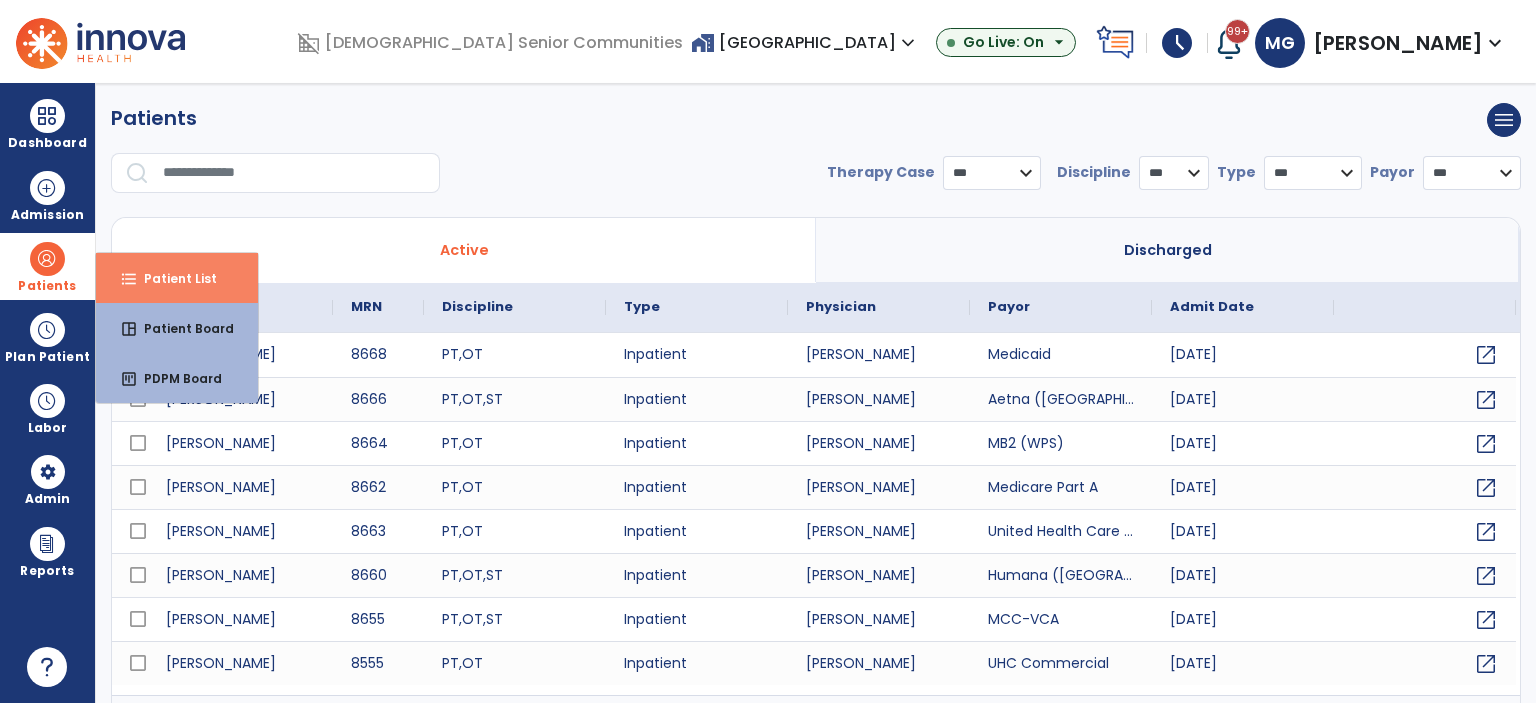 click on "format_list_bulleted" at bounding box center (129, 279) 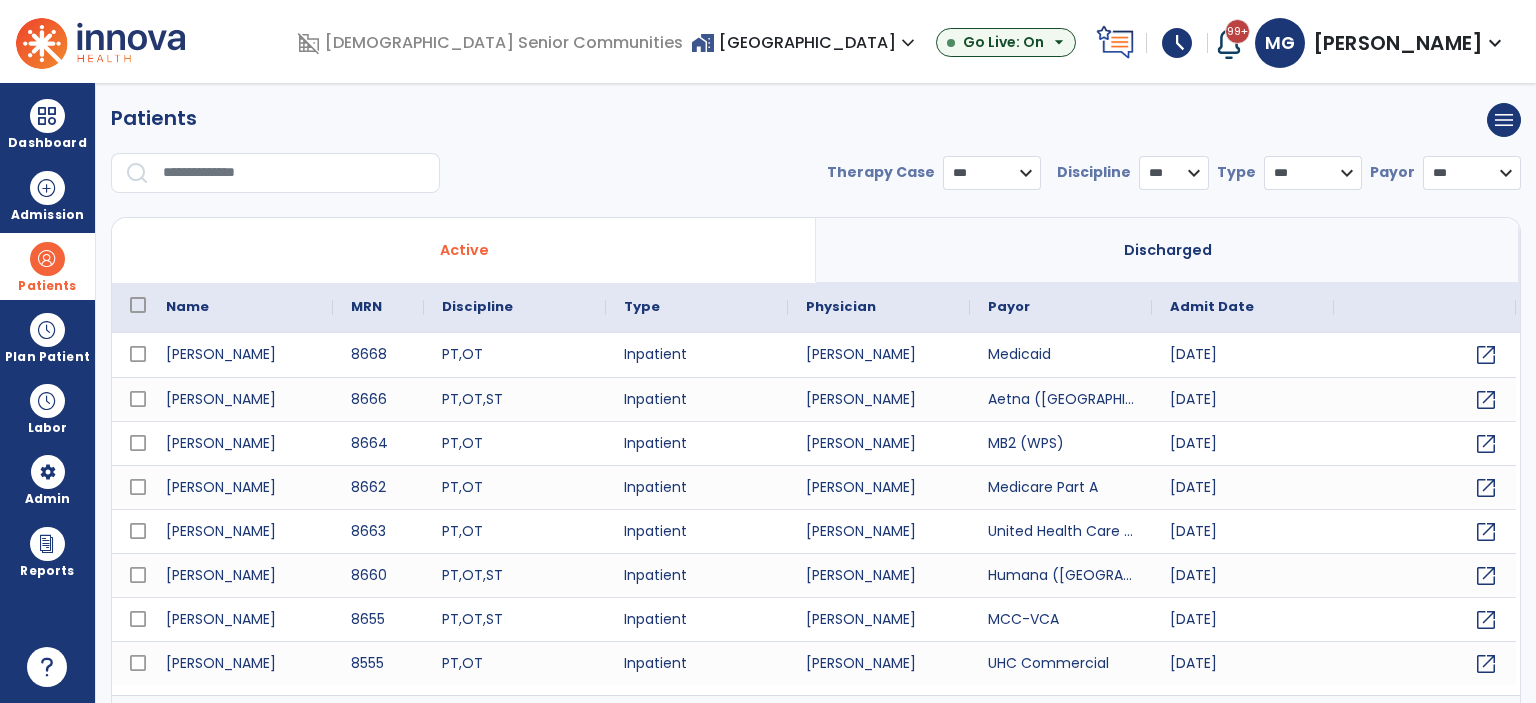 click at bounding box center [294, 173] 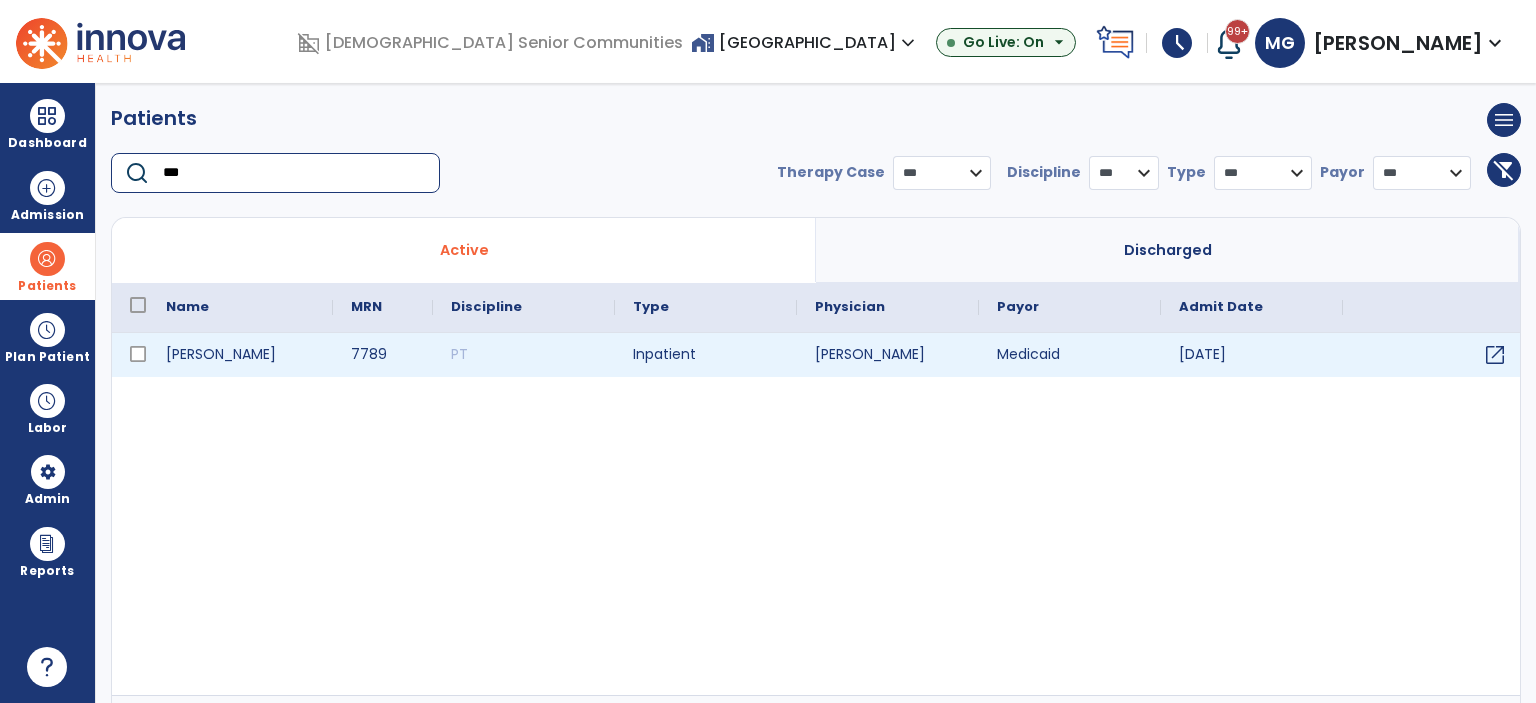 type on "***" 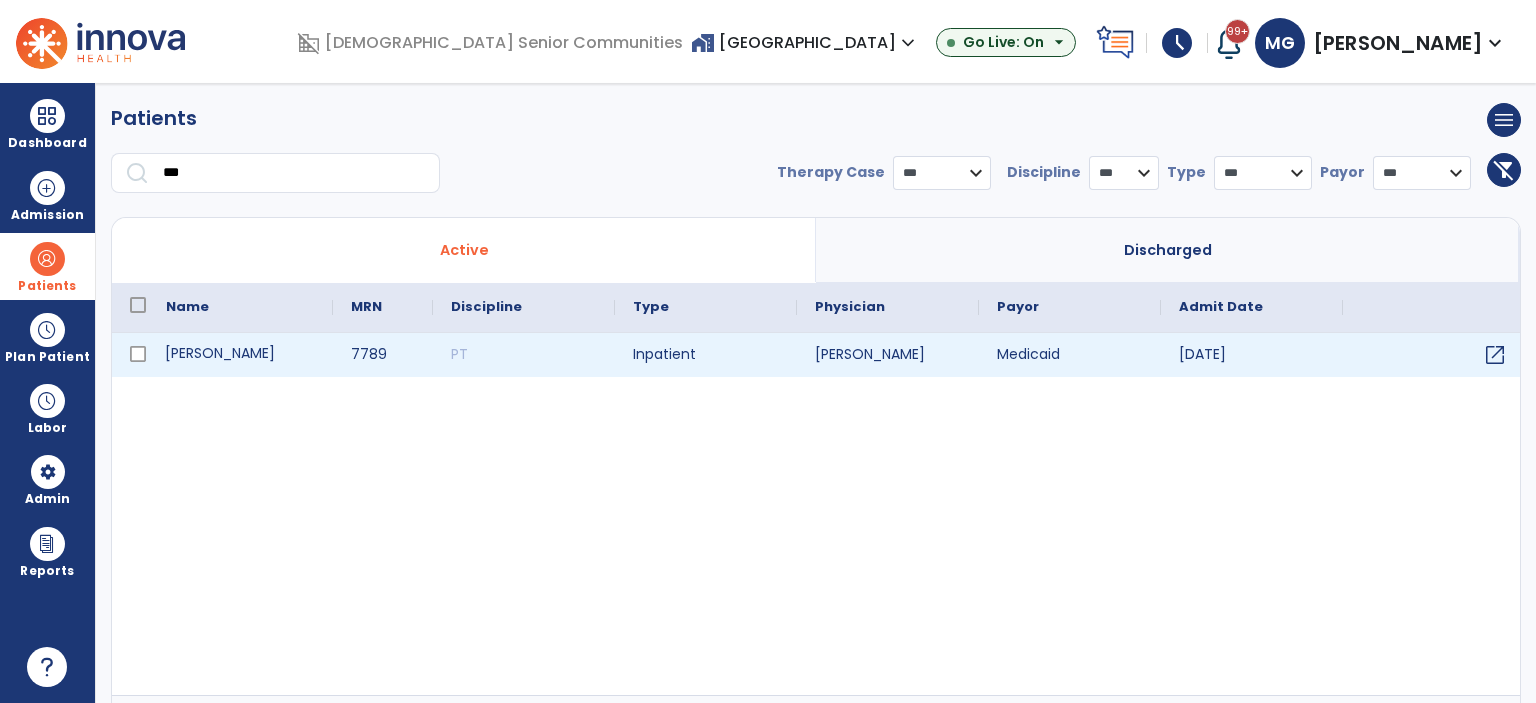 click on "[PERSON_NAME]" at bounding box center (240, 355) 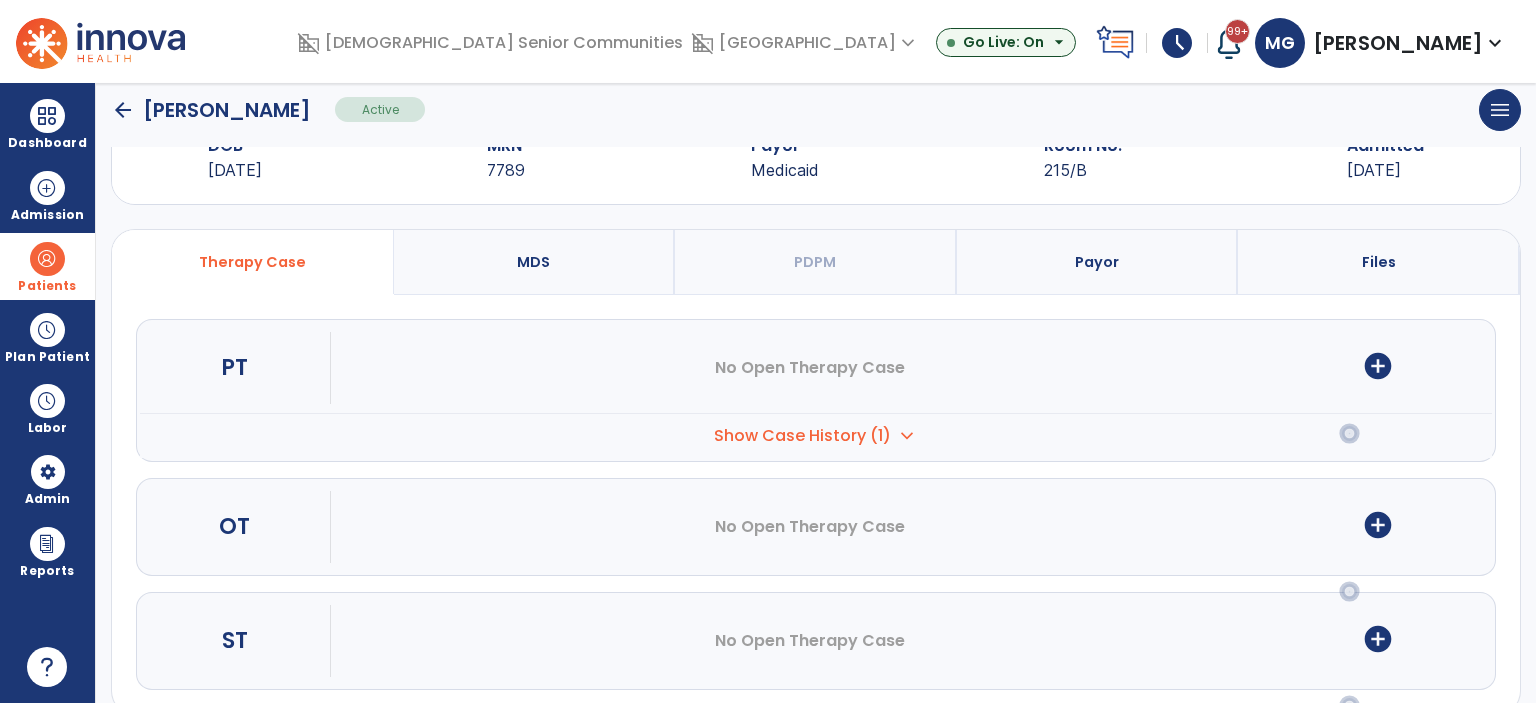 scroll, scrollTop: 99, scrollLeft: 0, axis: vertical 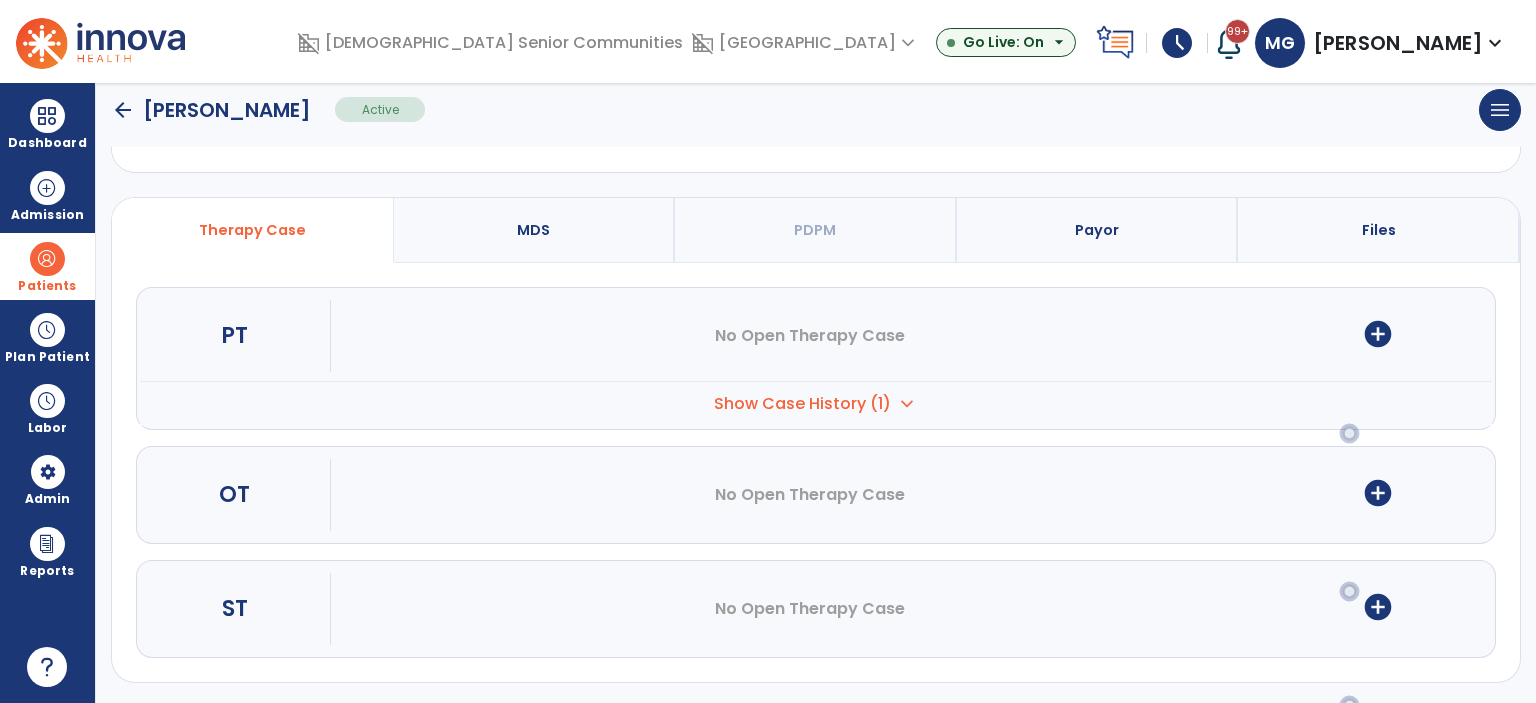click on "add_circle" at bounding box center [1378, 607] 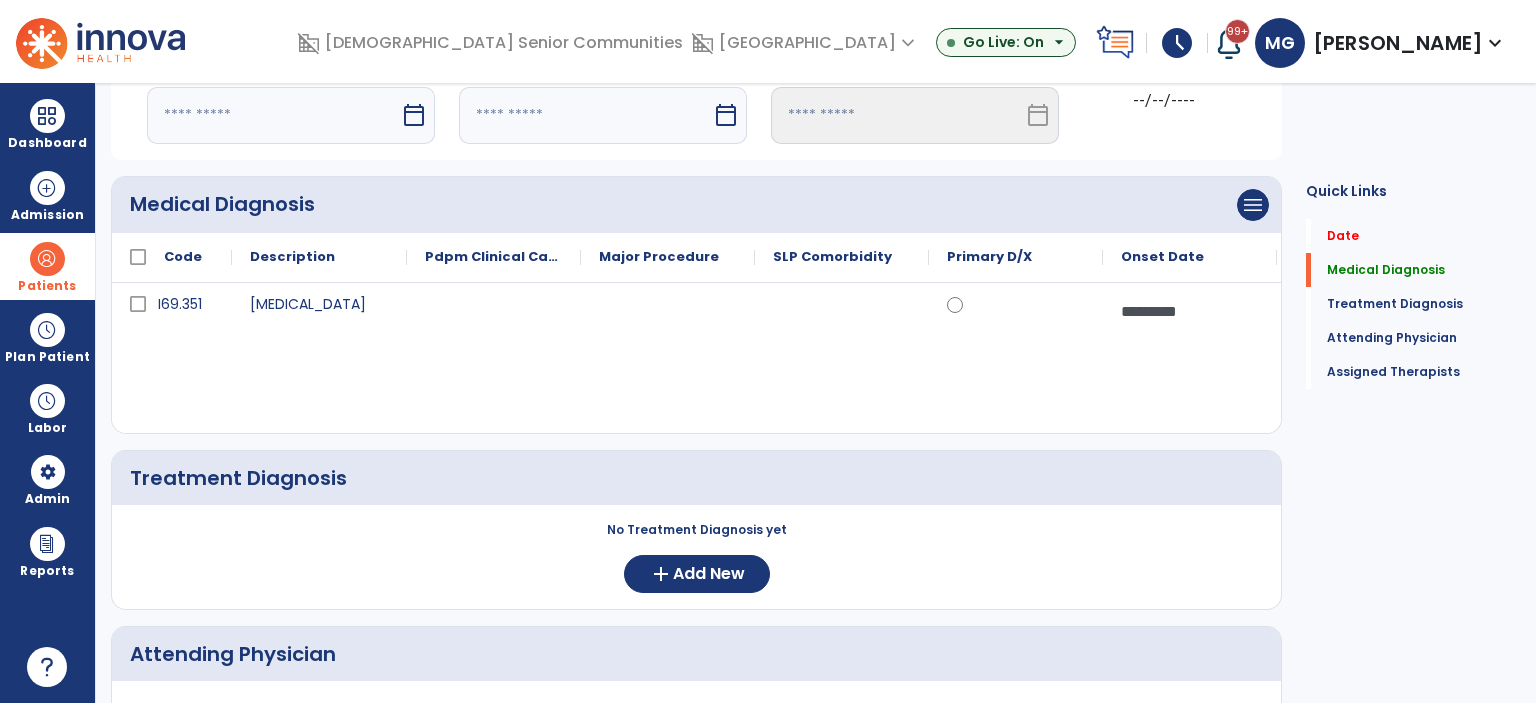 click at bounding box center (273, 115) 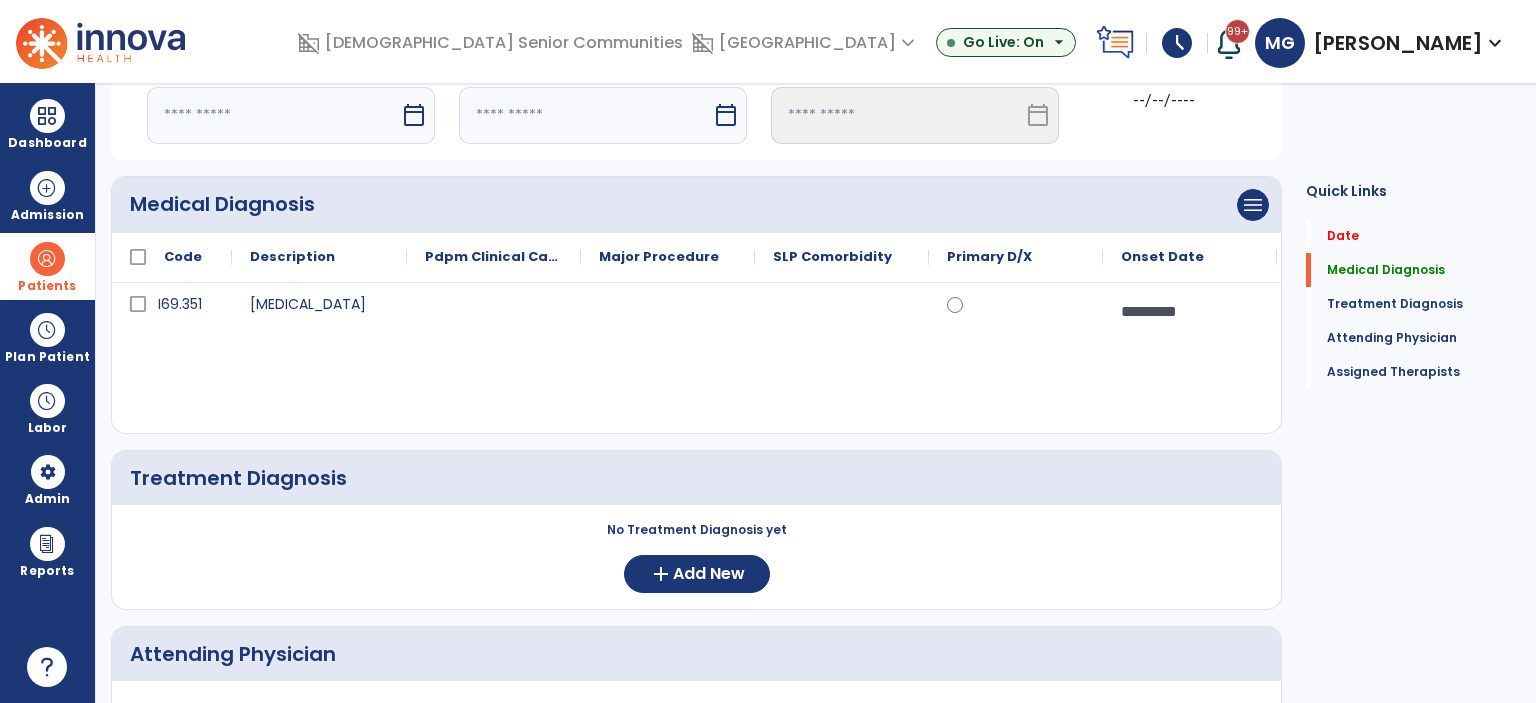select on "*" 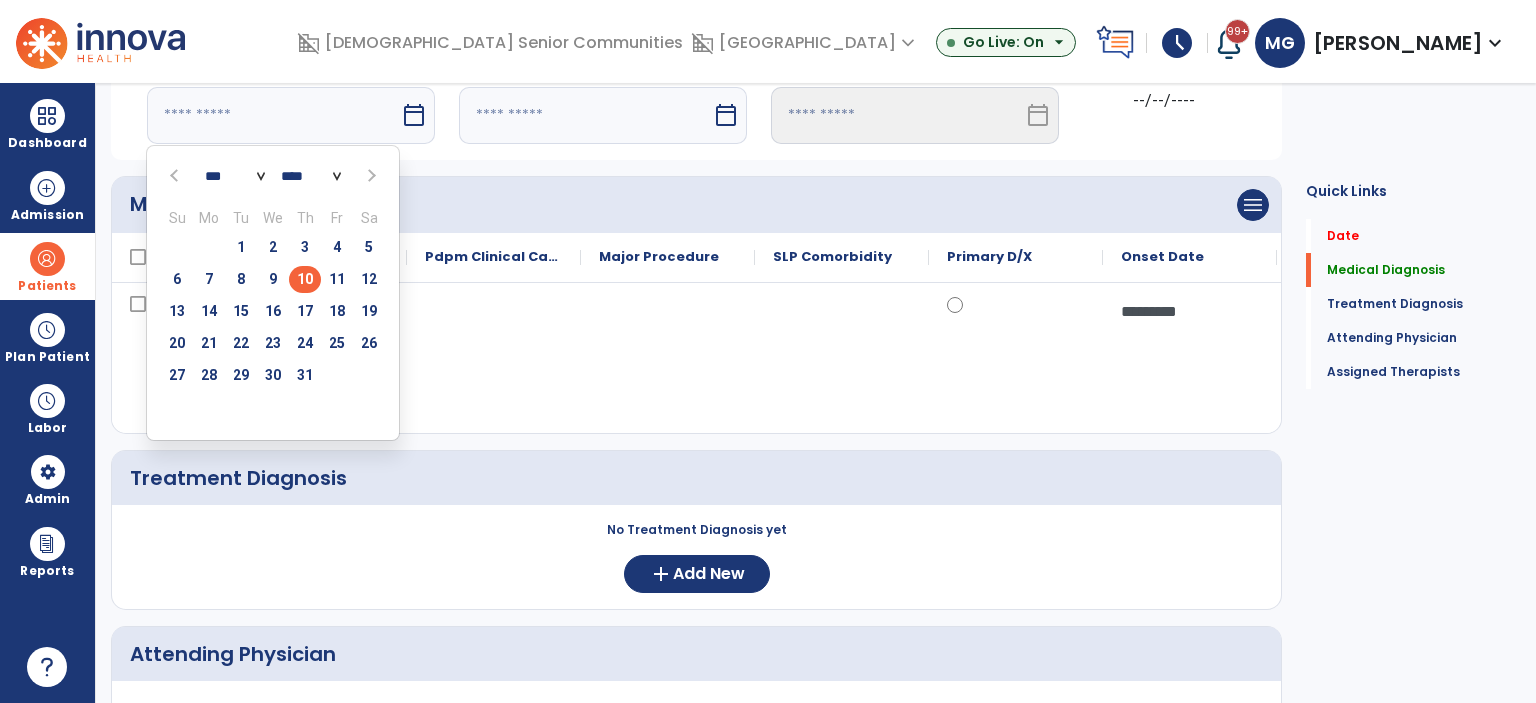 drag, startPoint x: 338, startPoint y: 280, endPoint x: 404, endPoint y: 221, distance: 88.52683 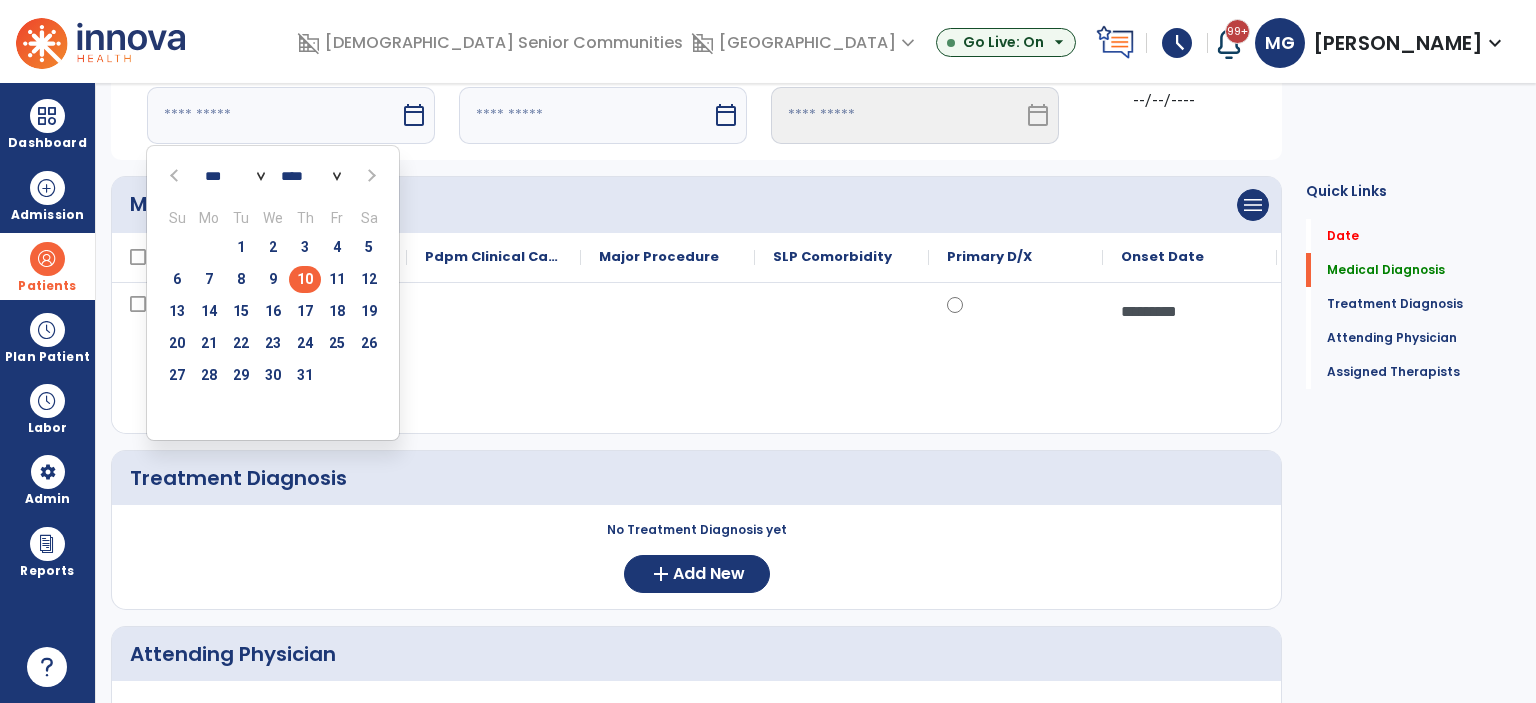 type on "*********" 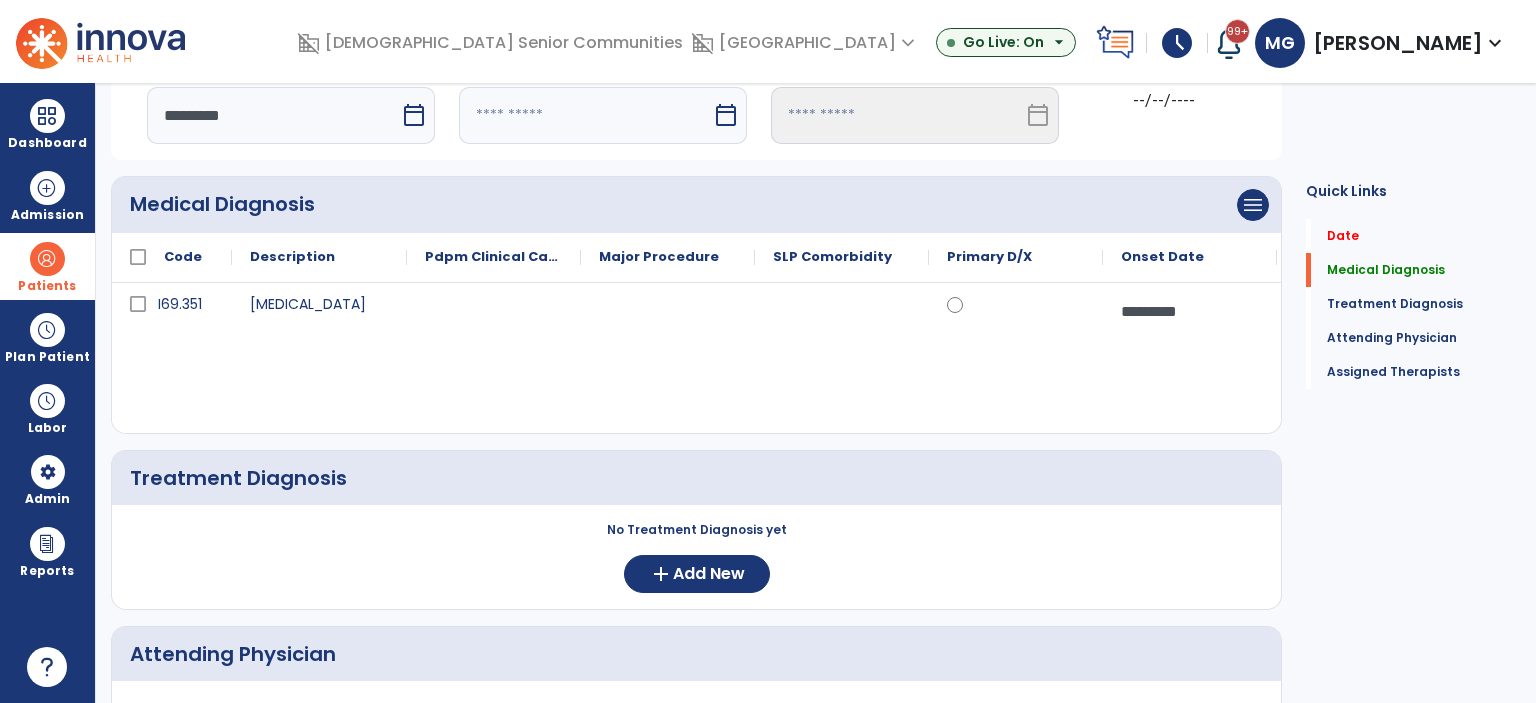 click on "*********" at bounding box center [273, 115] 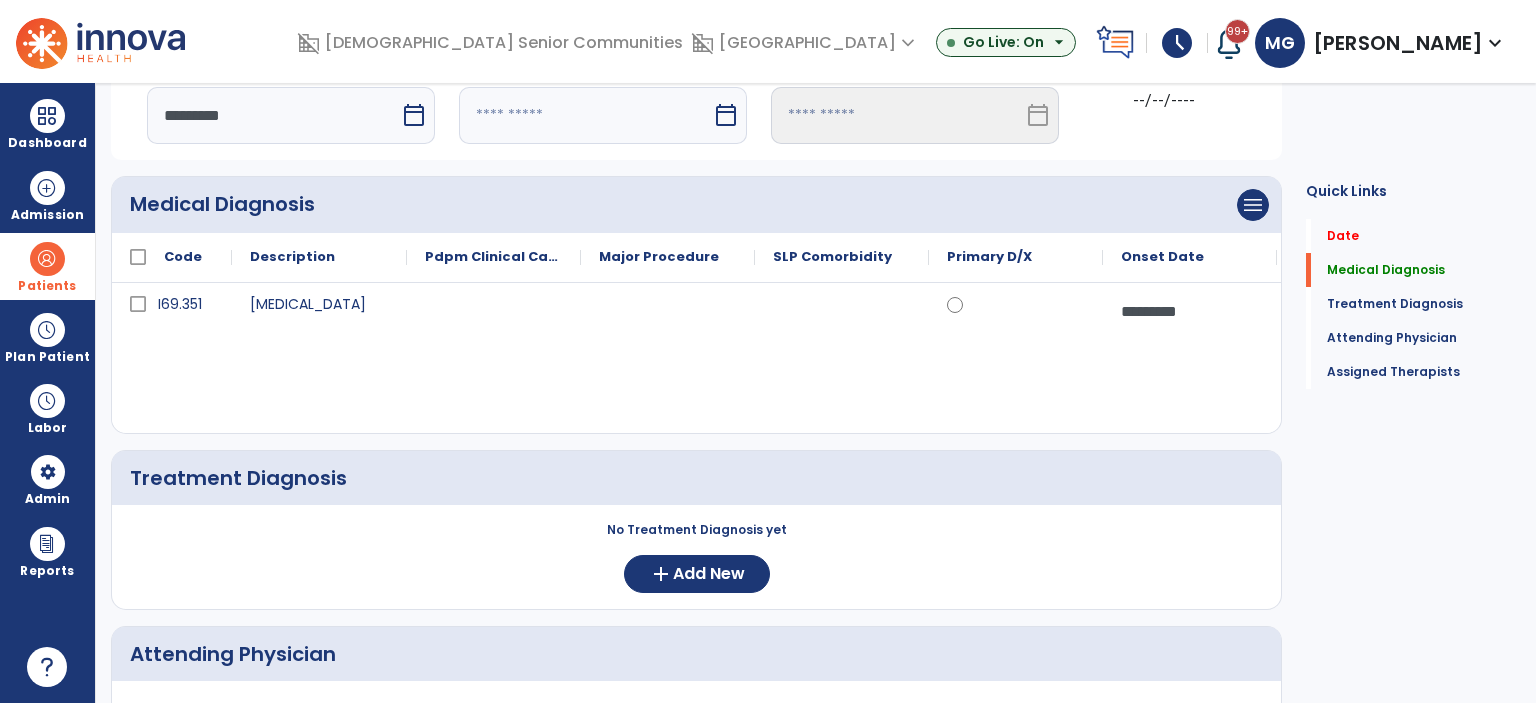 select on "*" 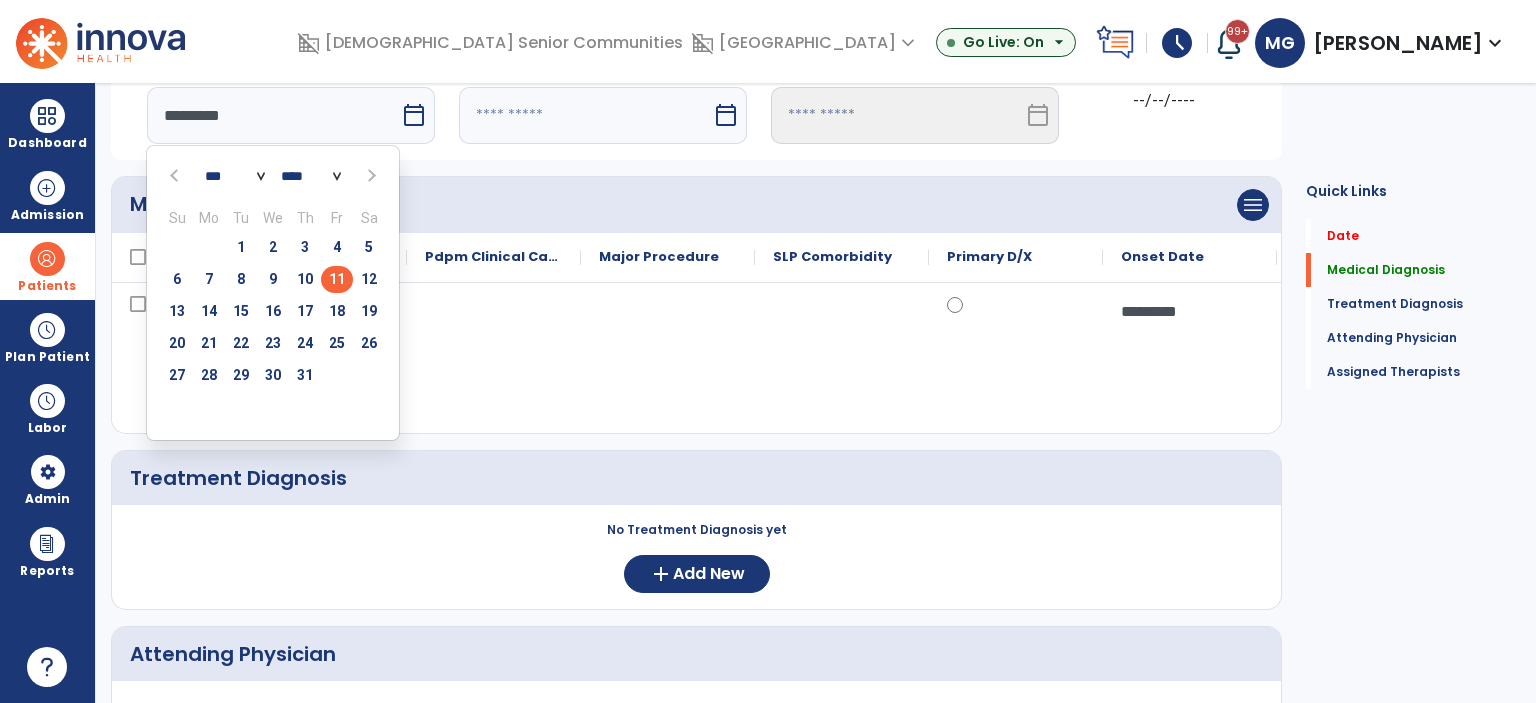 drag, startPoint x: 301, startPoint y: 281, endPoint x: 389, endPoint y: 197, distance: 121.65525 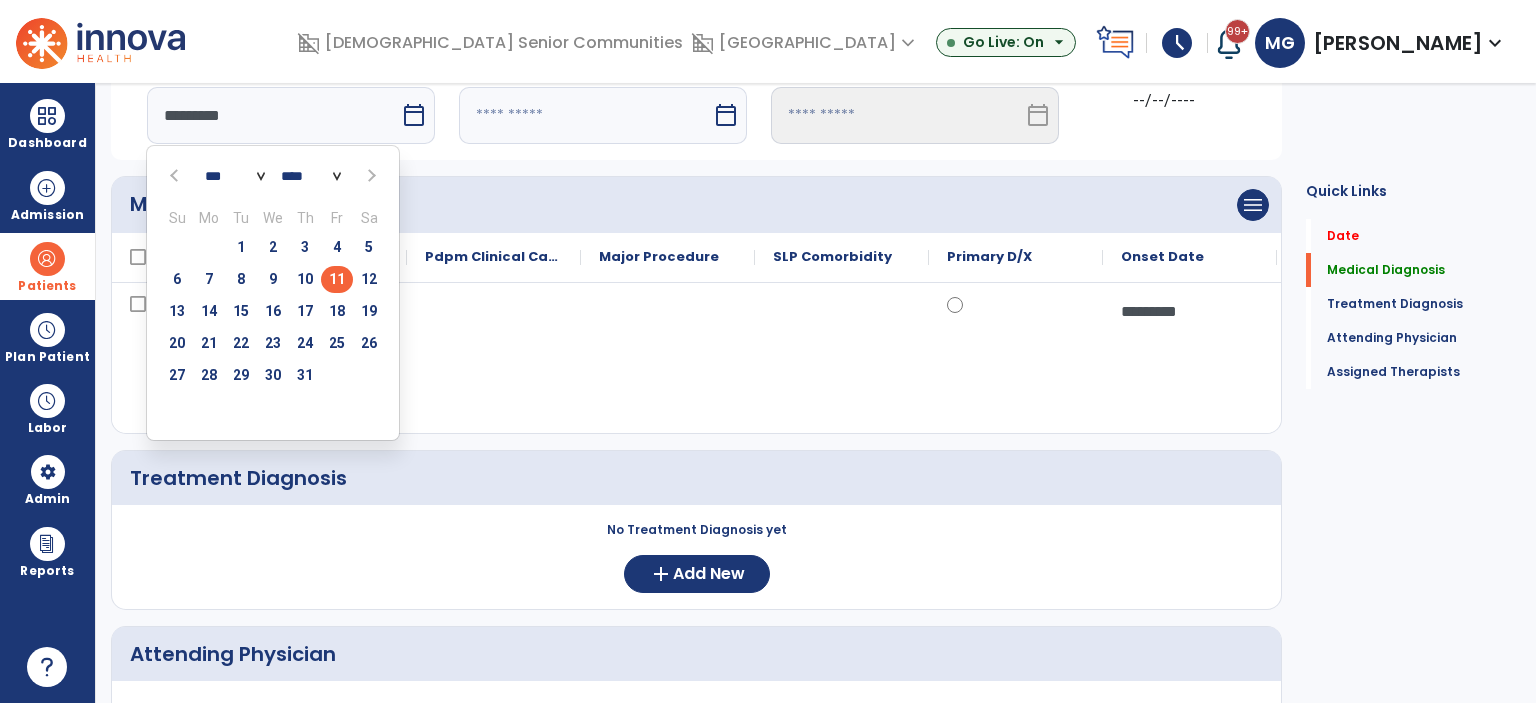 type on "*********" 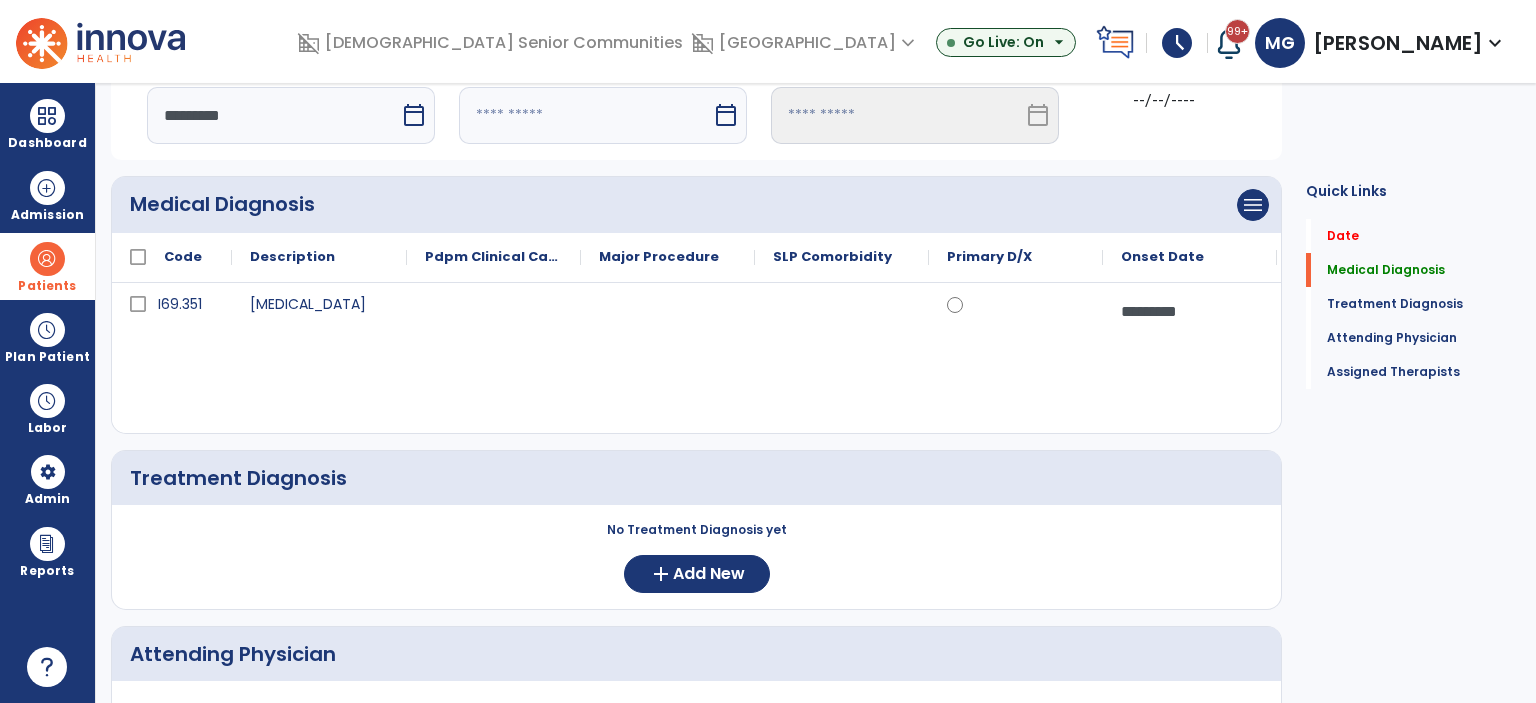 drag, startPoint x: 502, startPoint y: 120, endPoint x: 511, endPoint y: 139, distance: 21.023796 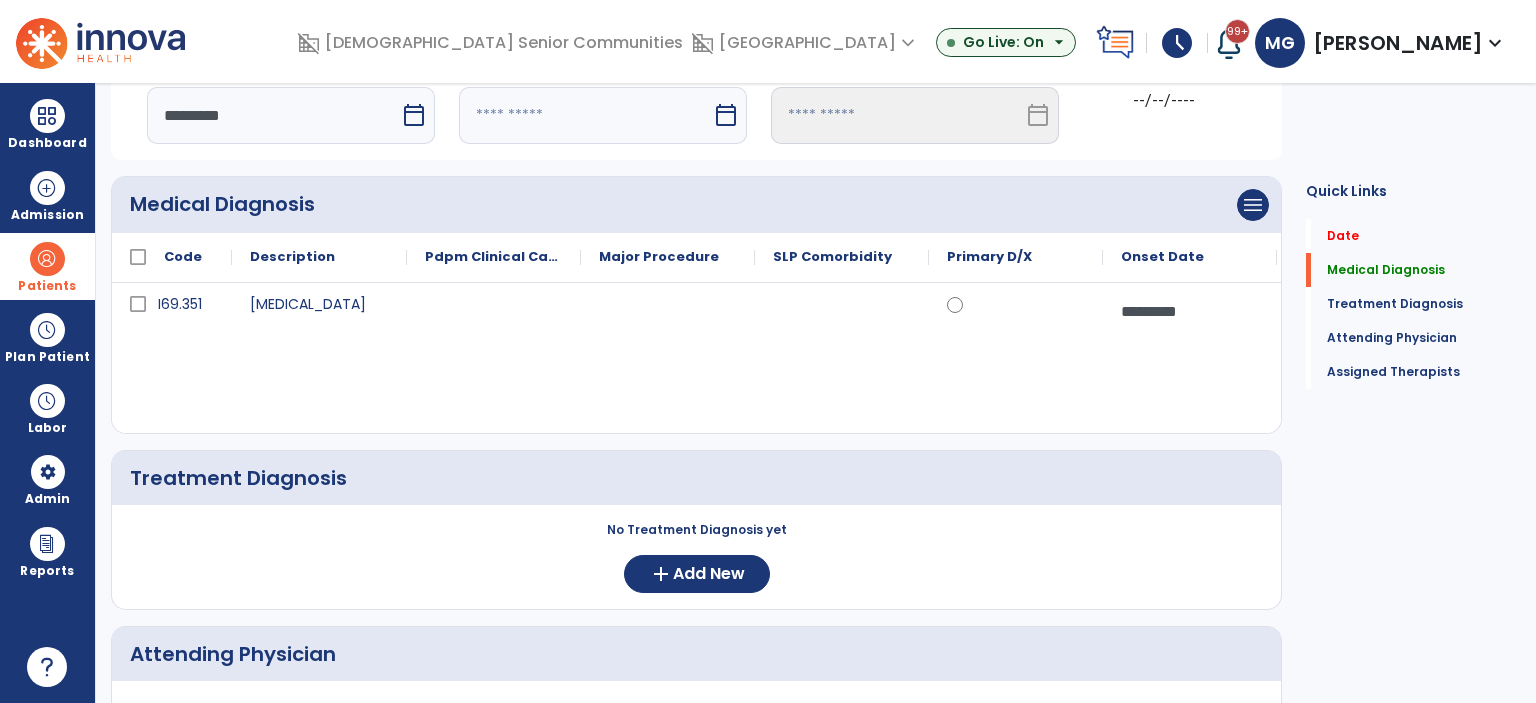 select on "*" 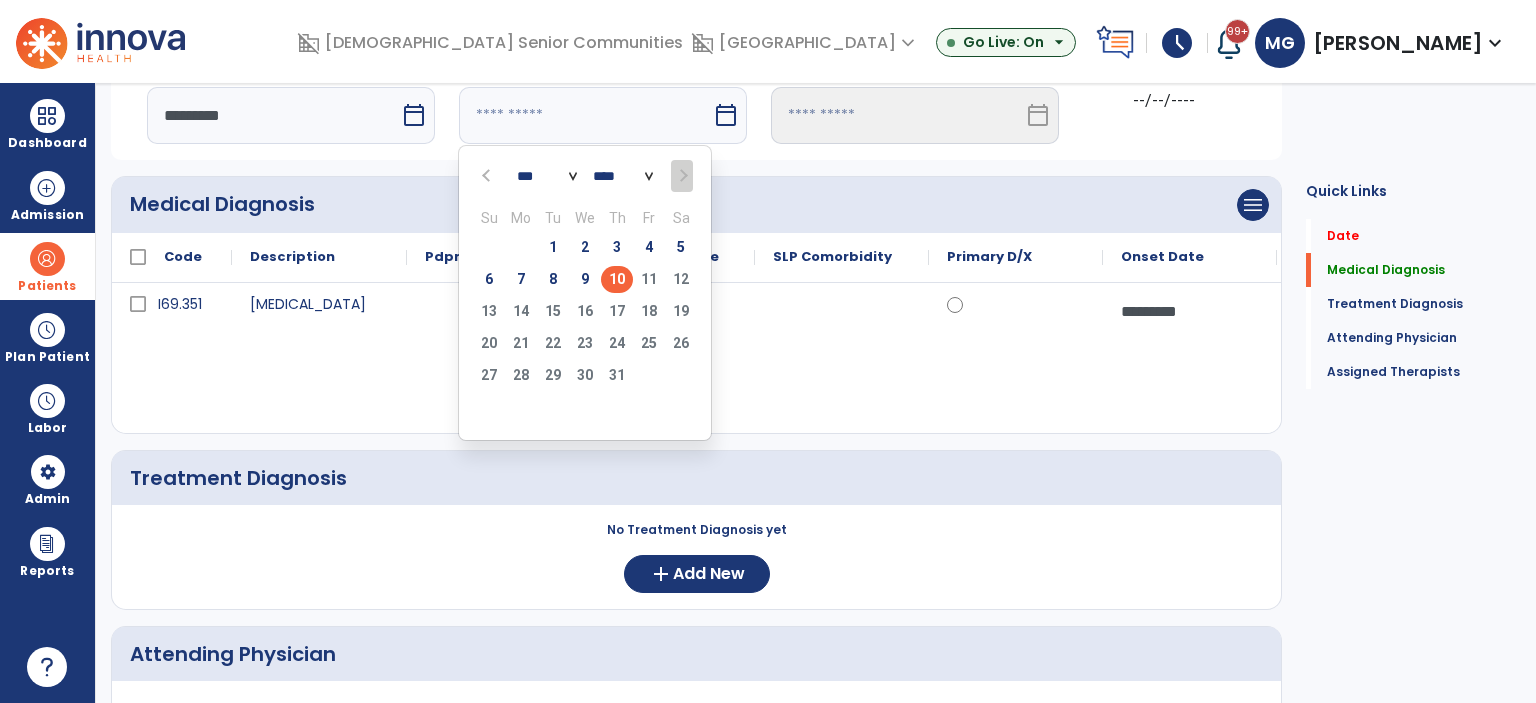 click on "10" at bounding box center (617, 279) 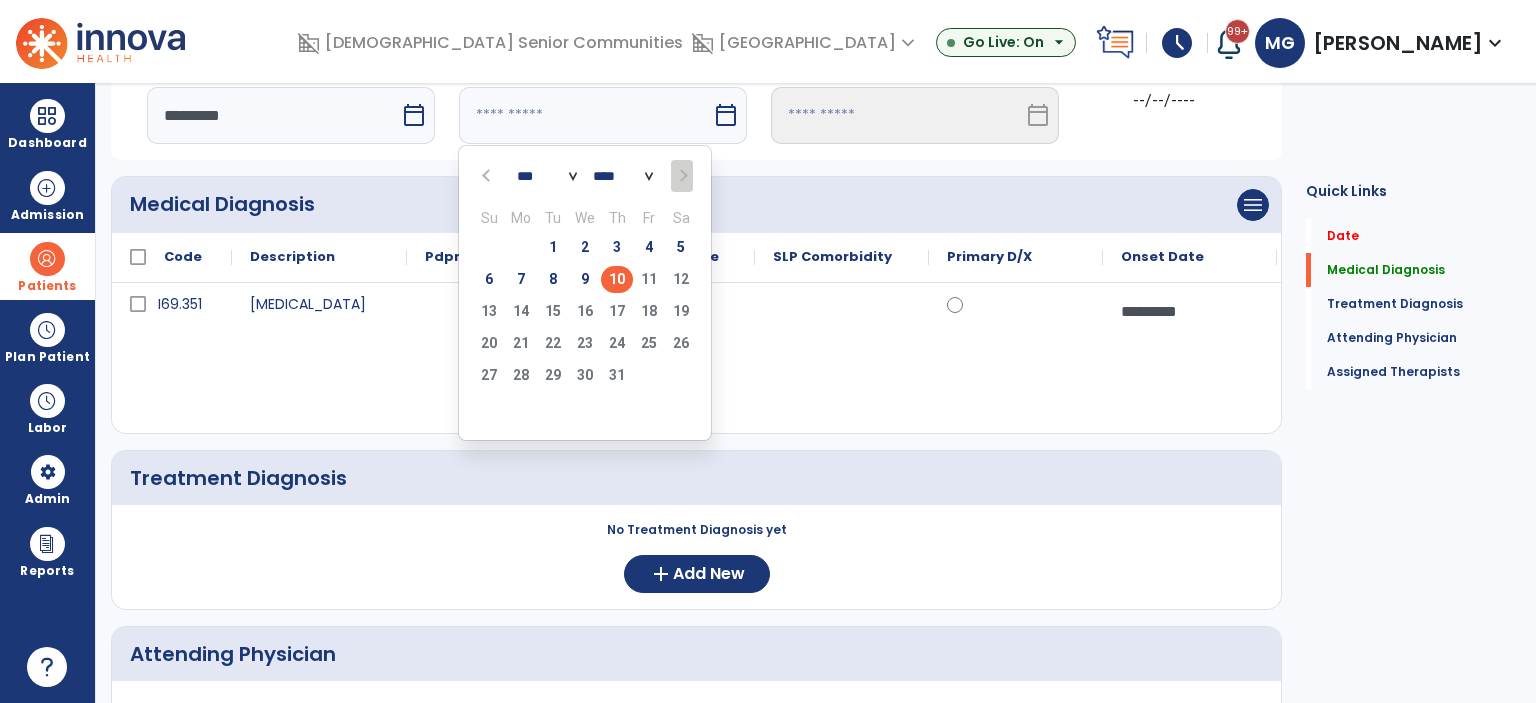 type on "*********" 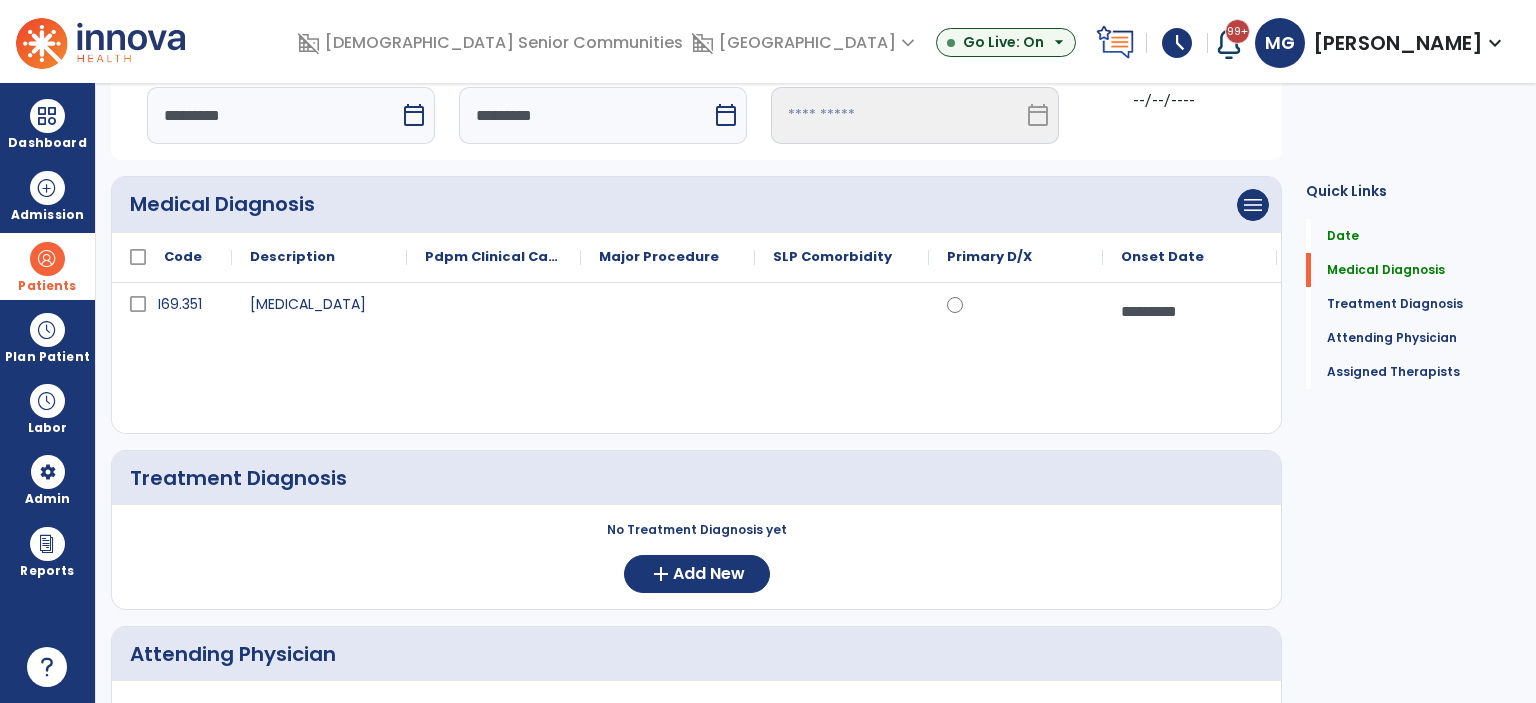 scroll, scrollTop: 399, scrollLeft: 0, axis: vertical 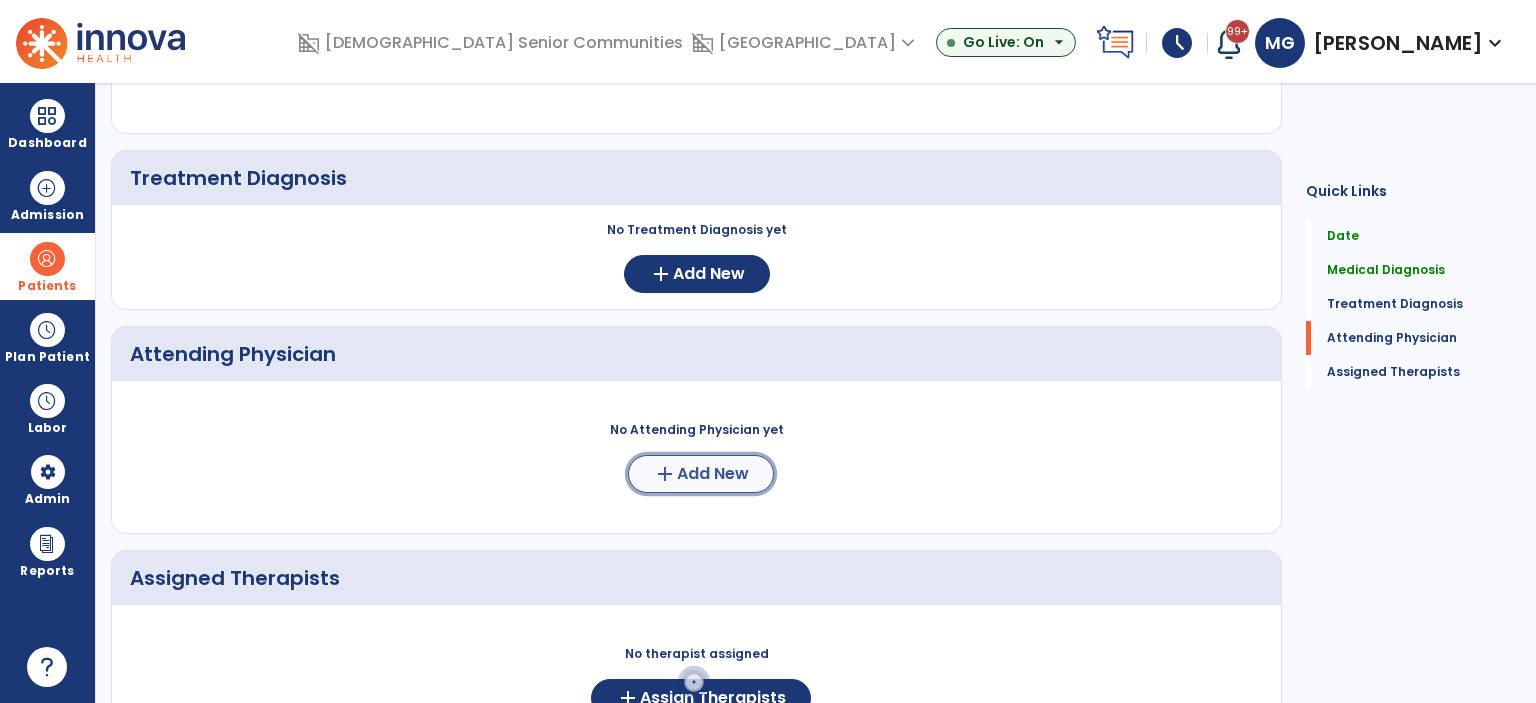 click on "add" 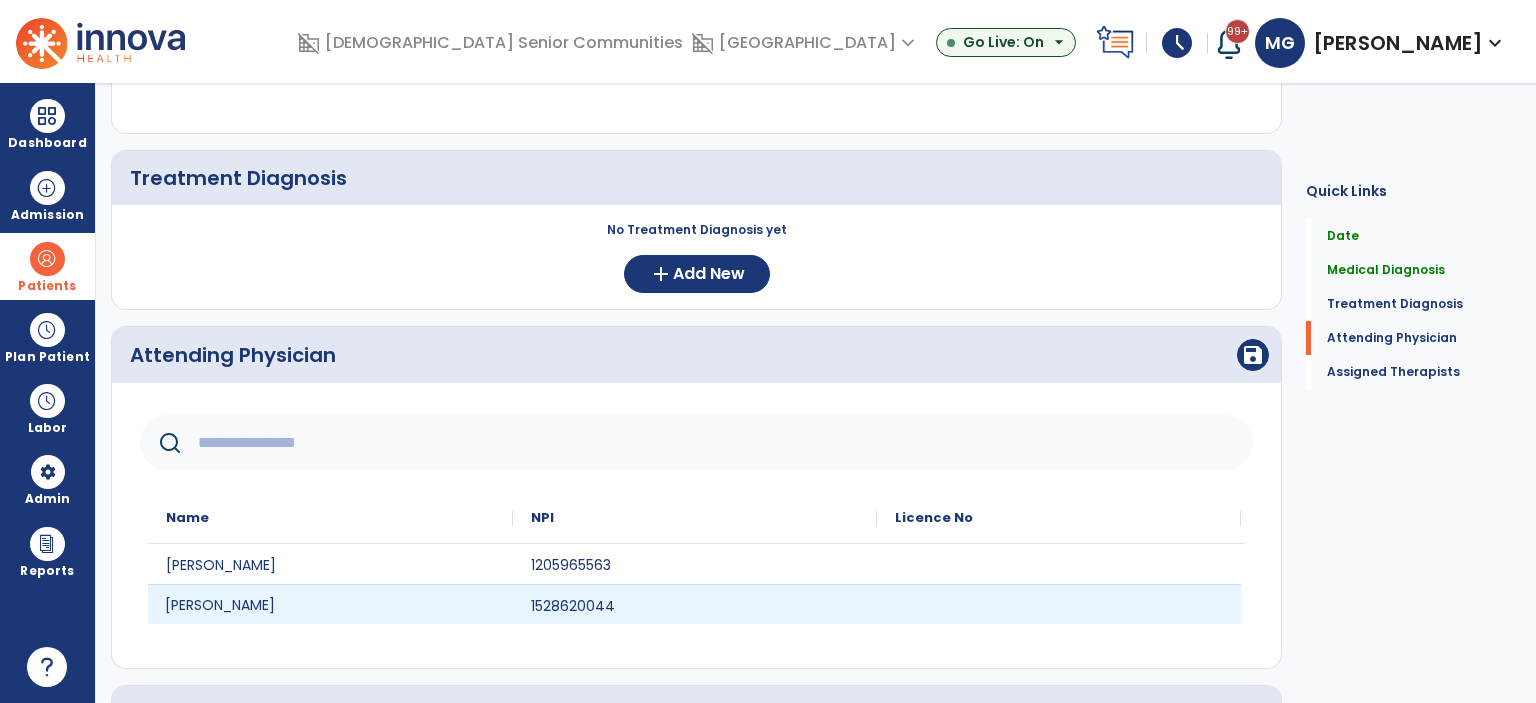 drag, startPoint x: 224, startPoint y: 603, endPoint x: 236, endPoint y: 597, distance: 13.416408 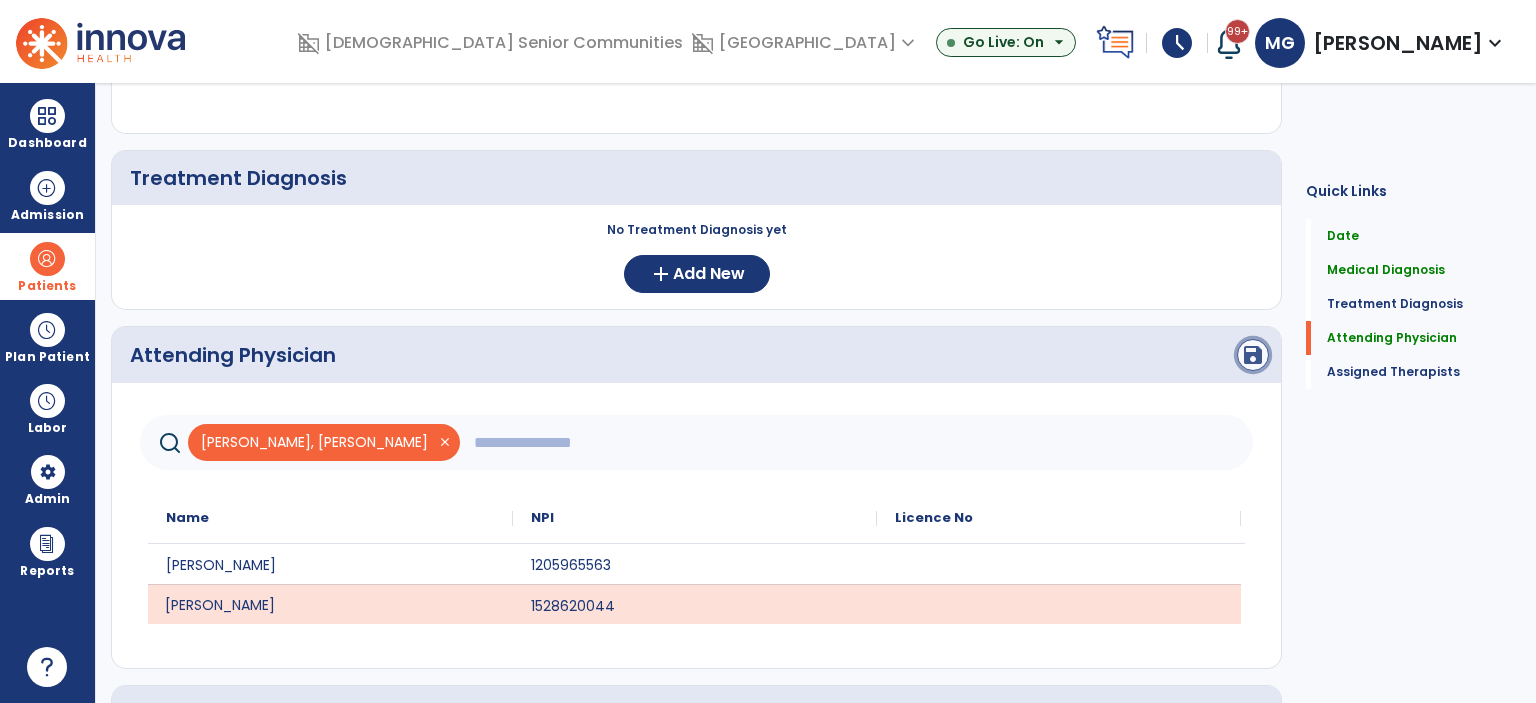 click on "save" 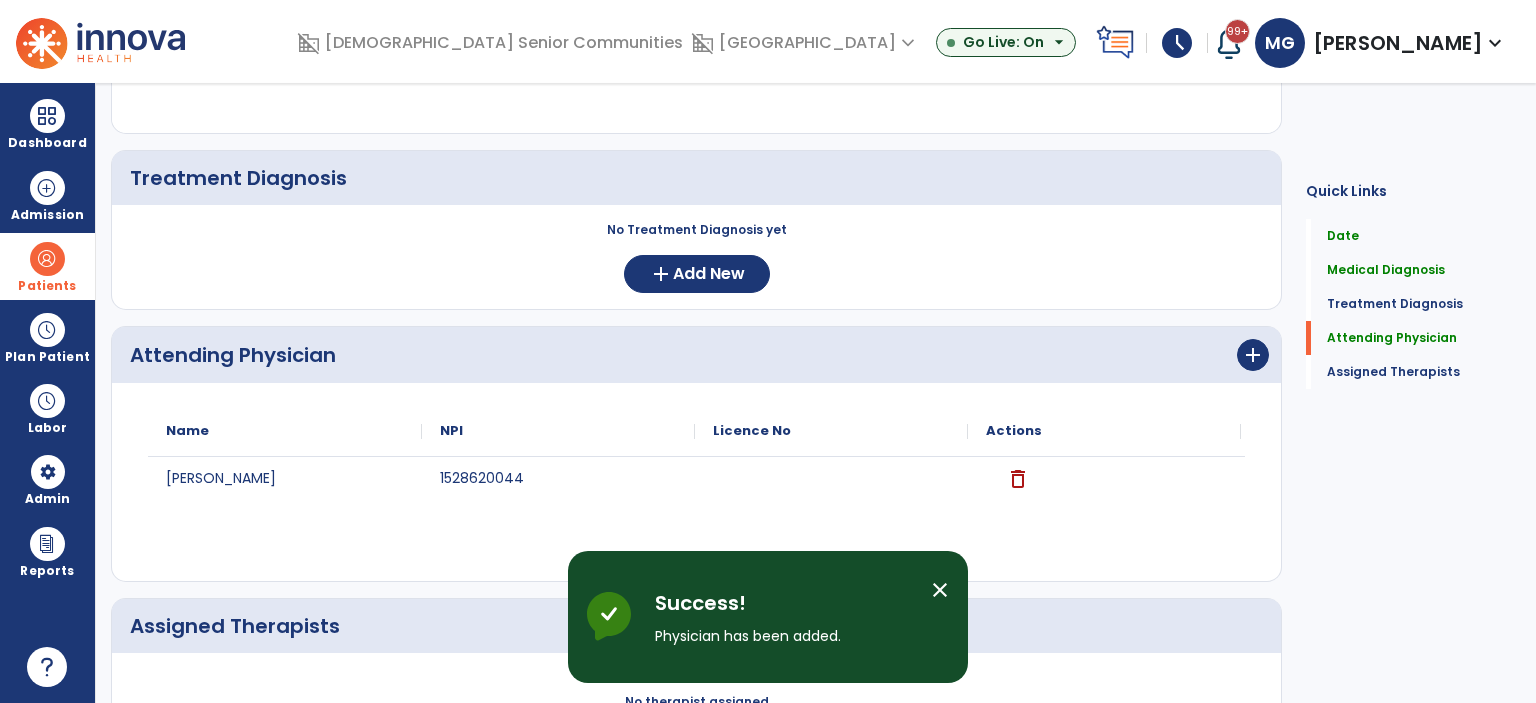 click on "close" at bounding box center (940, 590) 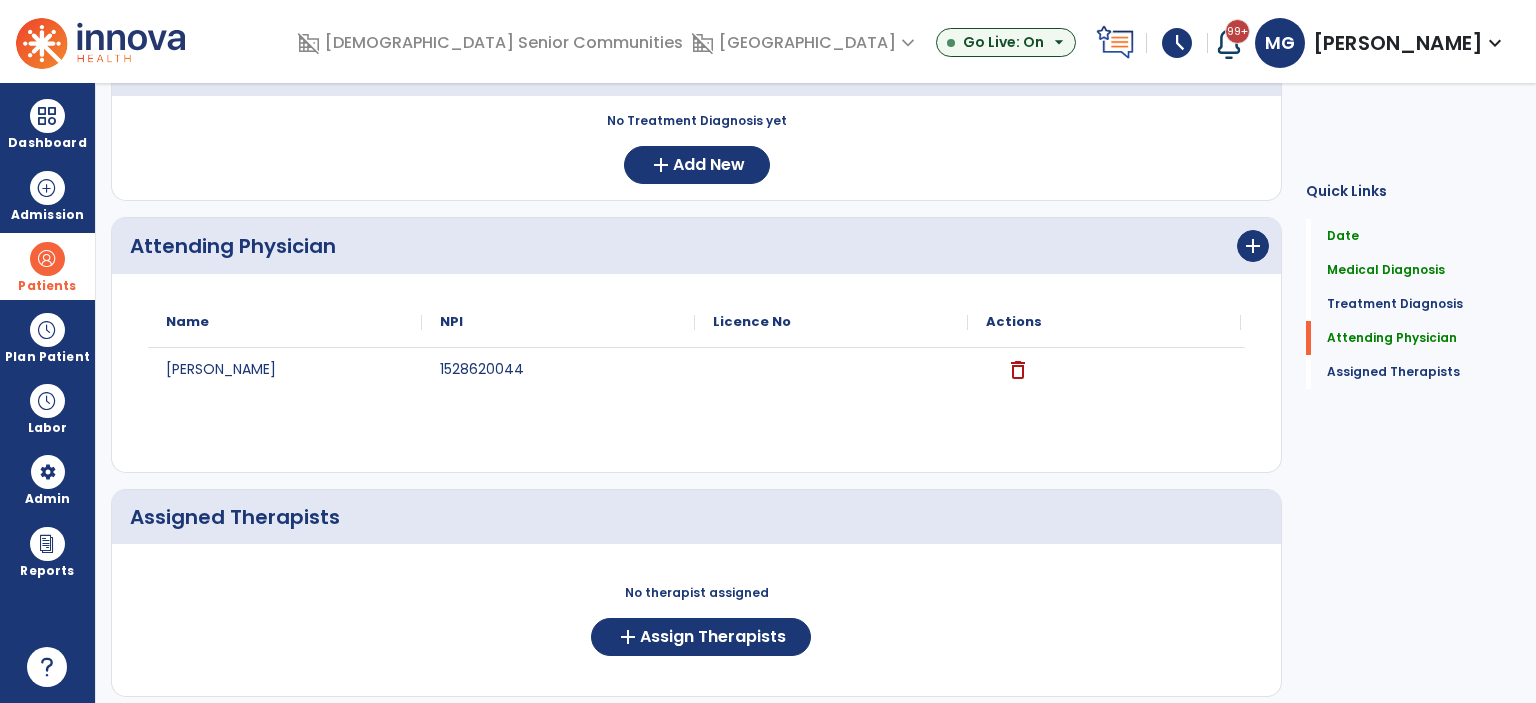 scroll, scrollTop: 591, scrollLeft: 0, axis: vertical 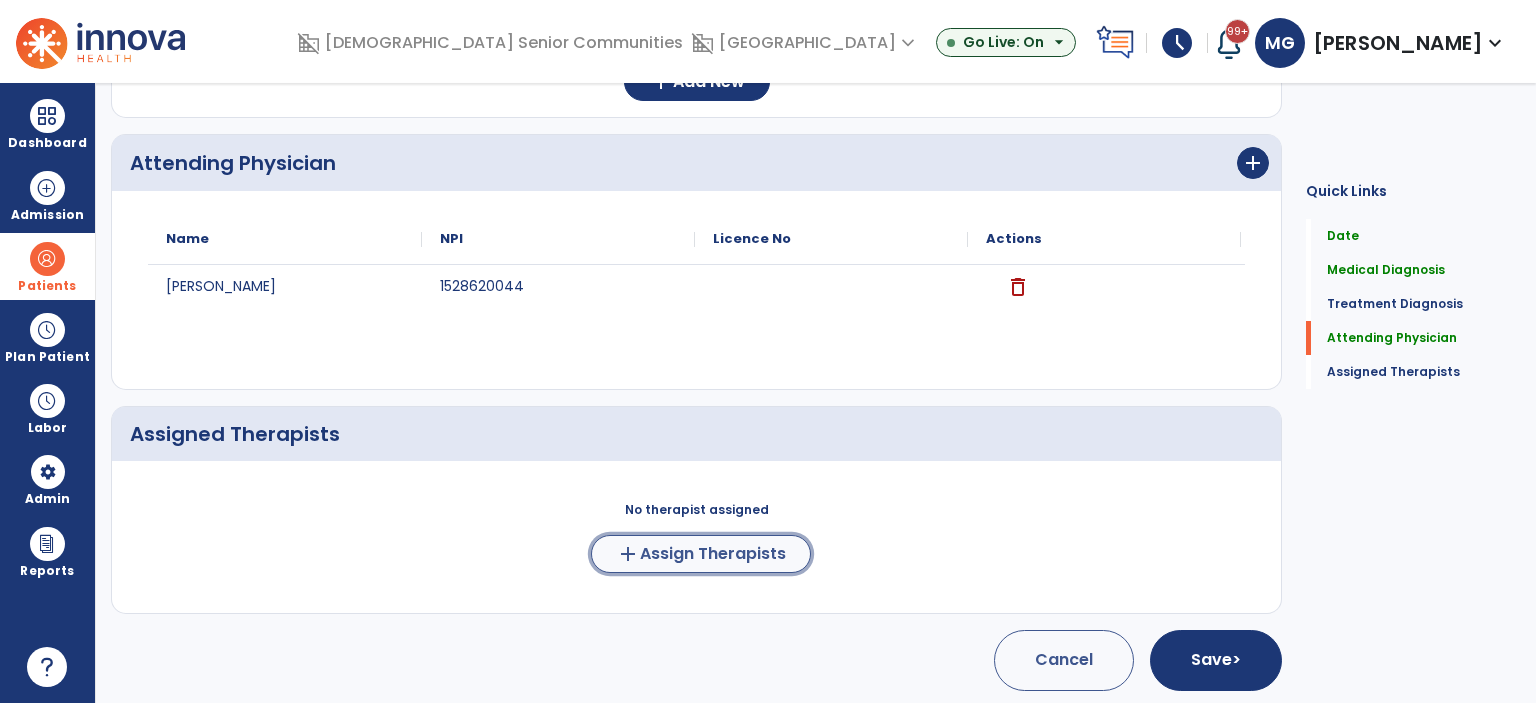click on "Assign Therapists" 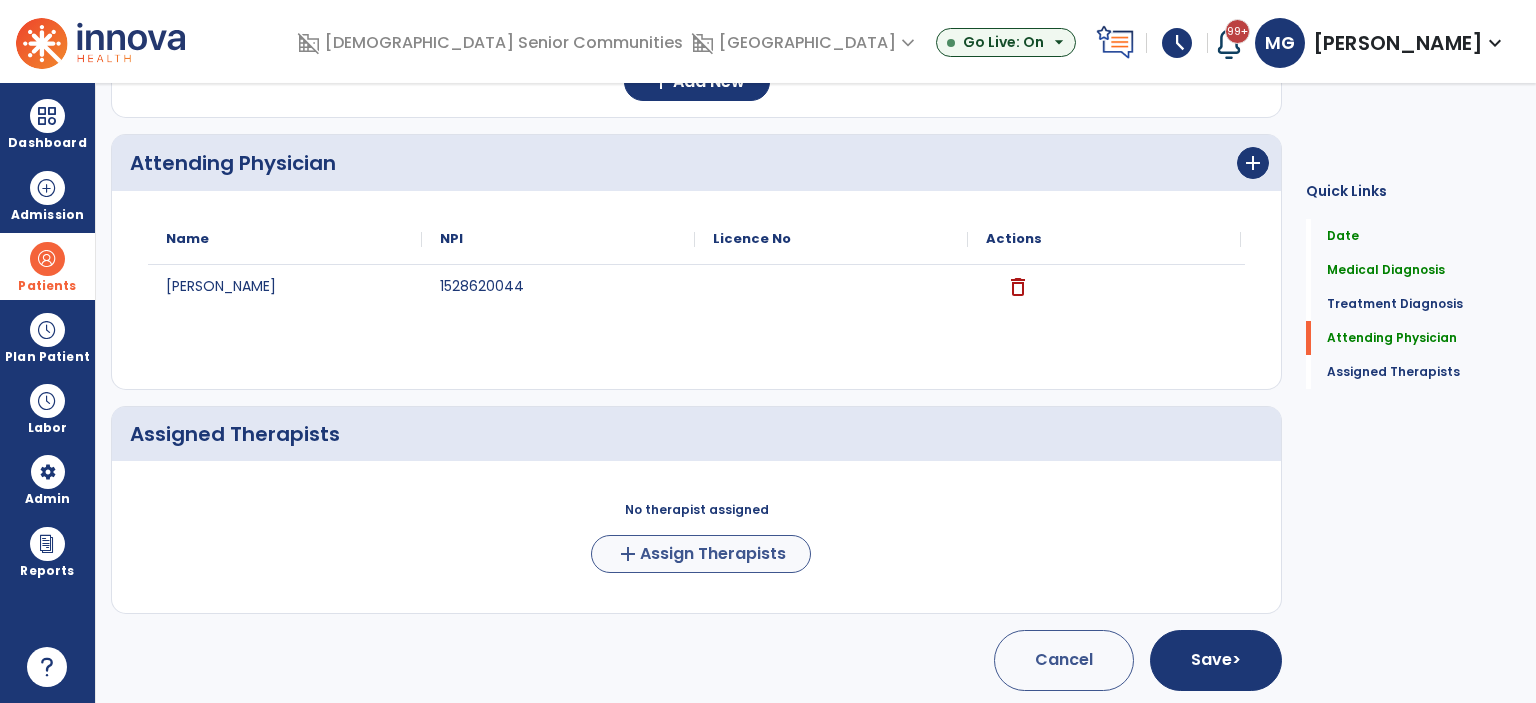 scroll, scrollTop: 588, scrollLeft: 0, axis: vertical 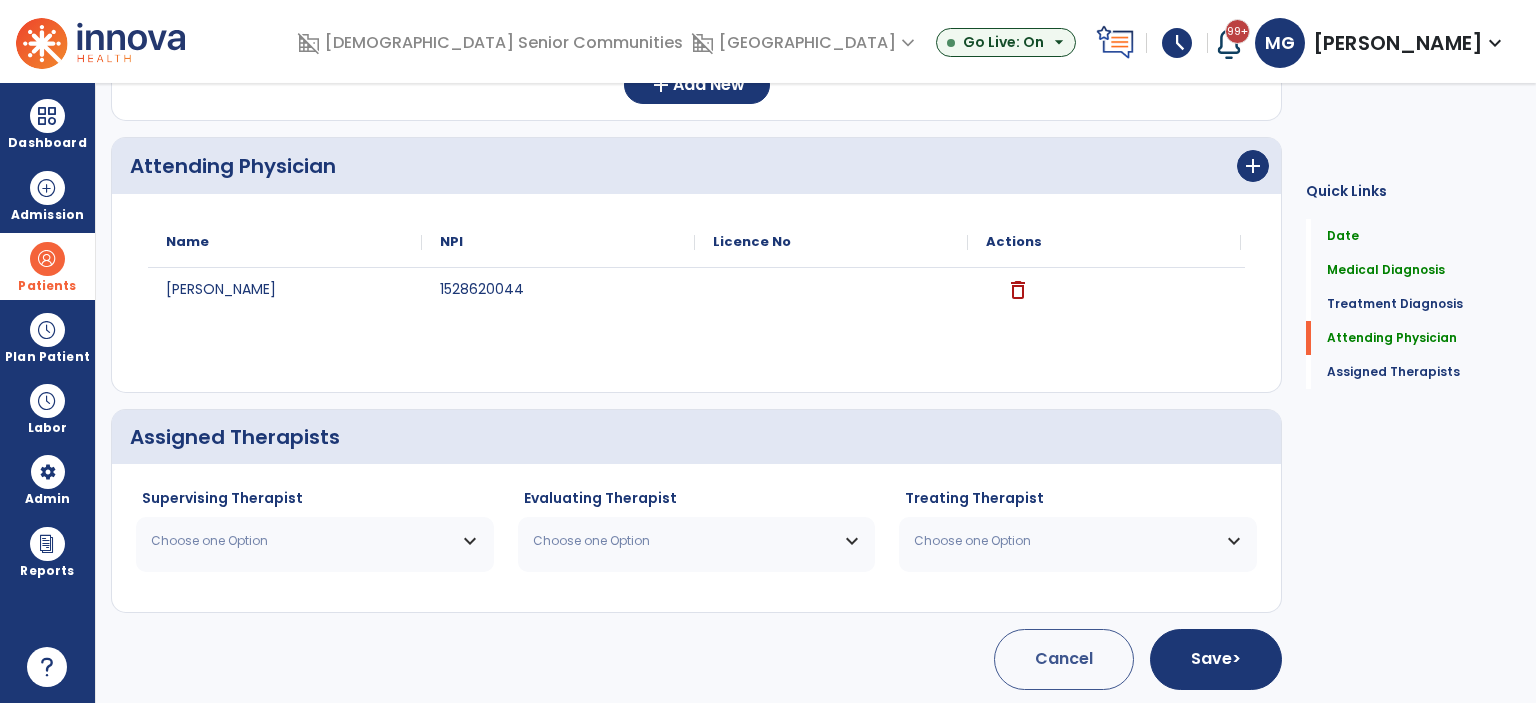 click on "Choose one Option" at bounding box center [315, 541] 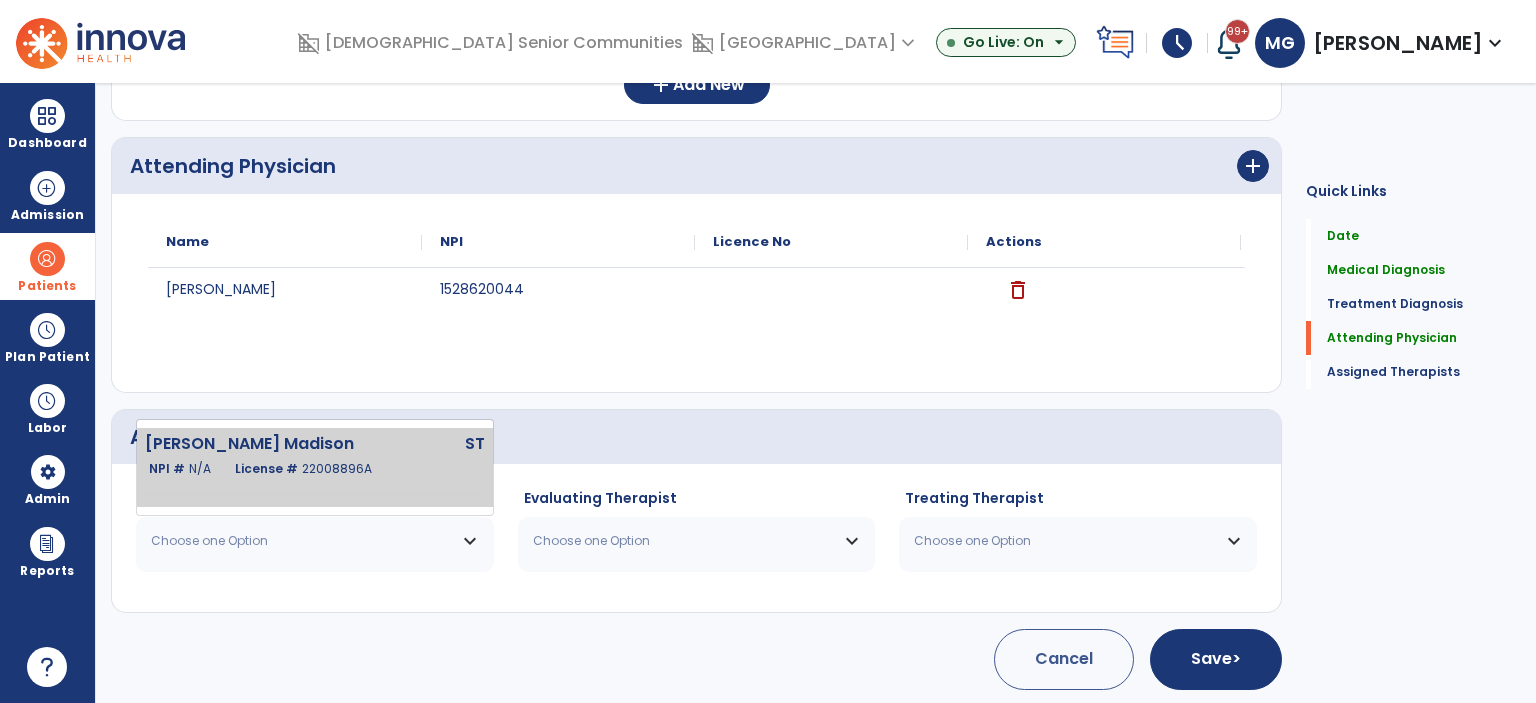 click on "[PERSON_NAME] Madison" 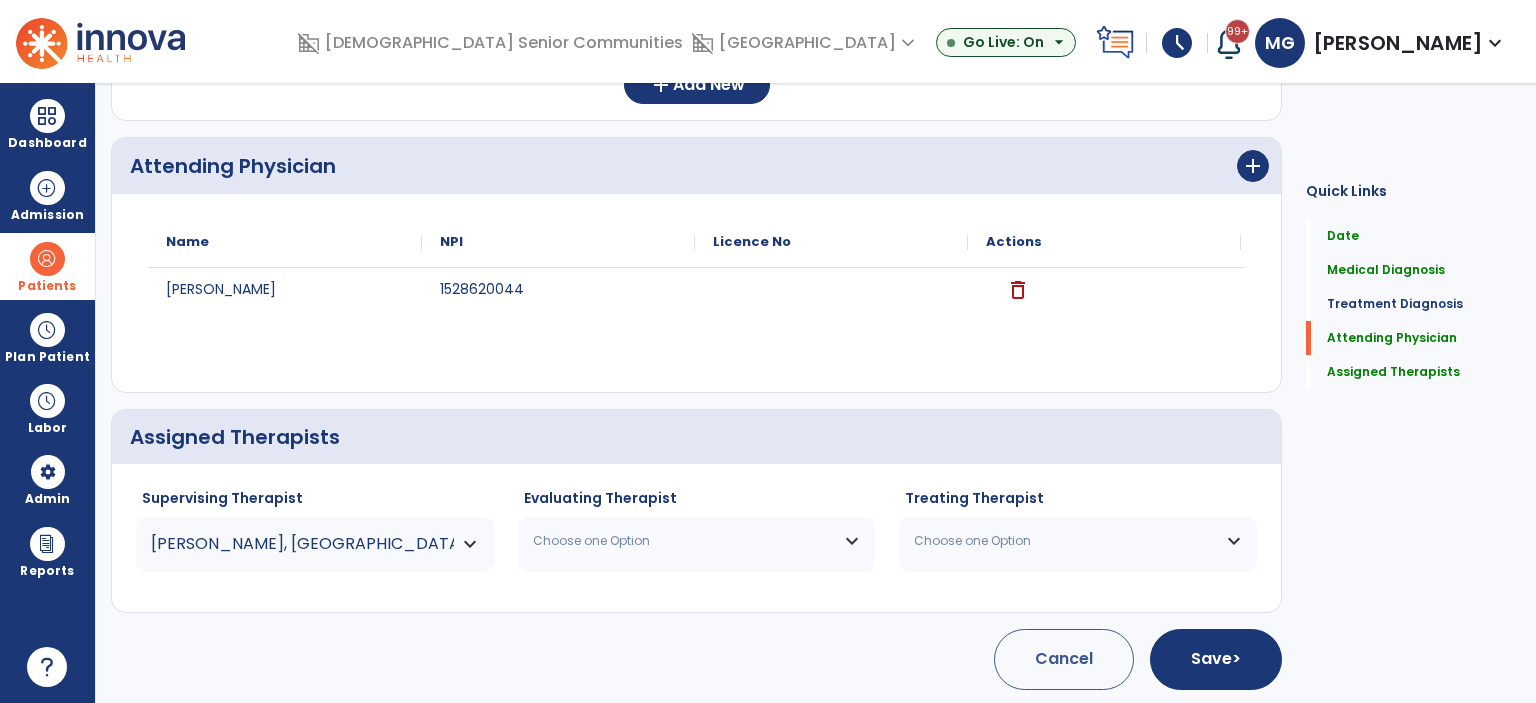 click on "Choose one Option" at bounding box center (697, 541) 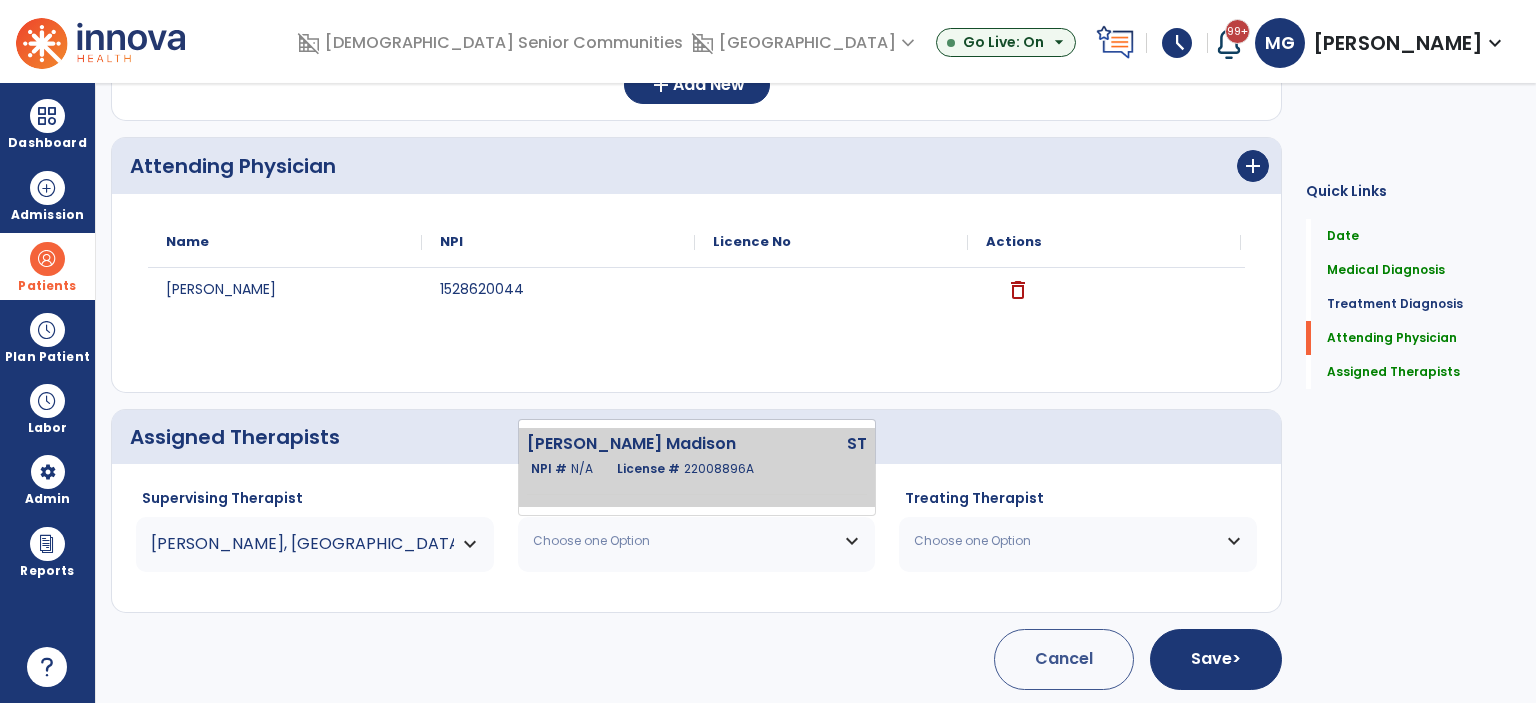 click on "[PERSON_NAME] Madison" 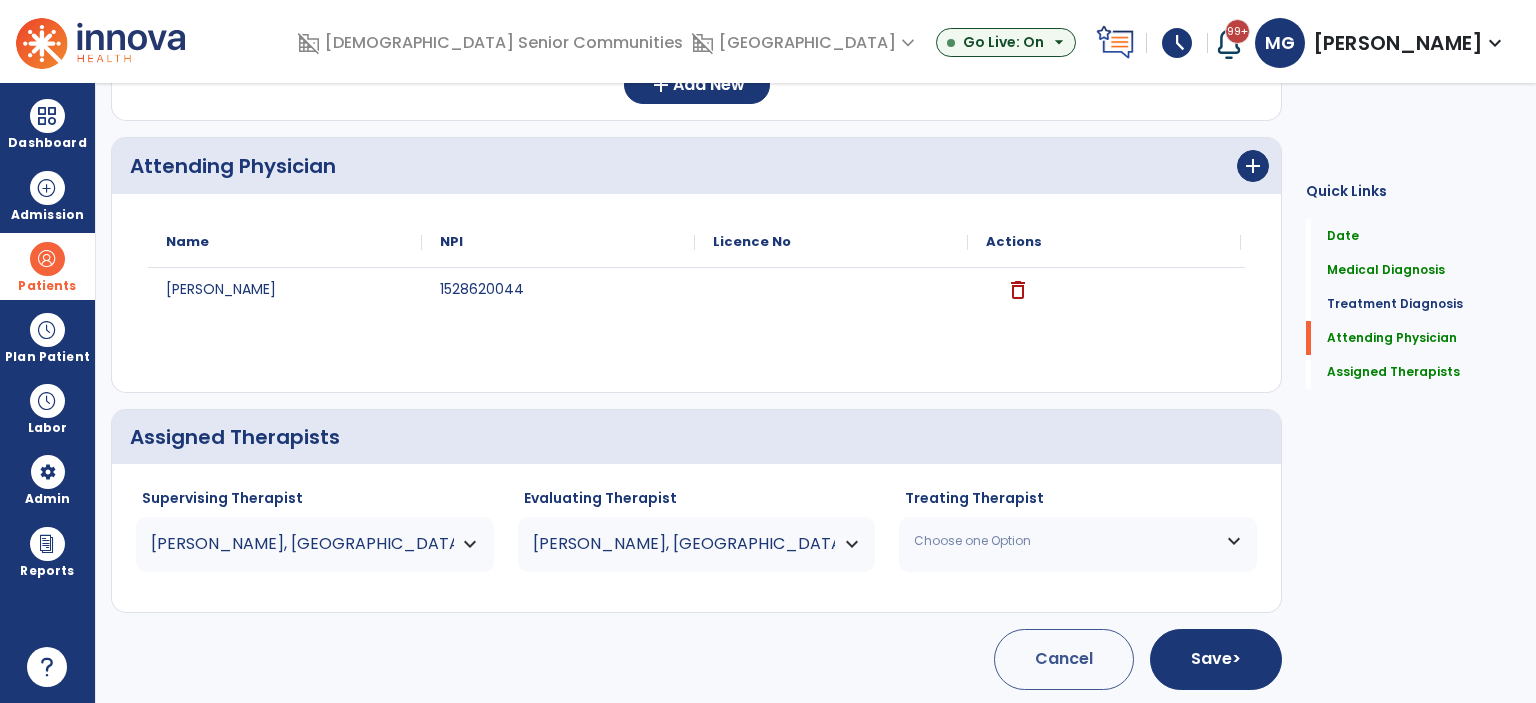 click on "Choose one Option" at bounding box center (1065, 541) 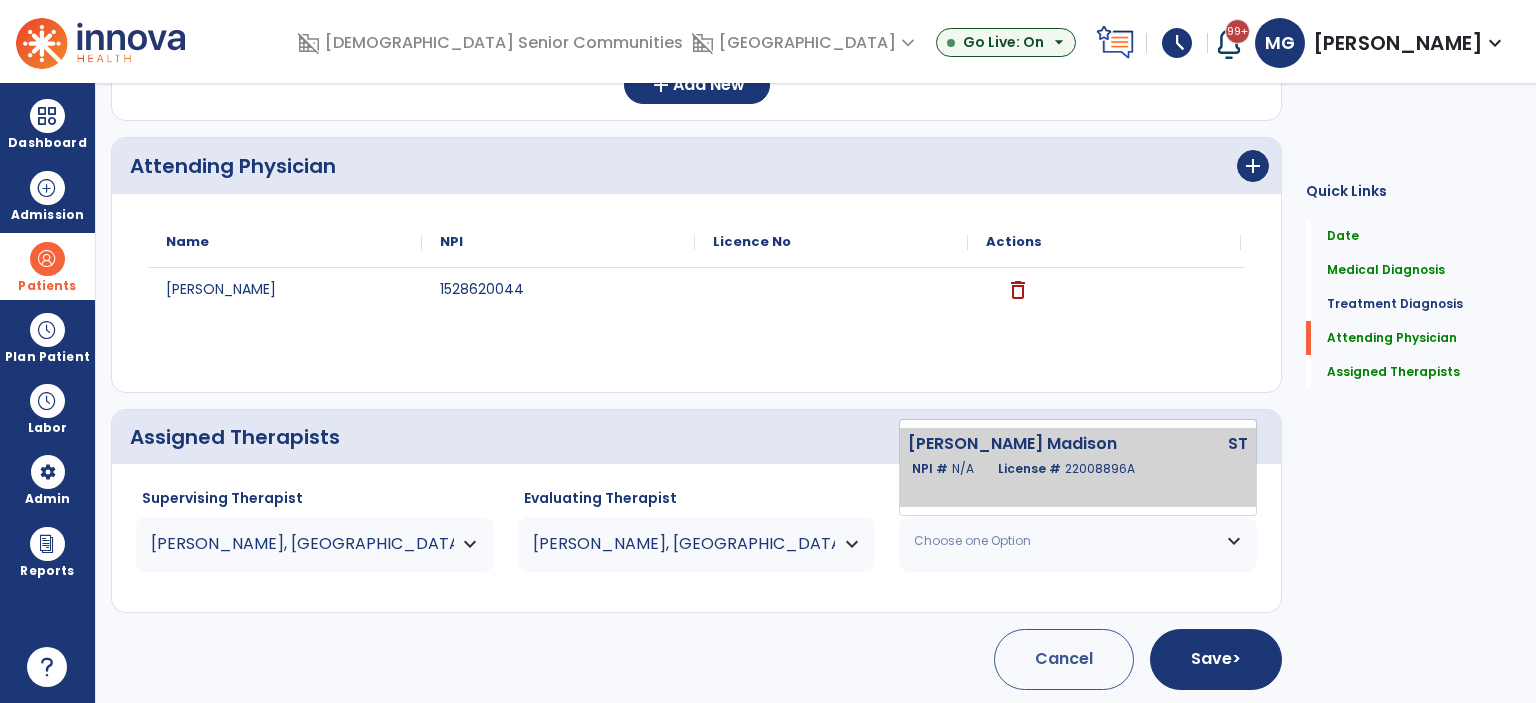 click on "NPI #  N/A" 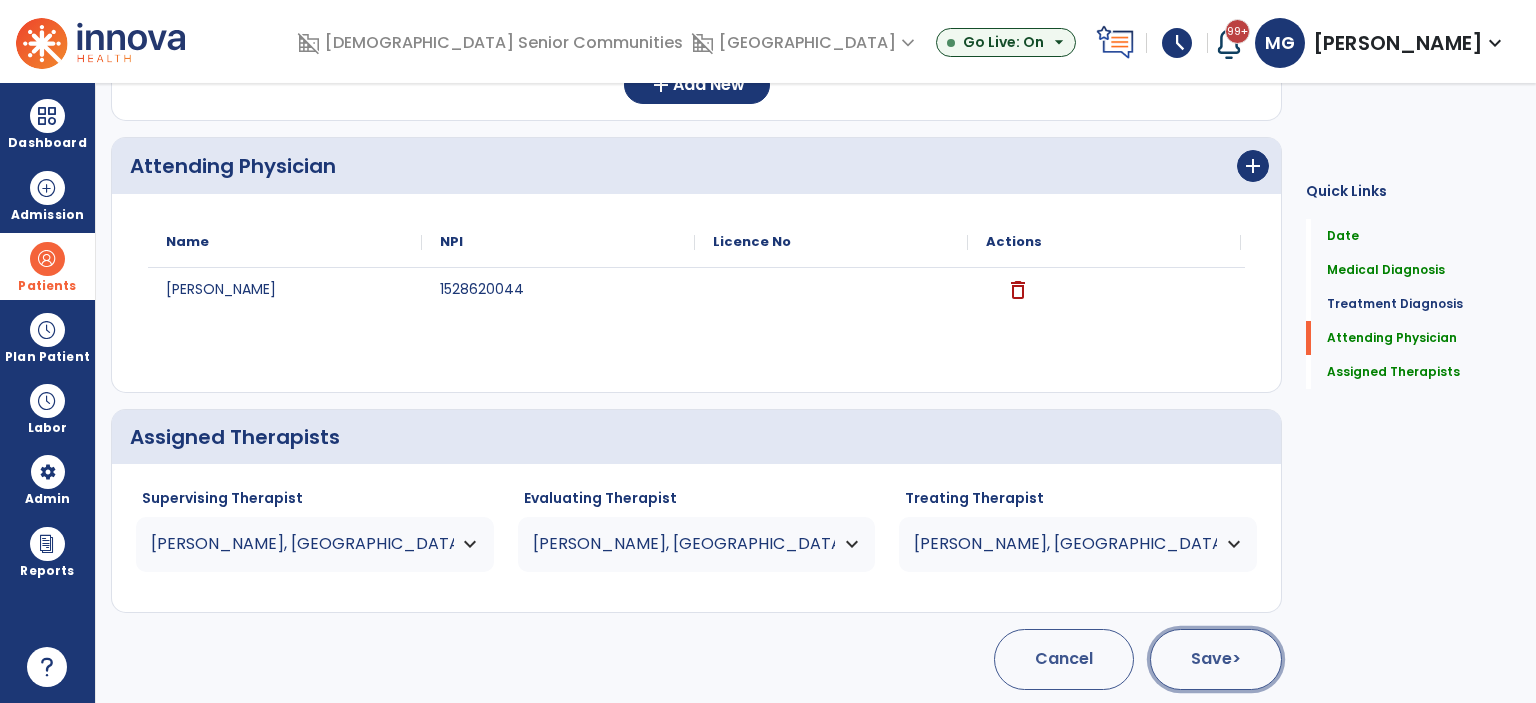 drag, startPoint x: 1204, startPoint y: 651, endPoint x: 1204, endPoint y: 630, distance: 21 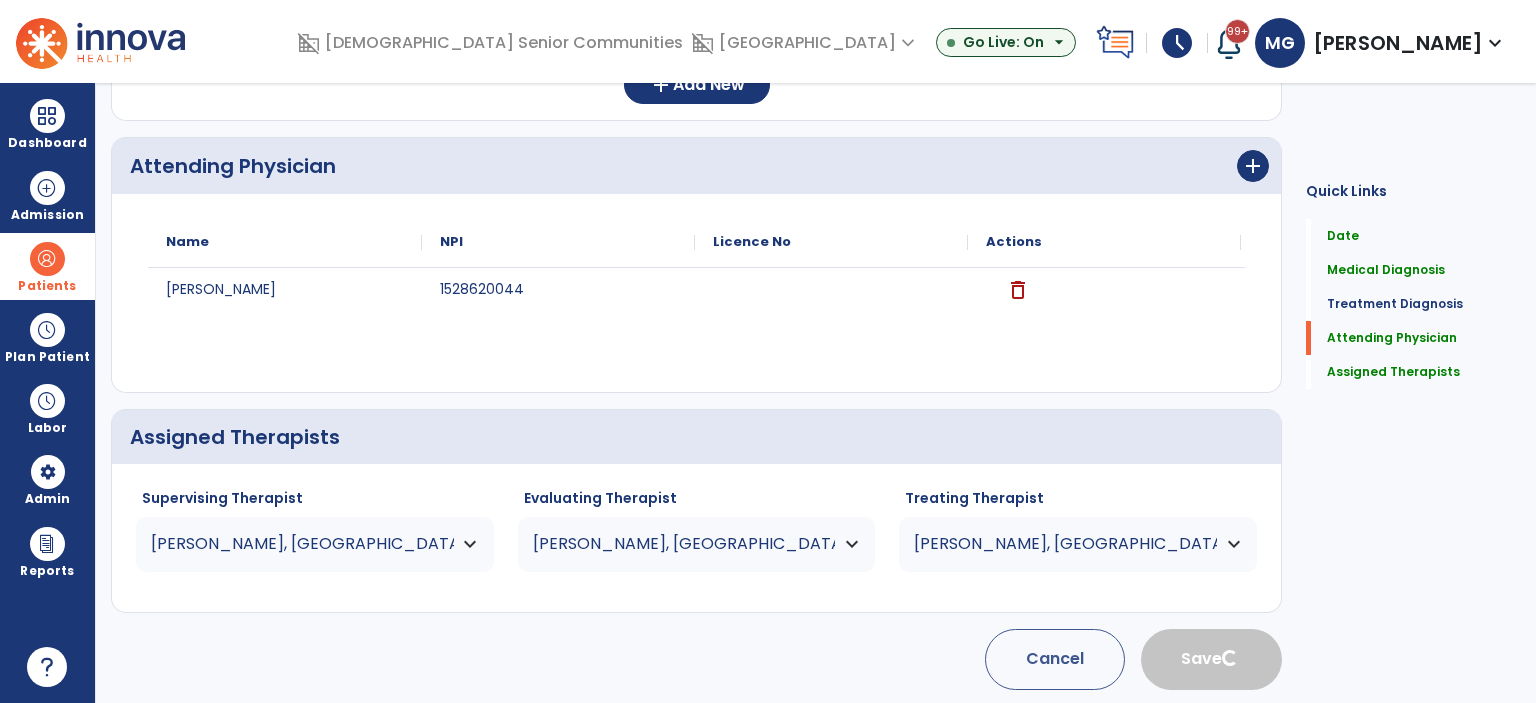 type 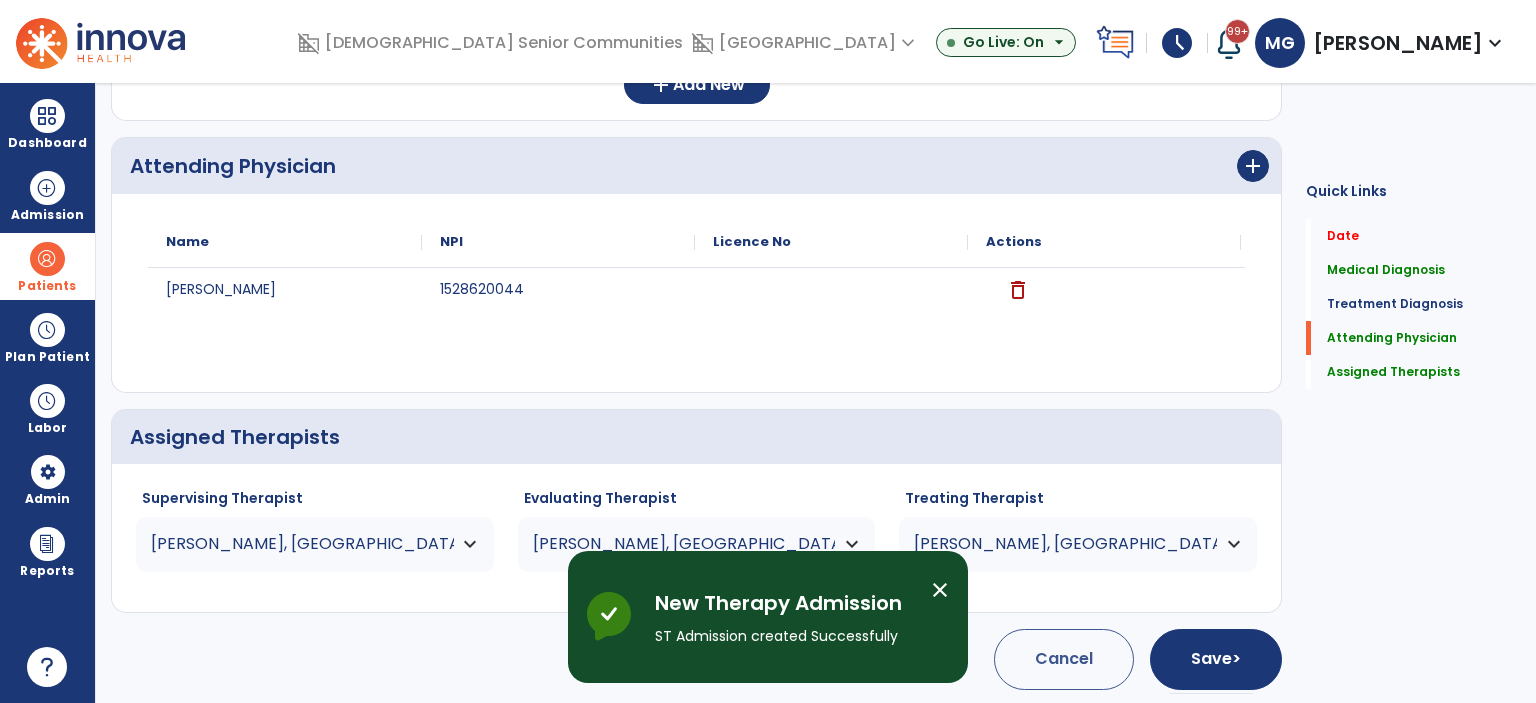 scroll, scrollTop: 99, scrollLeft: 0, axis: vertical 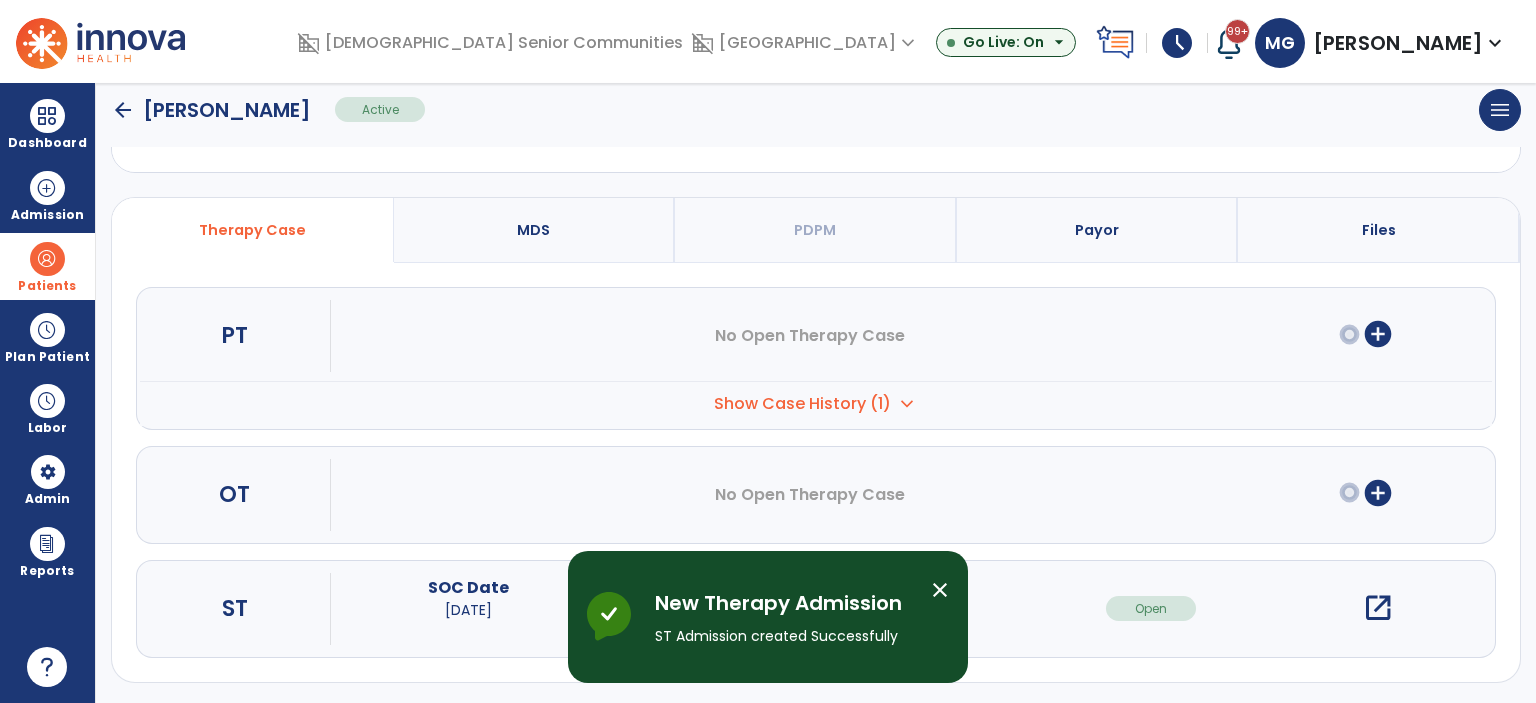 click on "close" at bounding box center [940, 590] 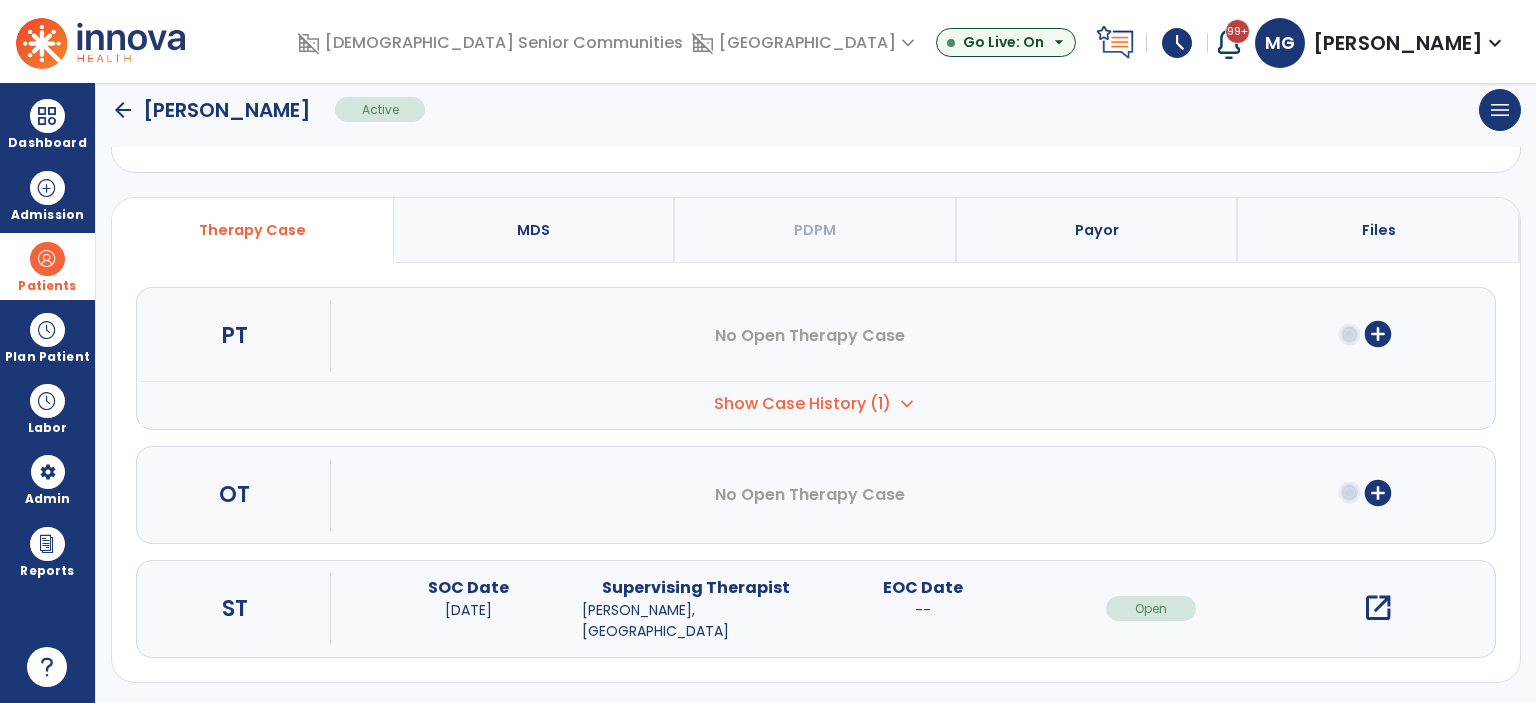 click on "arrow_back" 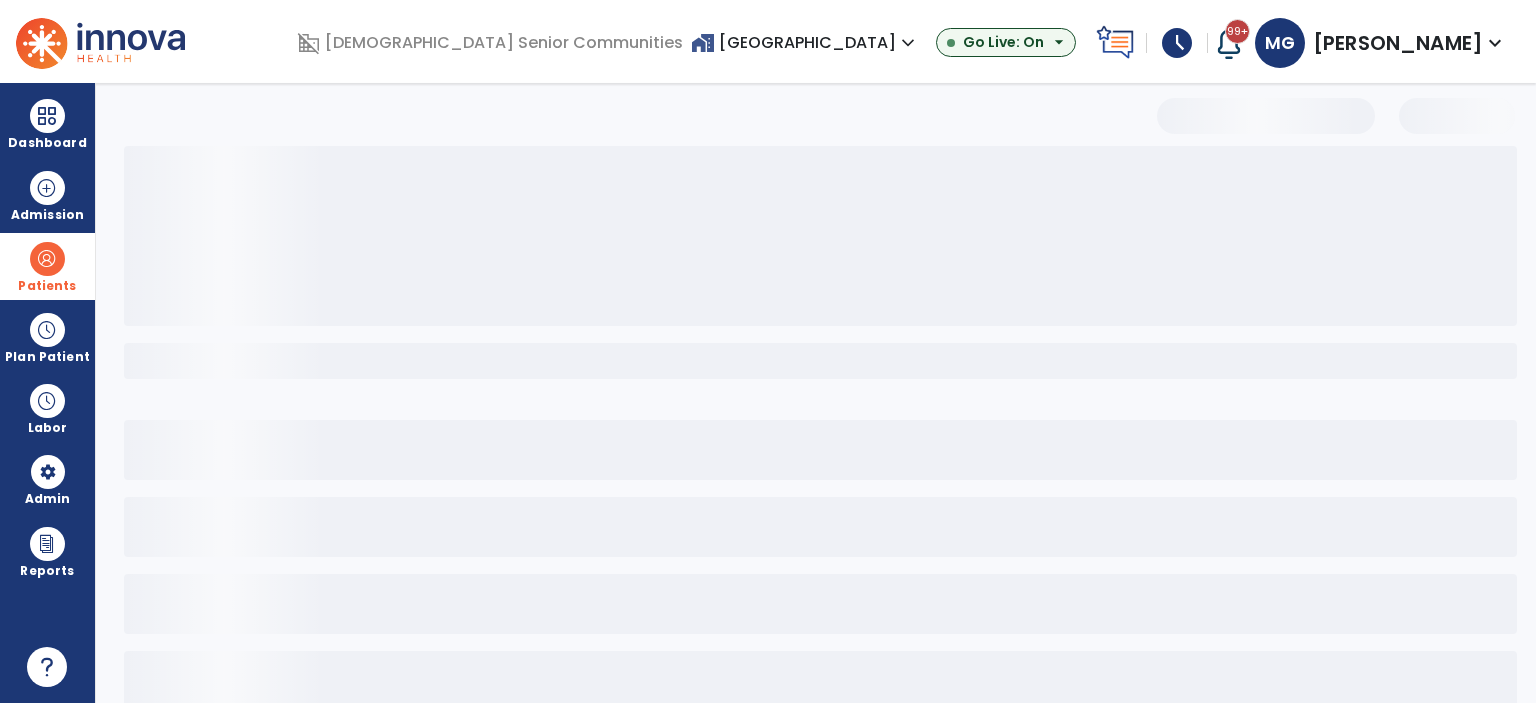 scroll, scrollTop: 38, scrollLeft: 0, axis: vertical 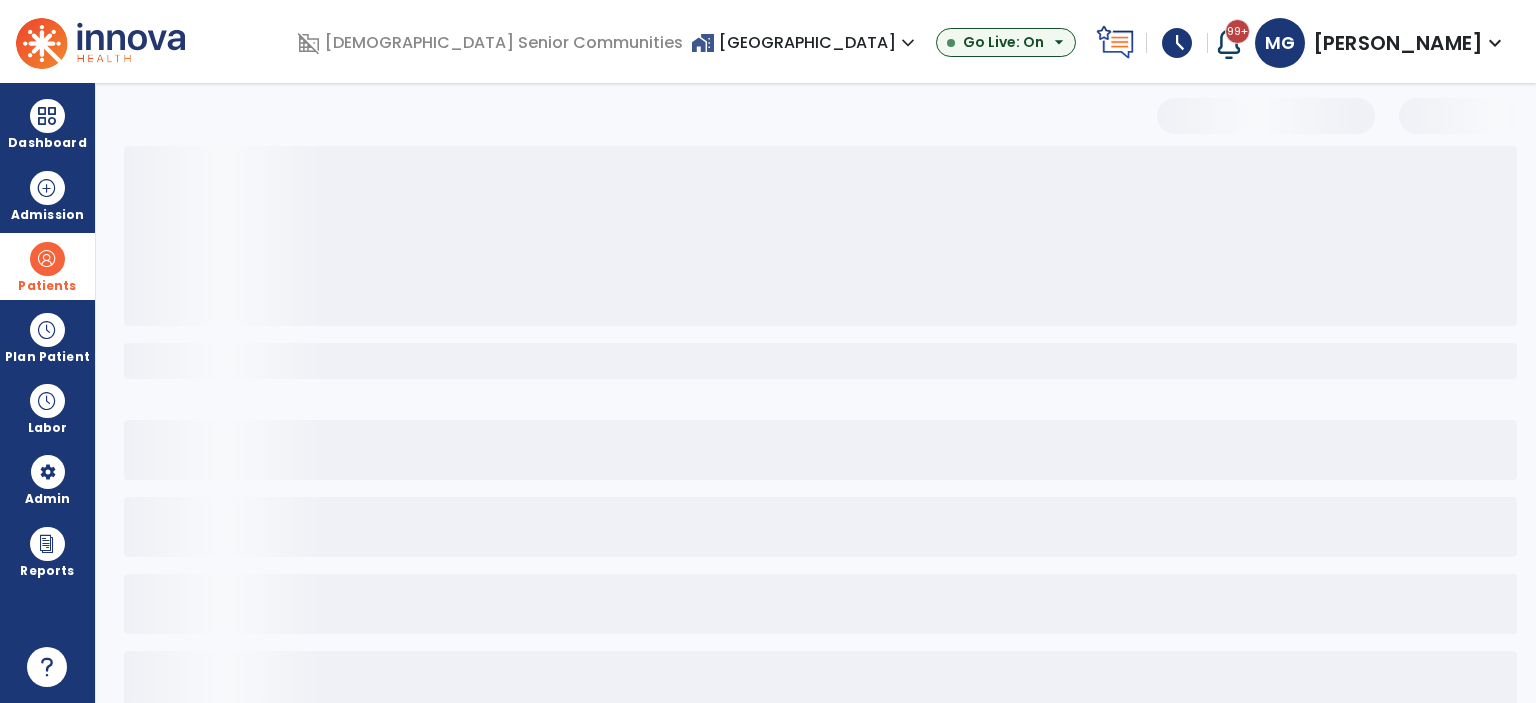 select on "***" 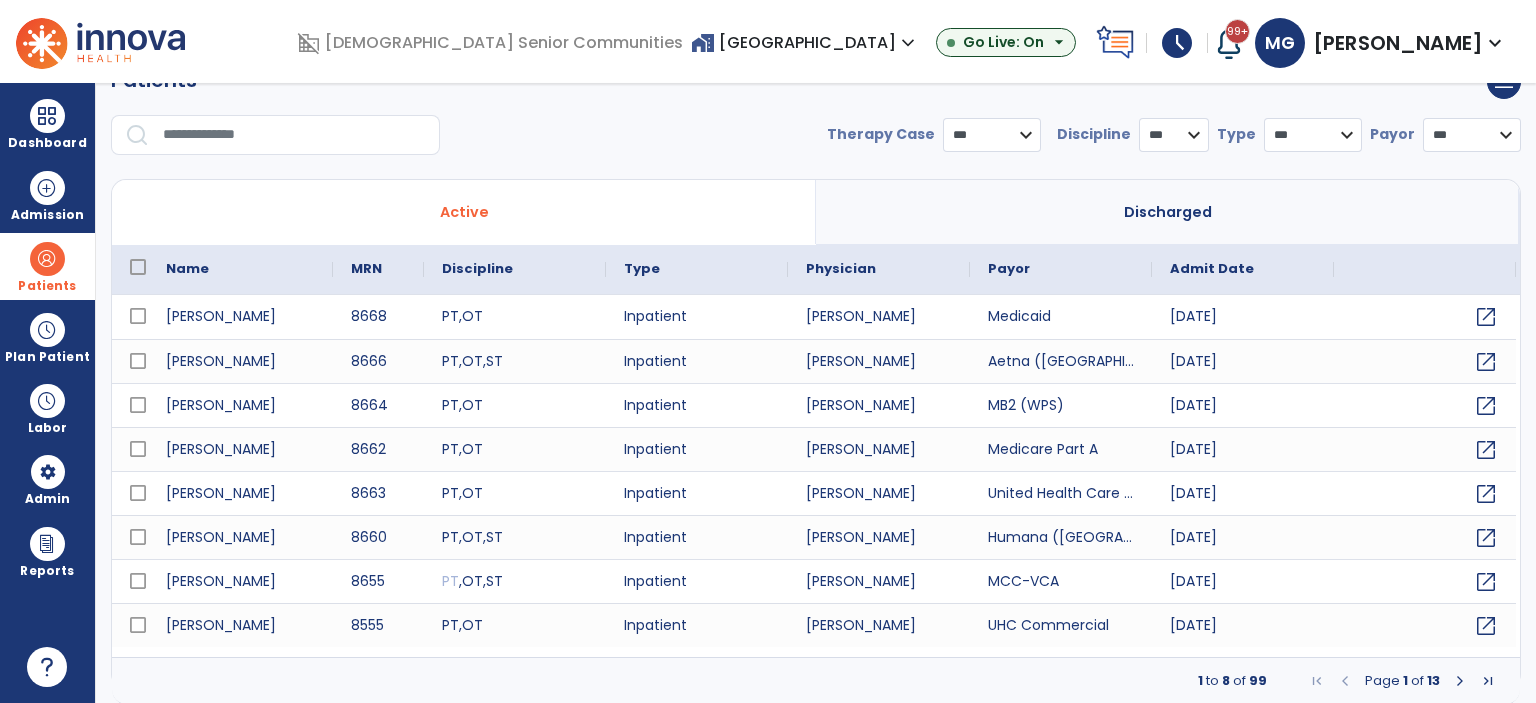 click at bounding box center [294, 135] 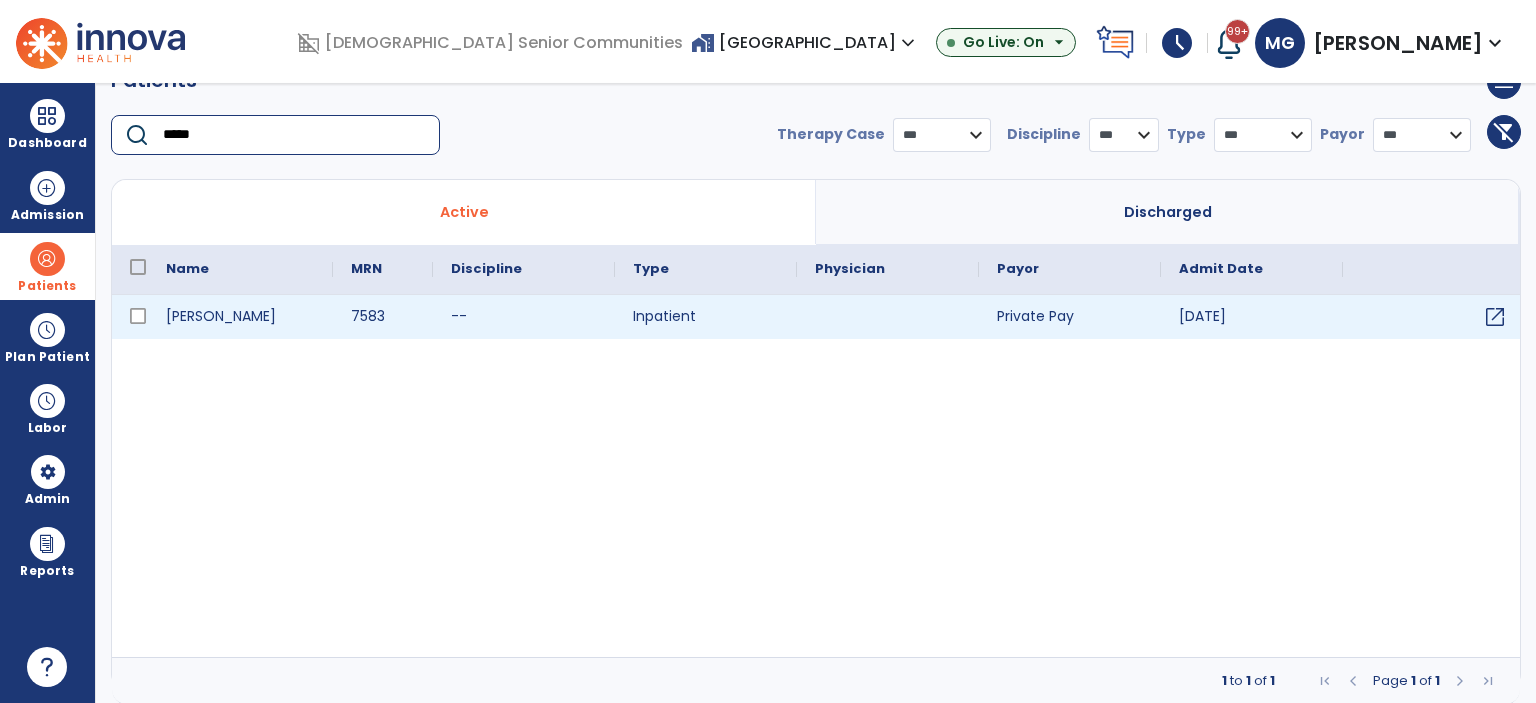 type on "*****" 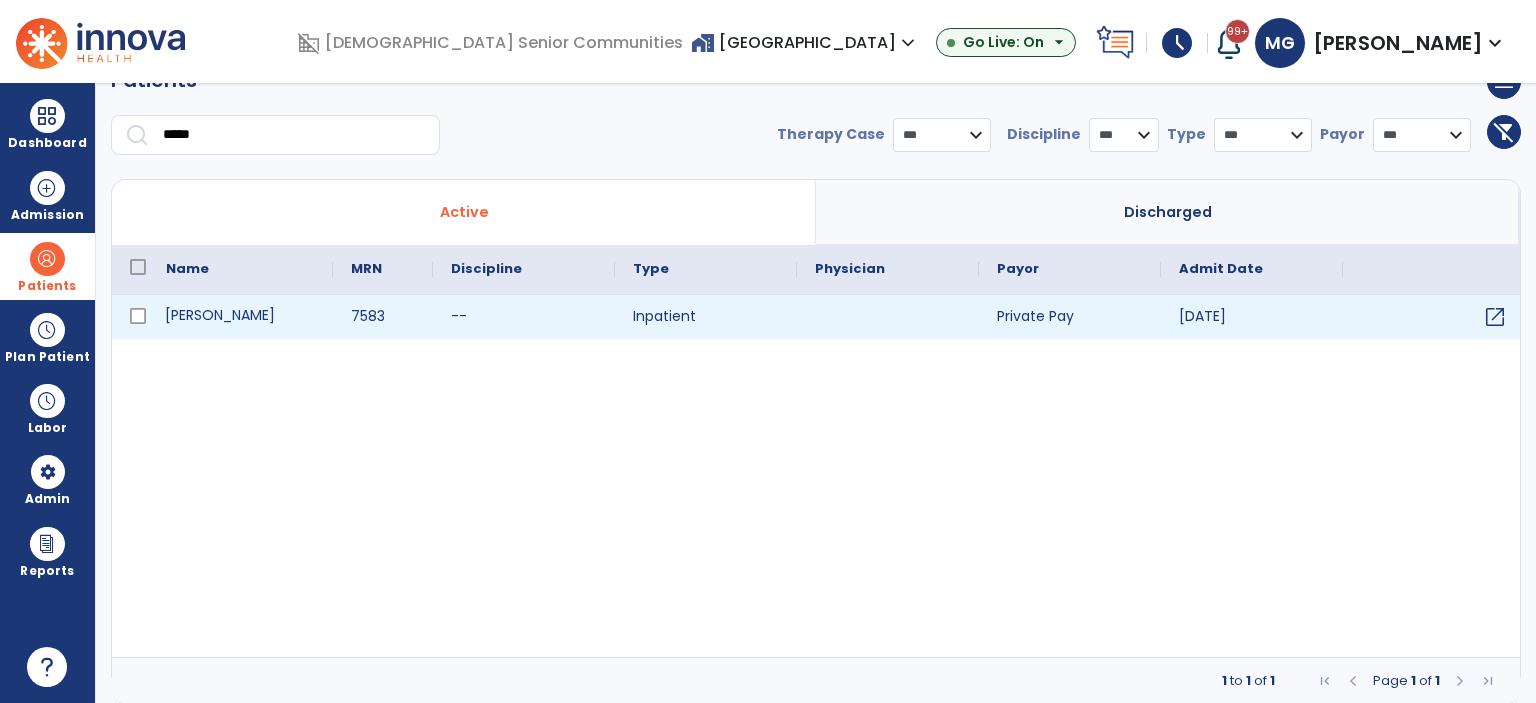 click on "[PERSON_NAME]" at bounding box center (240, 317) 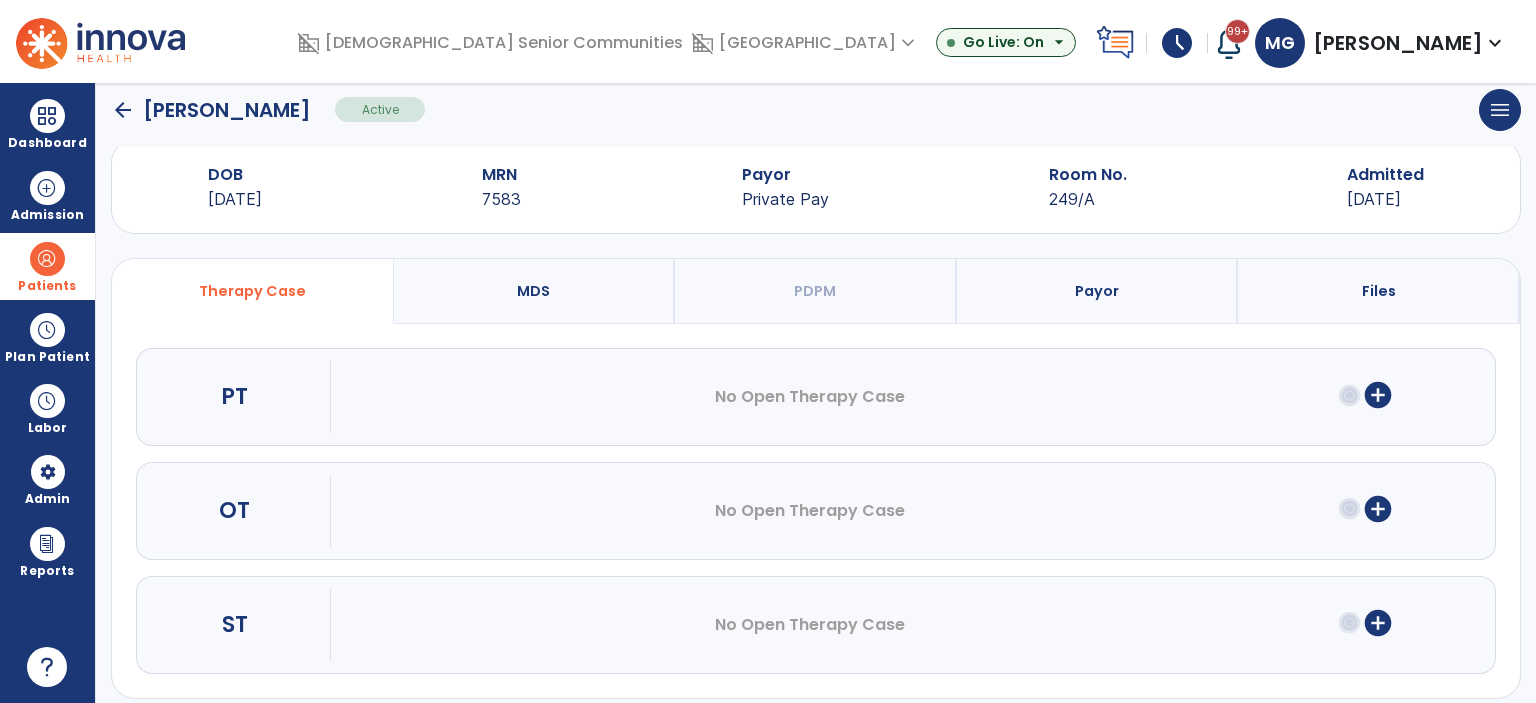 click on "add_circle" at bounding box center (1378, 623) 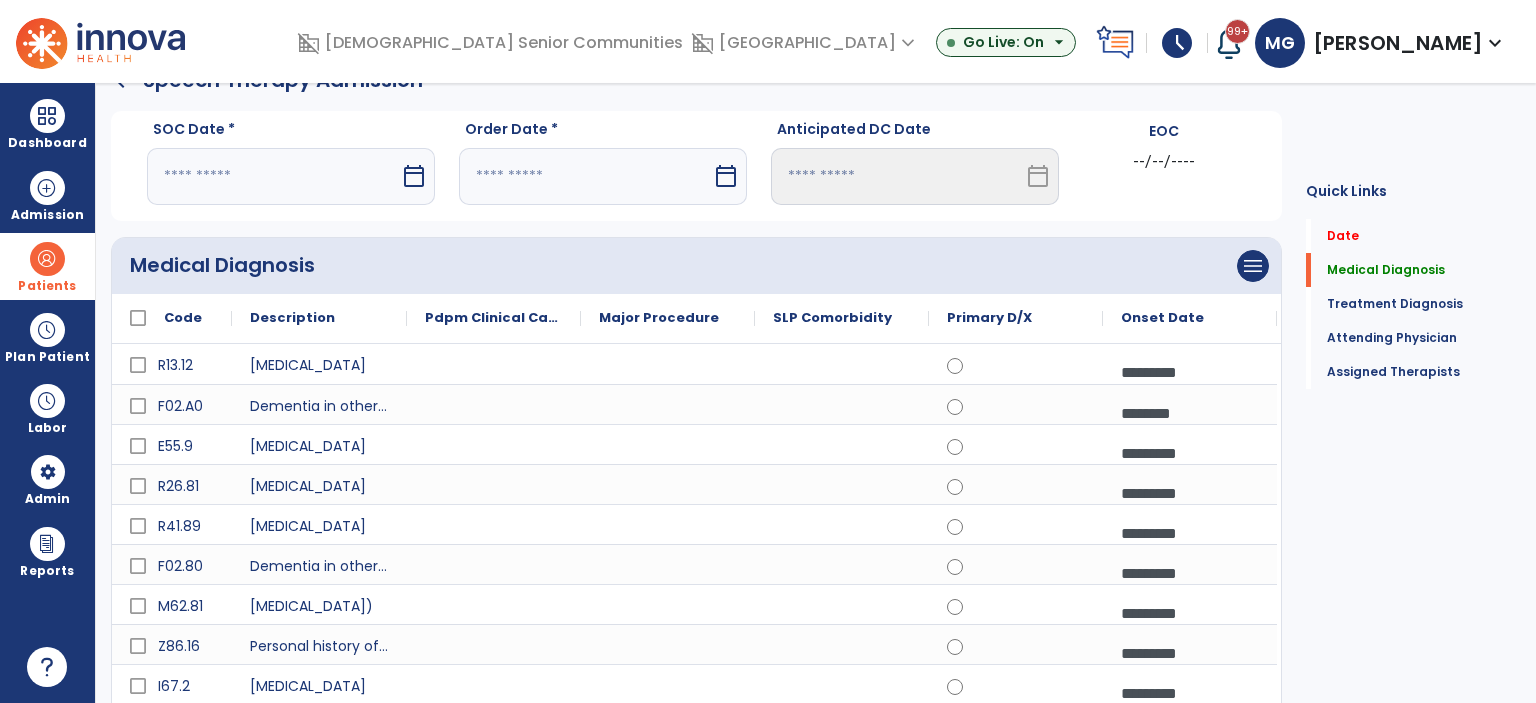 click on "calendar_today" at bounding box center [416, 176] 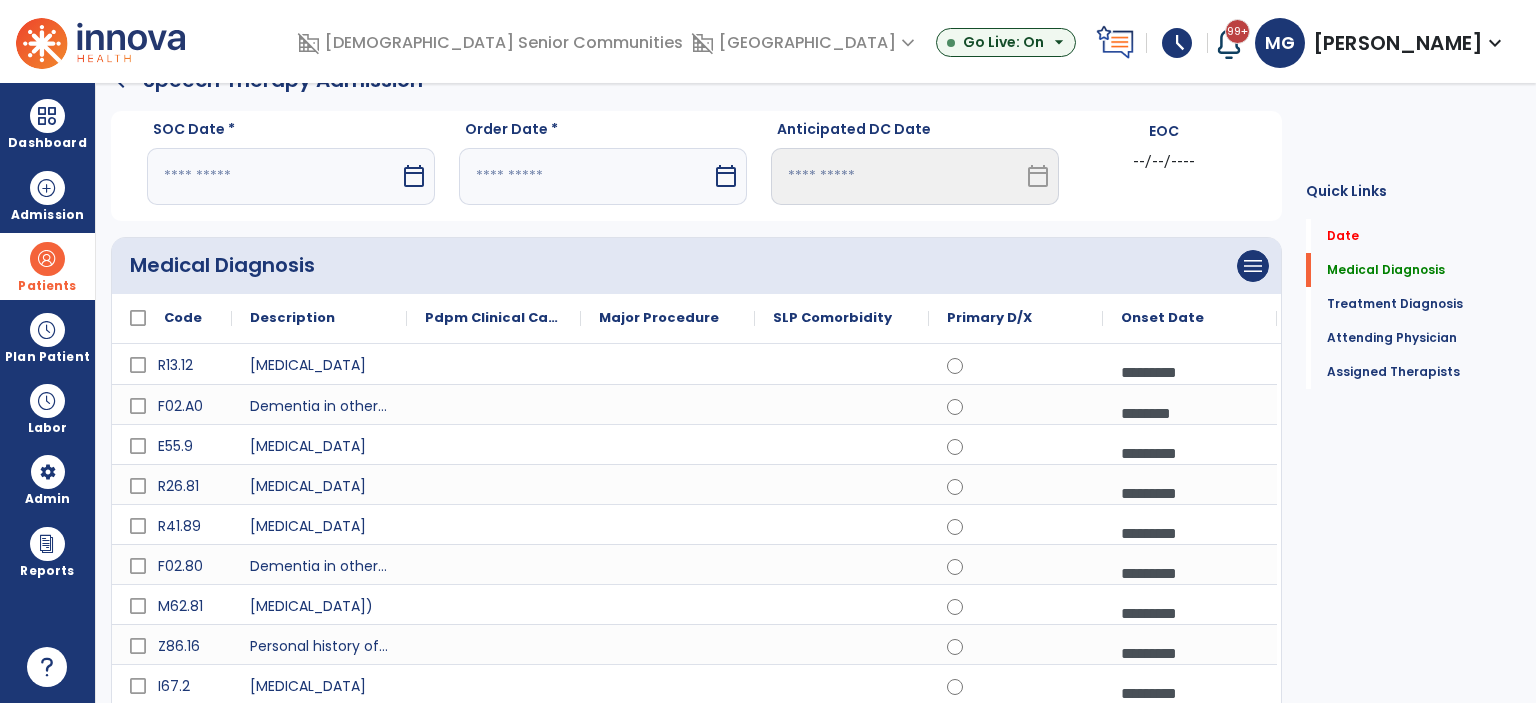 select on "*" 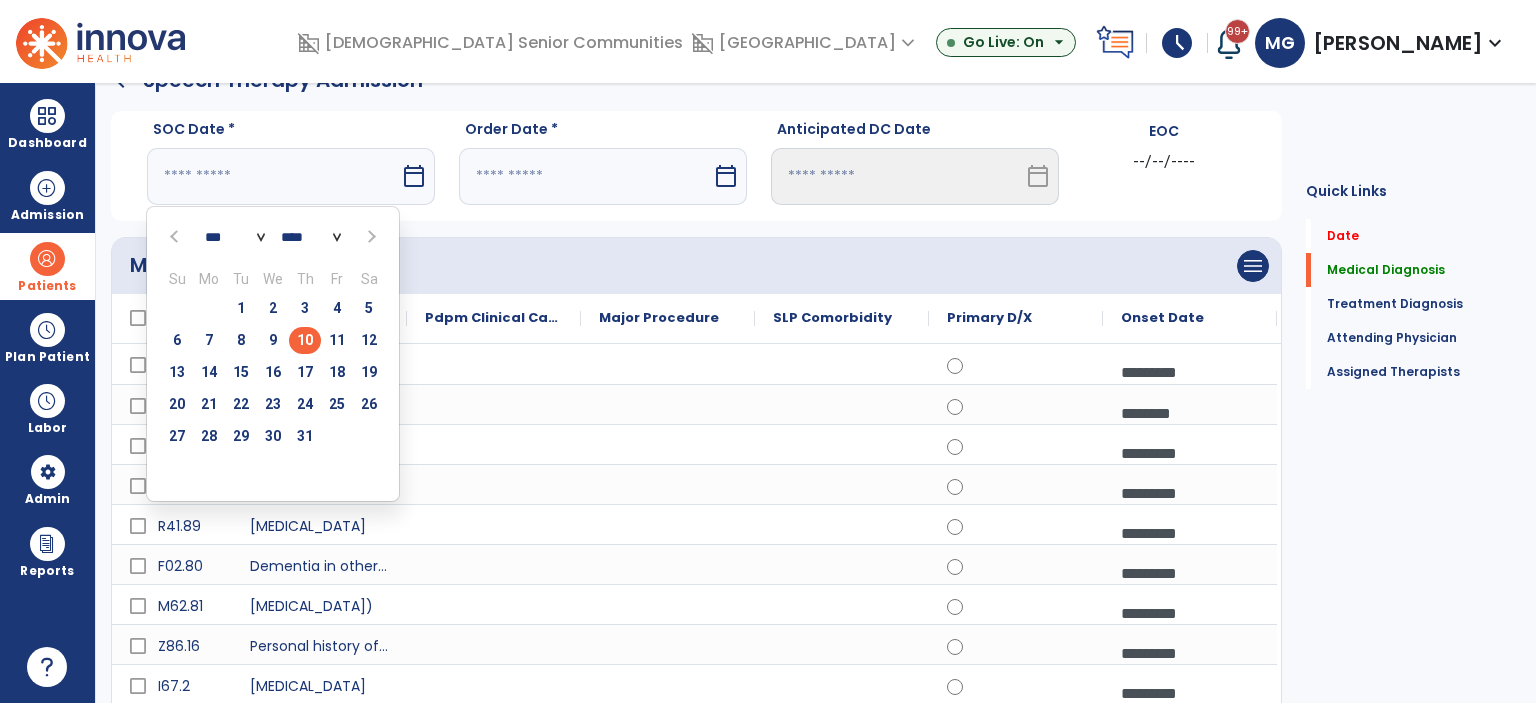 drag, startPoint x: 300, startPoint y: 335, endPoint x: 320, endPoint y: 319, distance: 25.612497 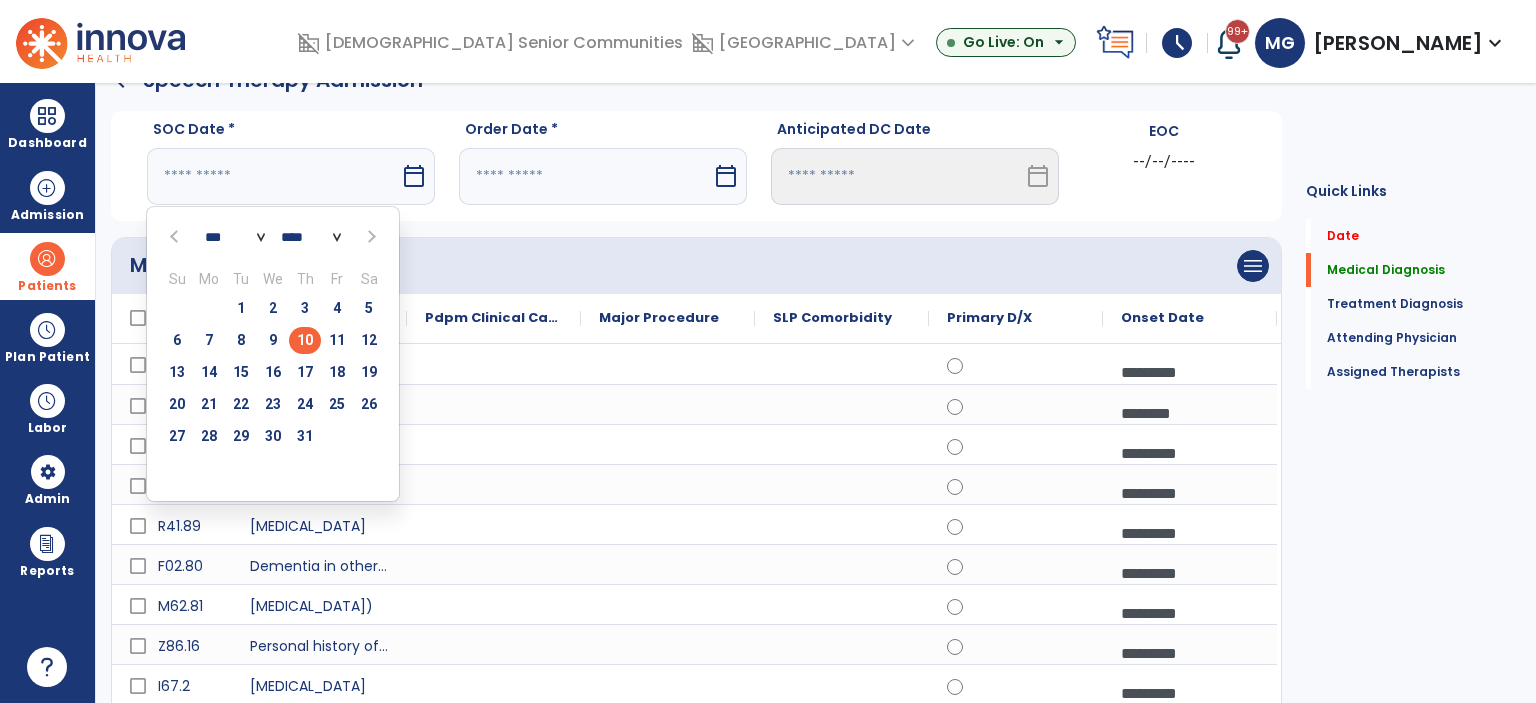 click on "10" at bounding box center [305, 340] 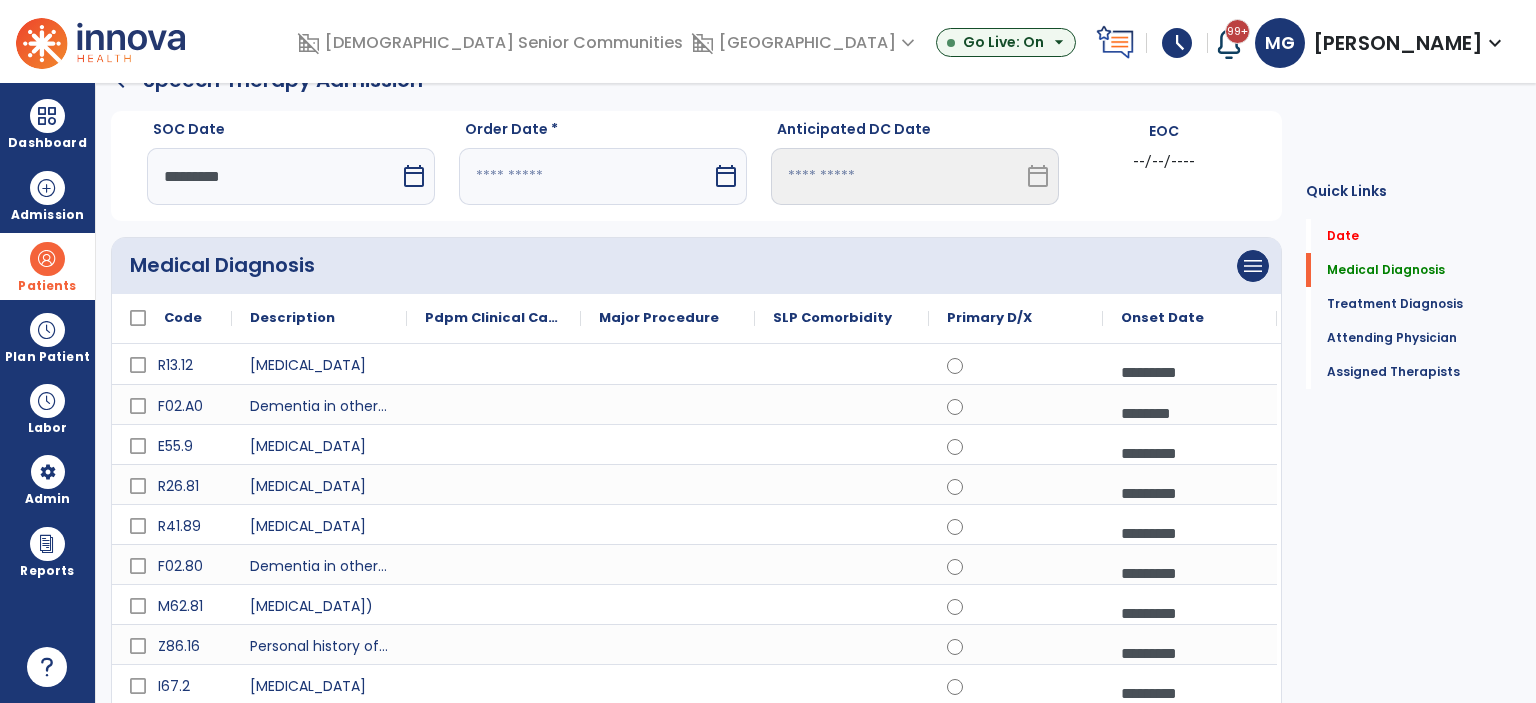 click at bounding box center [585, 176] 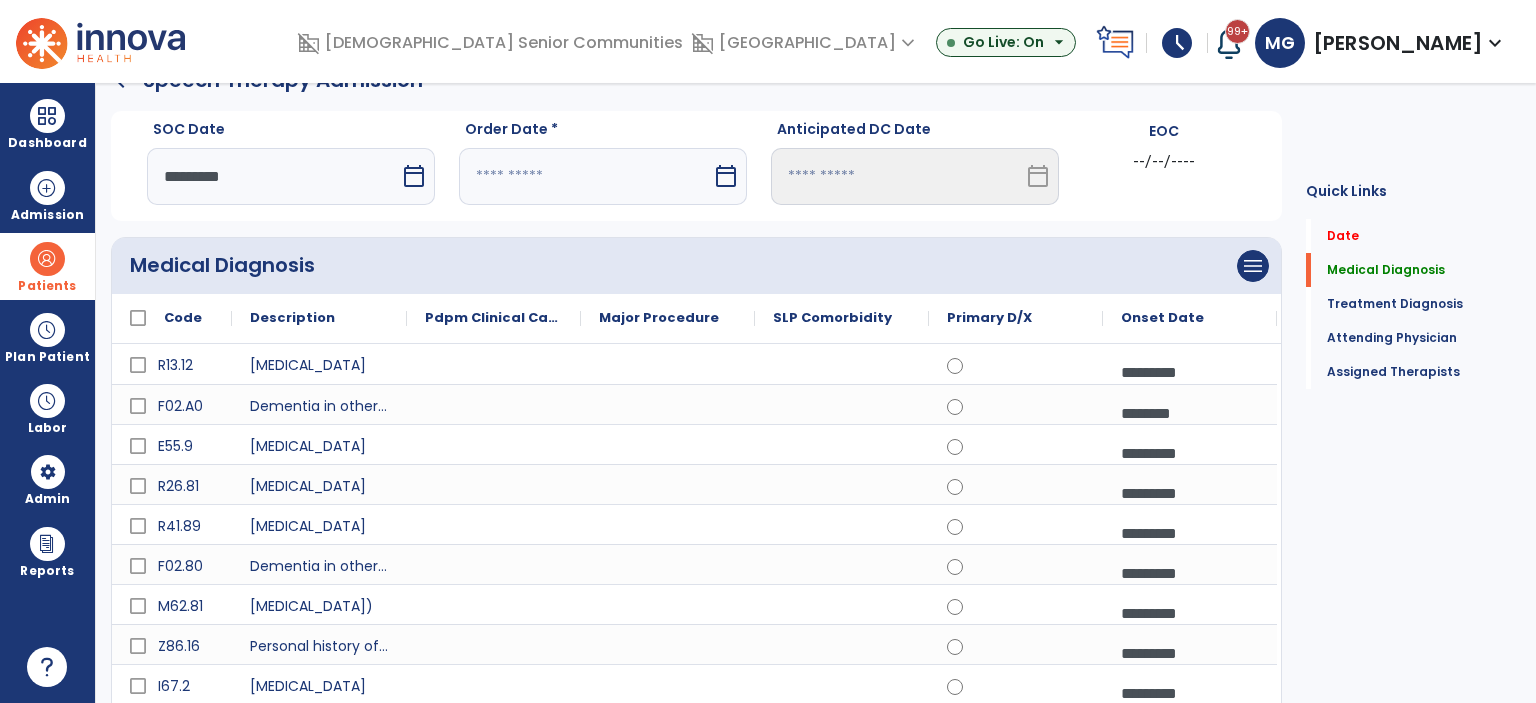 select on "*" 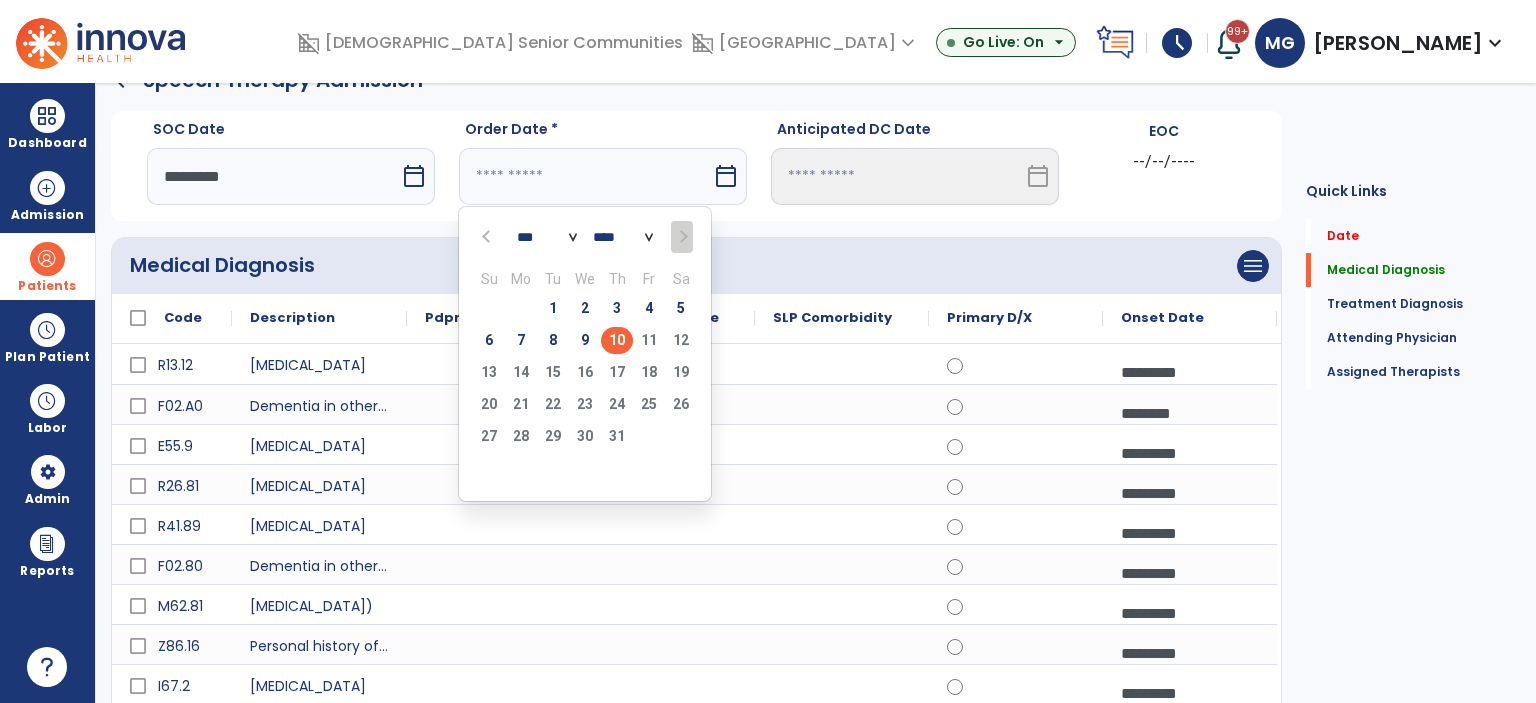 click on "10" at bounding box center (617, 340) 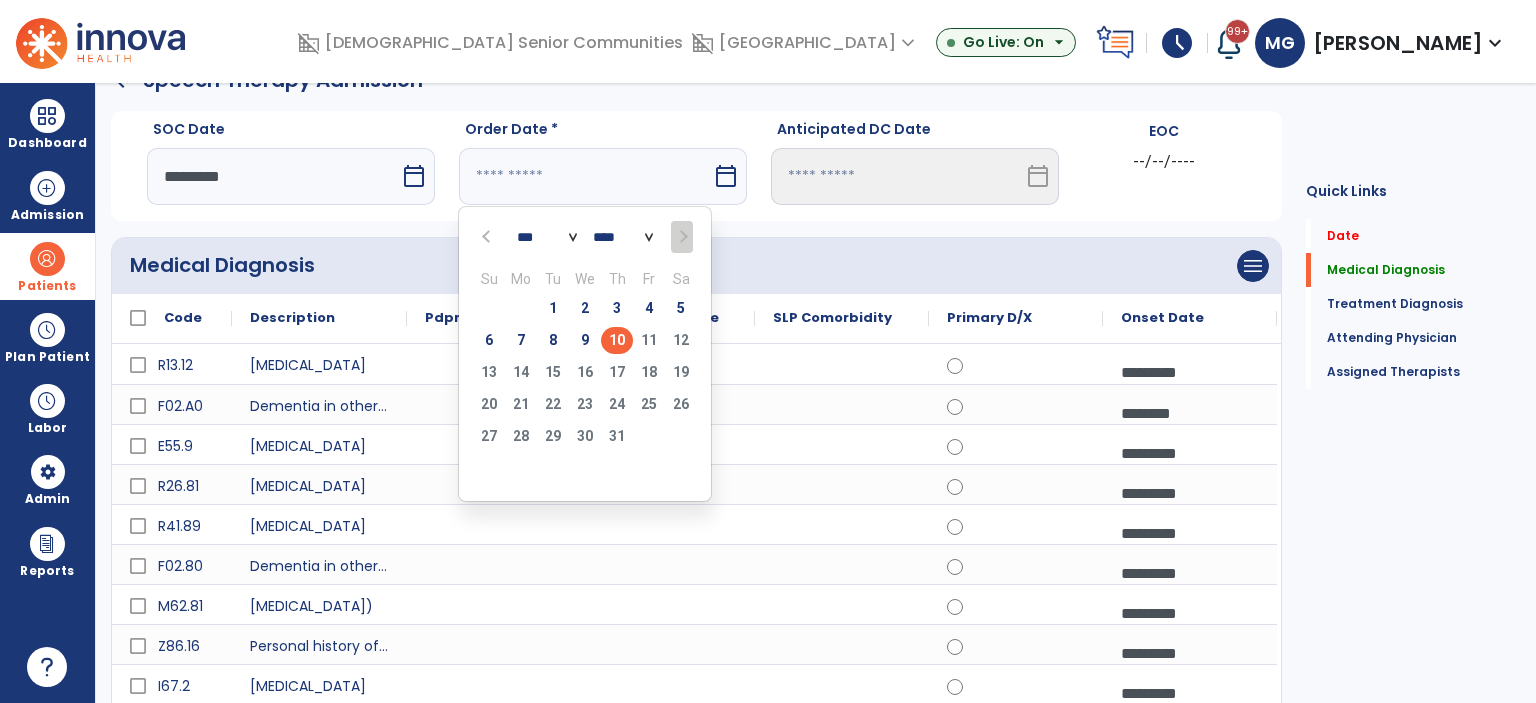 type on "*********" 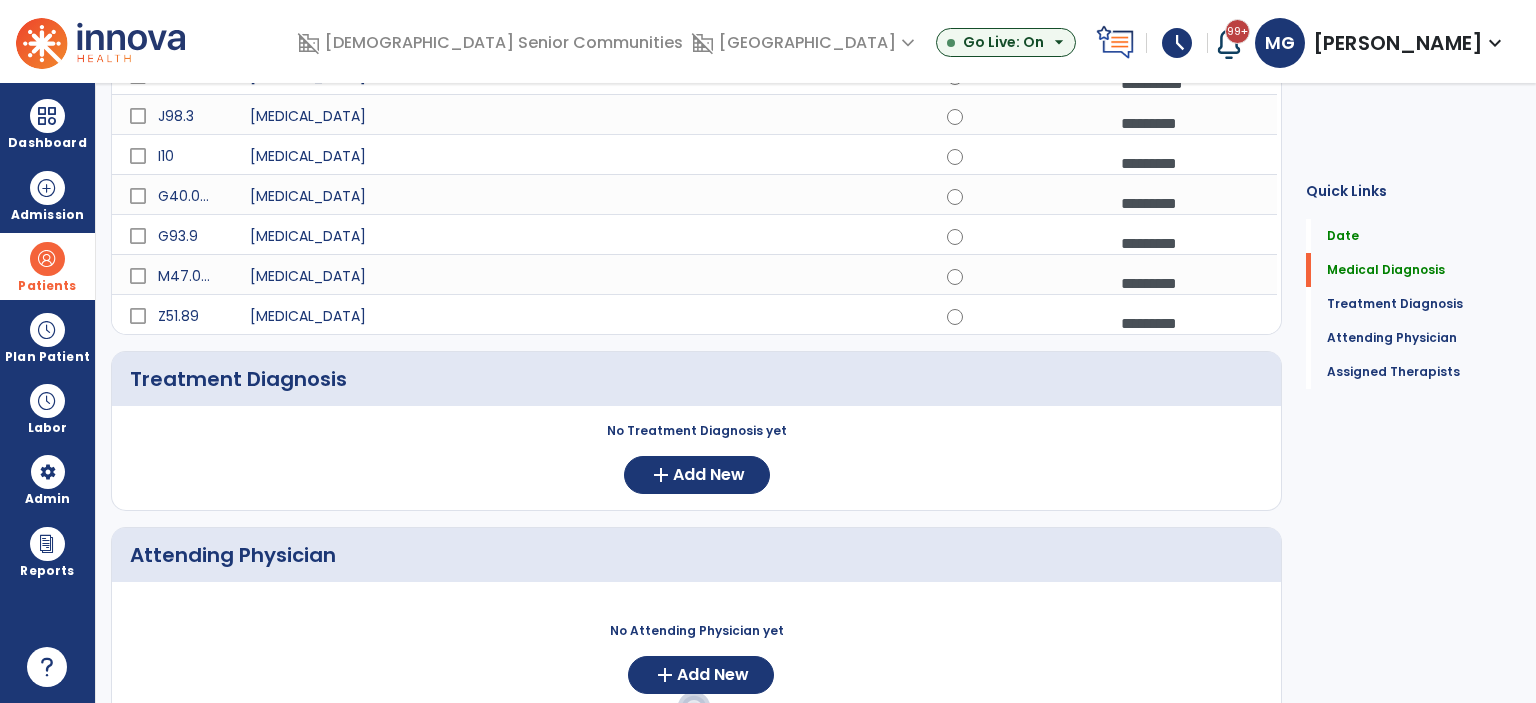 scroll, scrollTop: 838, scrollLeft: 0, axis: vertical 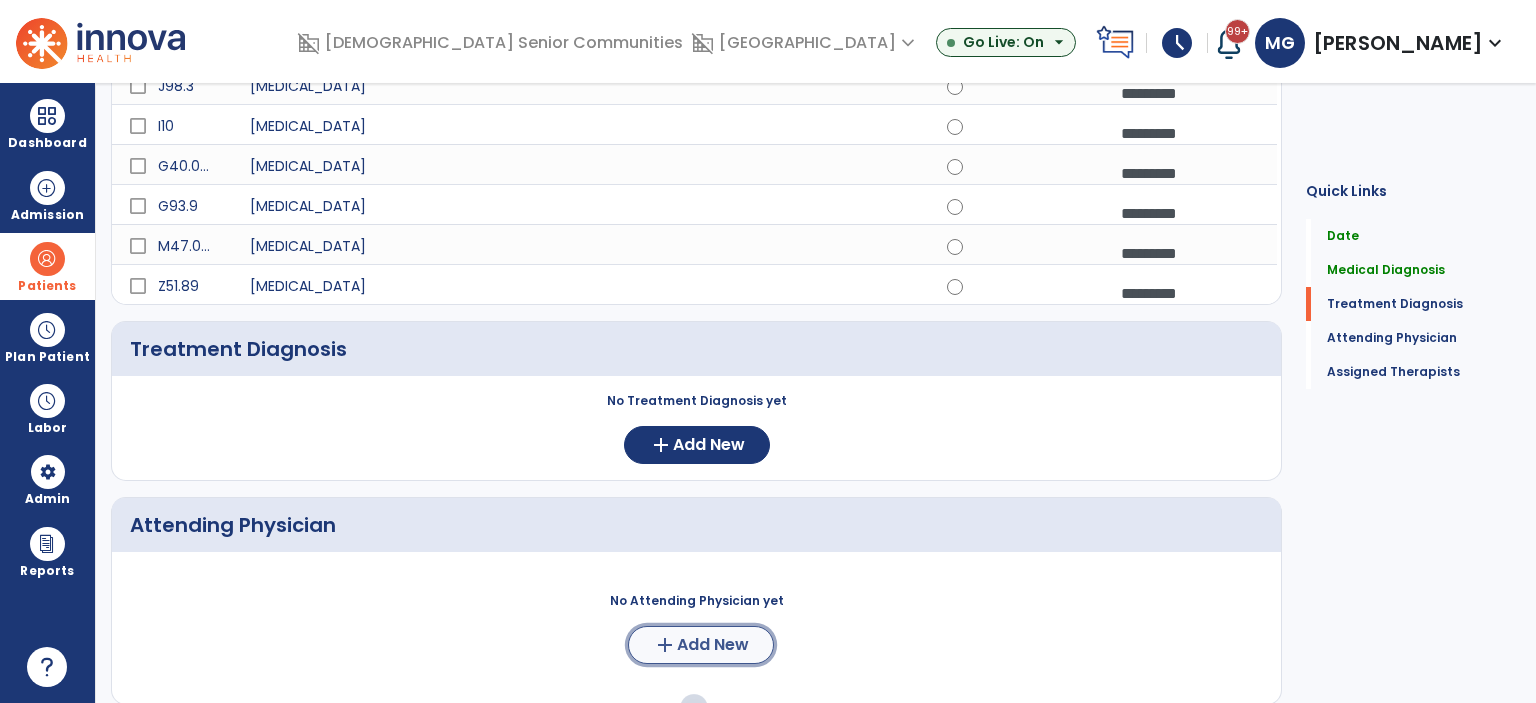 click on "Add New" 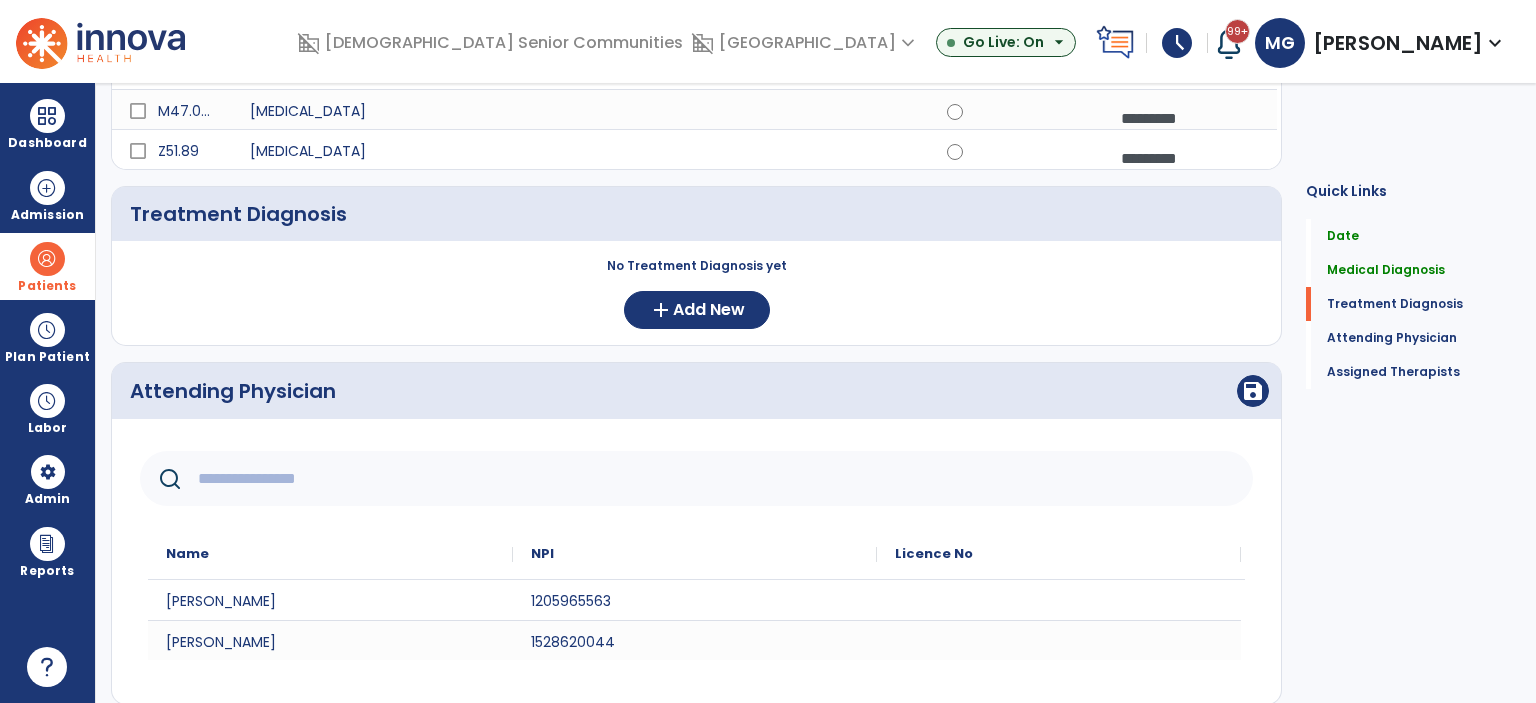 scroll, scrollTop: 1138, scrollLeft: 0, axis: vertical 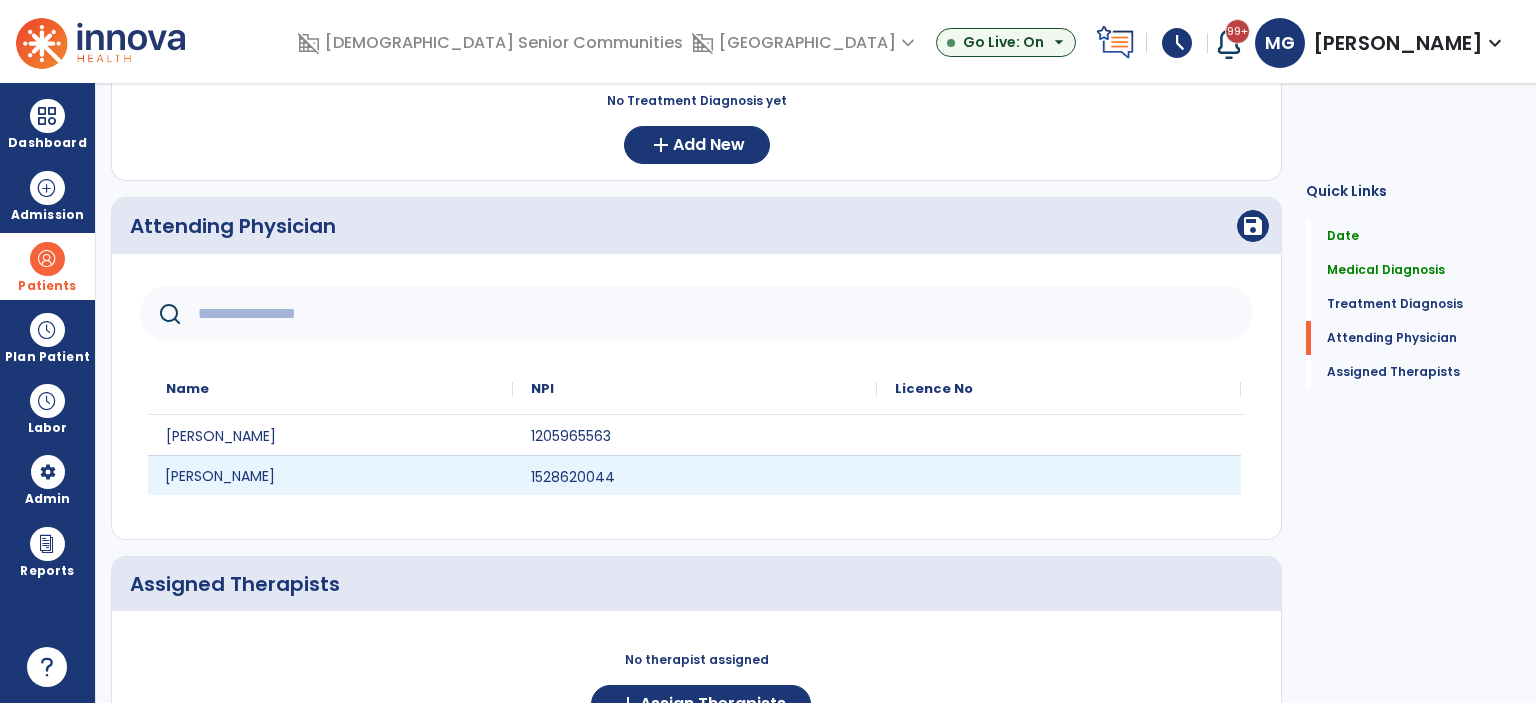 click on "[PERSON_NAME]" 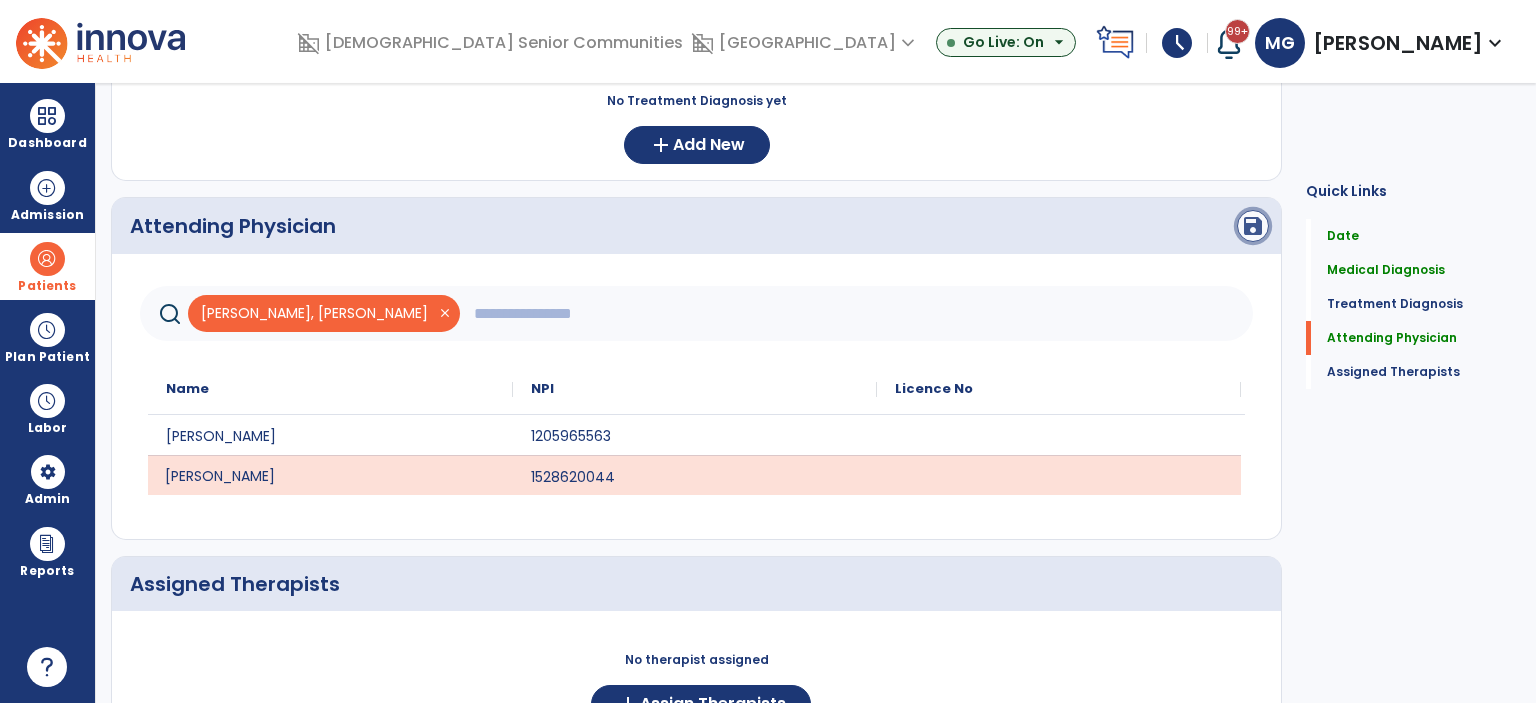 click on "save" 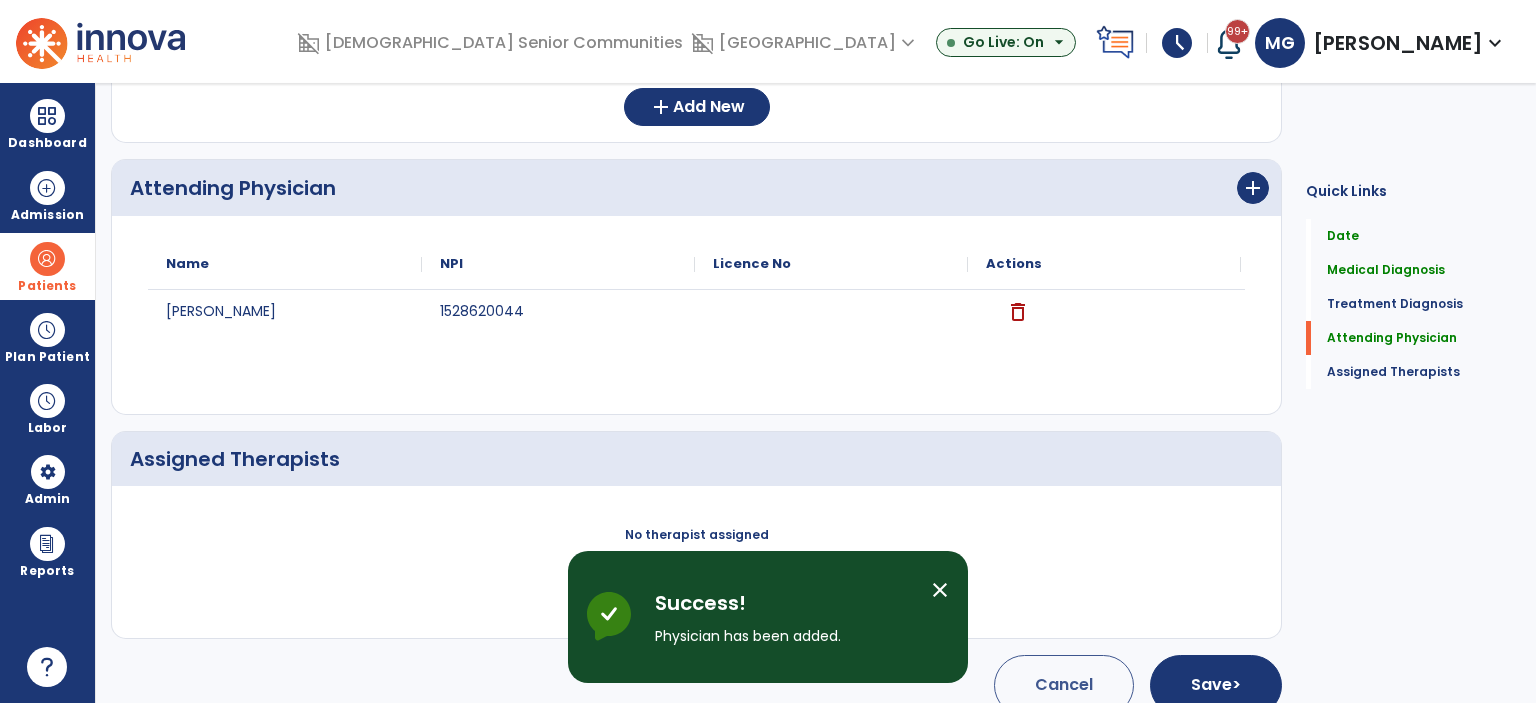 scroll, scrollTop: 1201, scrollLeft: 0, axis: vertical 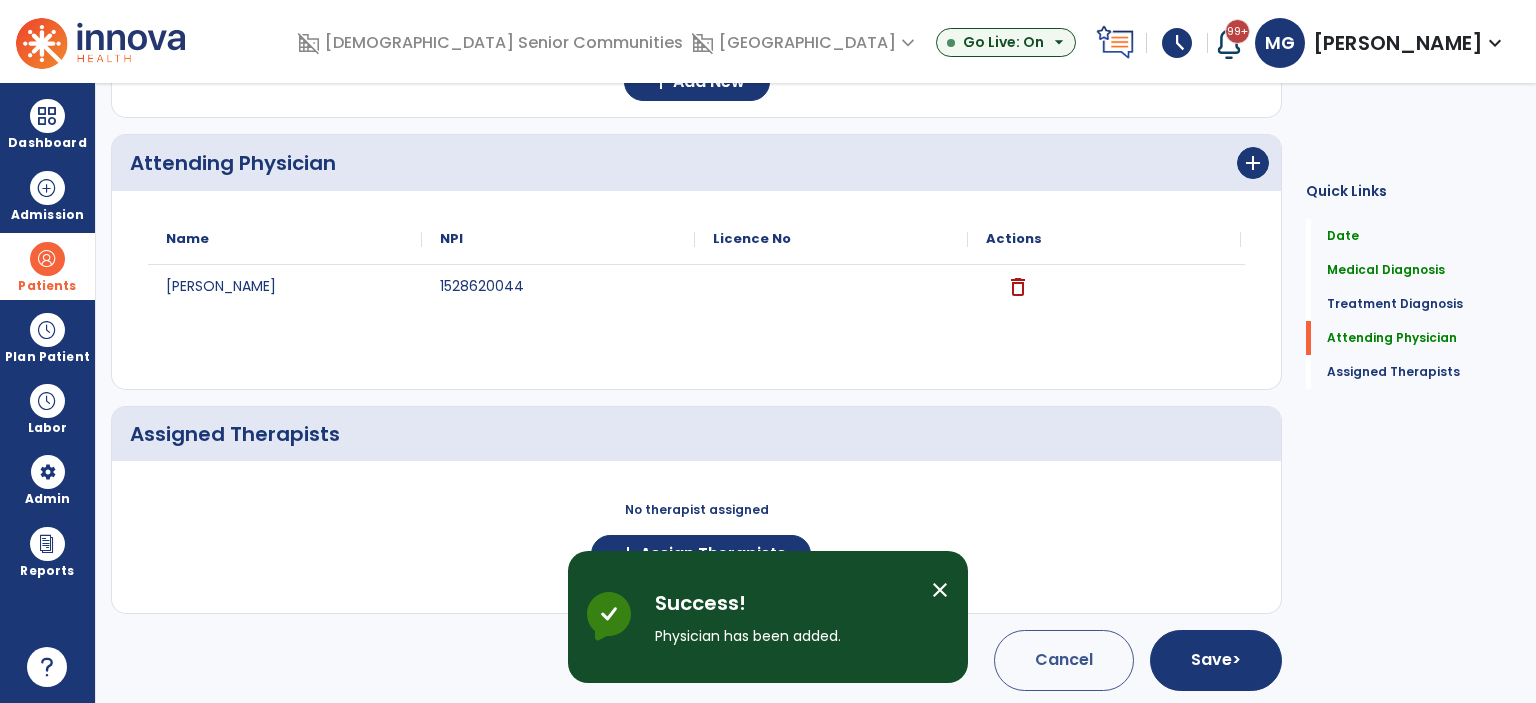 click on "close" at bounding box center [940, 590] 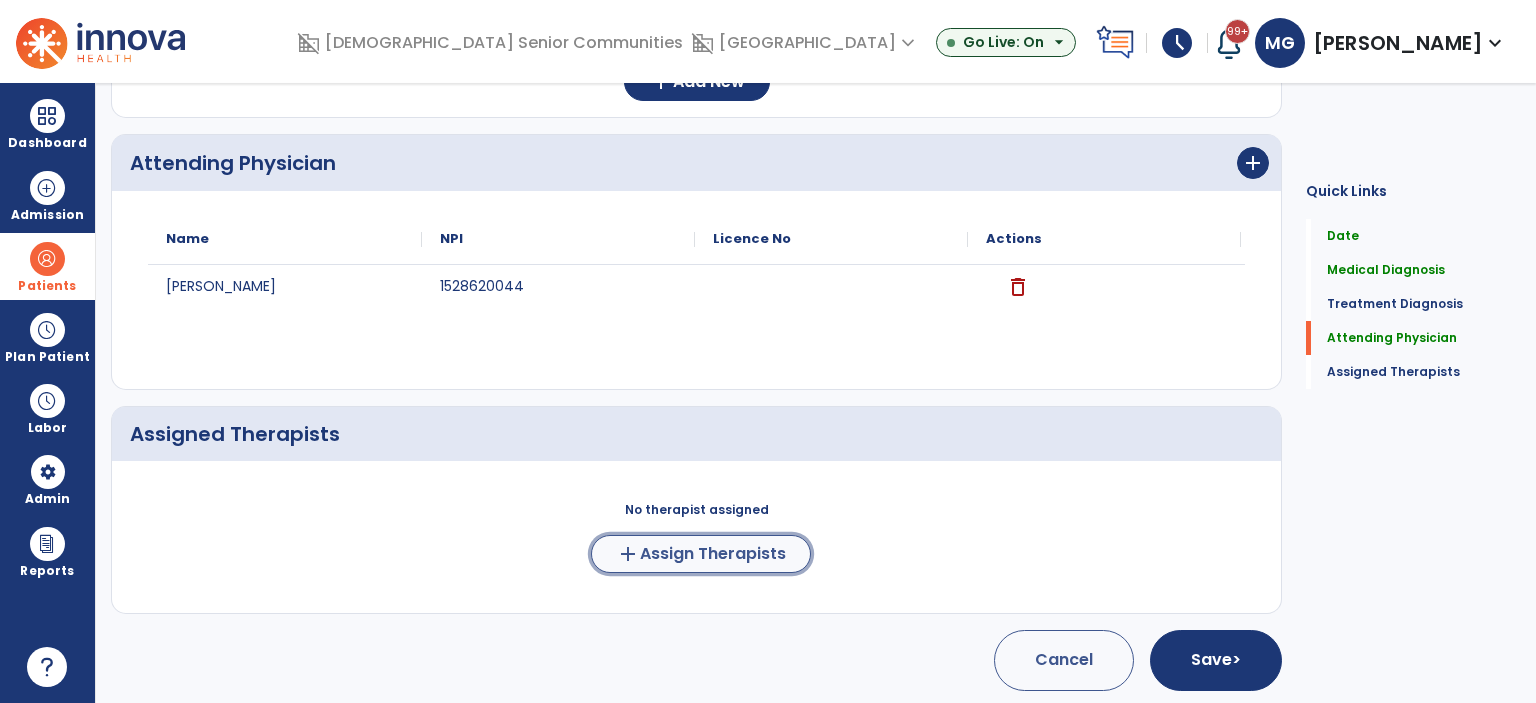 click on "add  Assign Therapists" 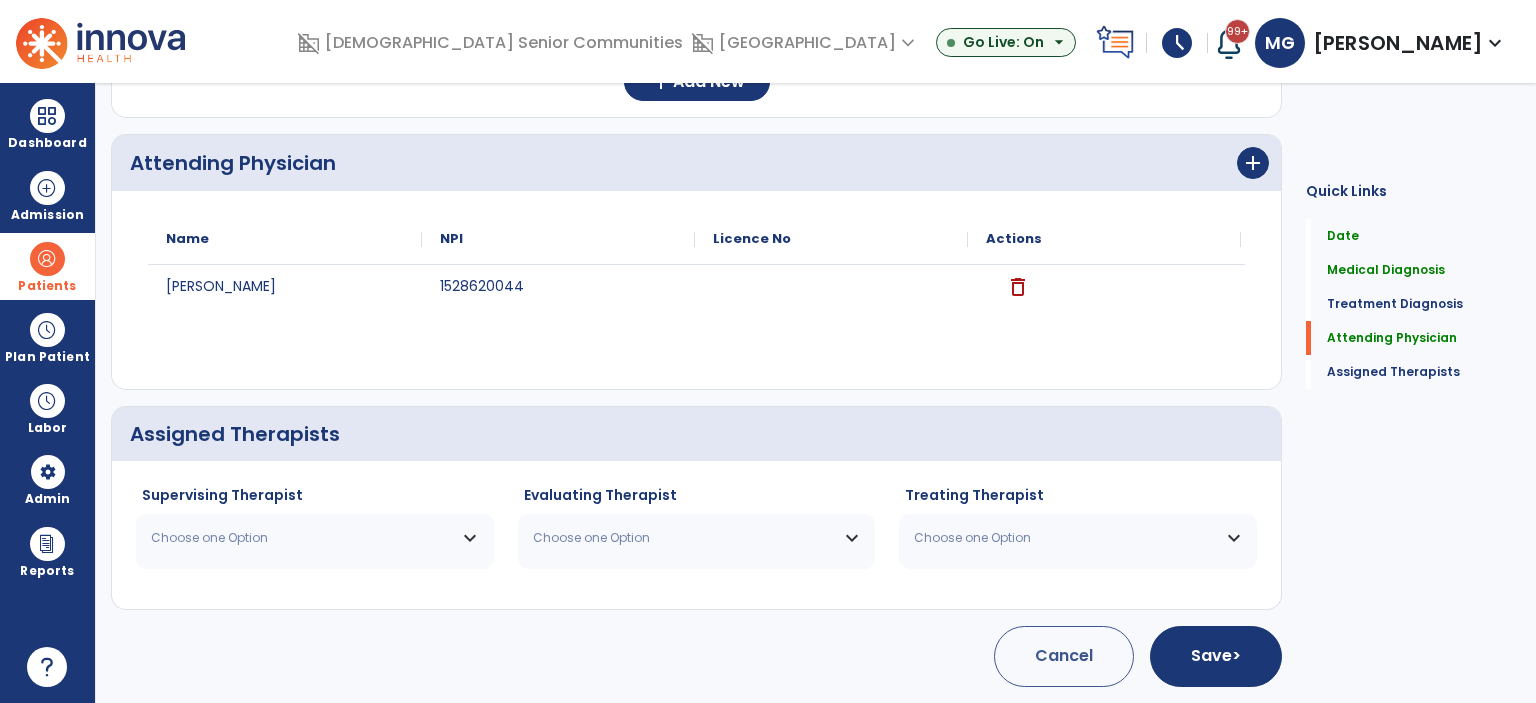scroll, scrollTop: 1197, scrollLeft: 0, axis: vertical 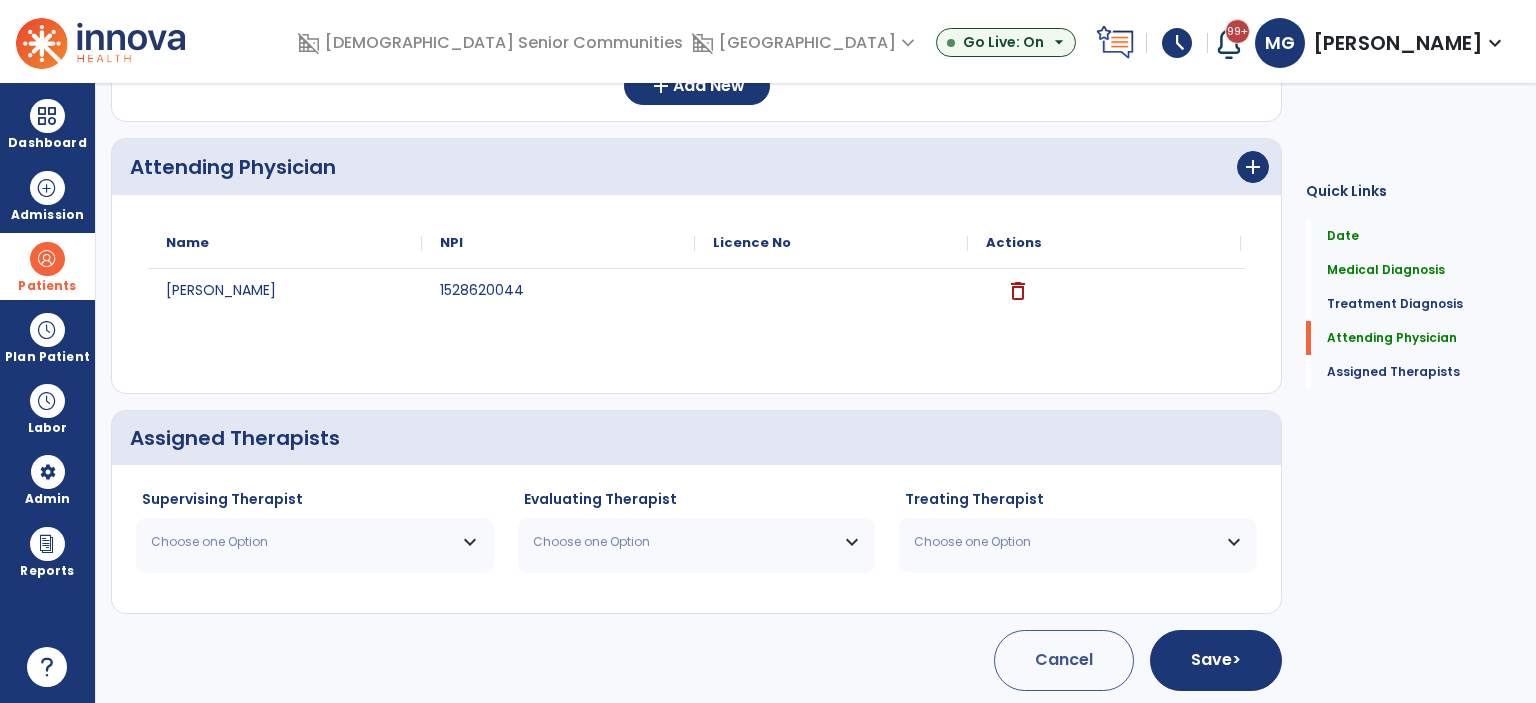 click on "Choose one Option" at bounding box center [302, 542] 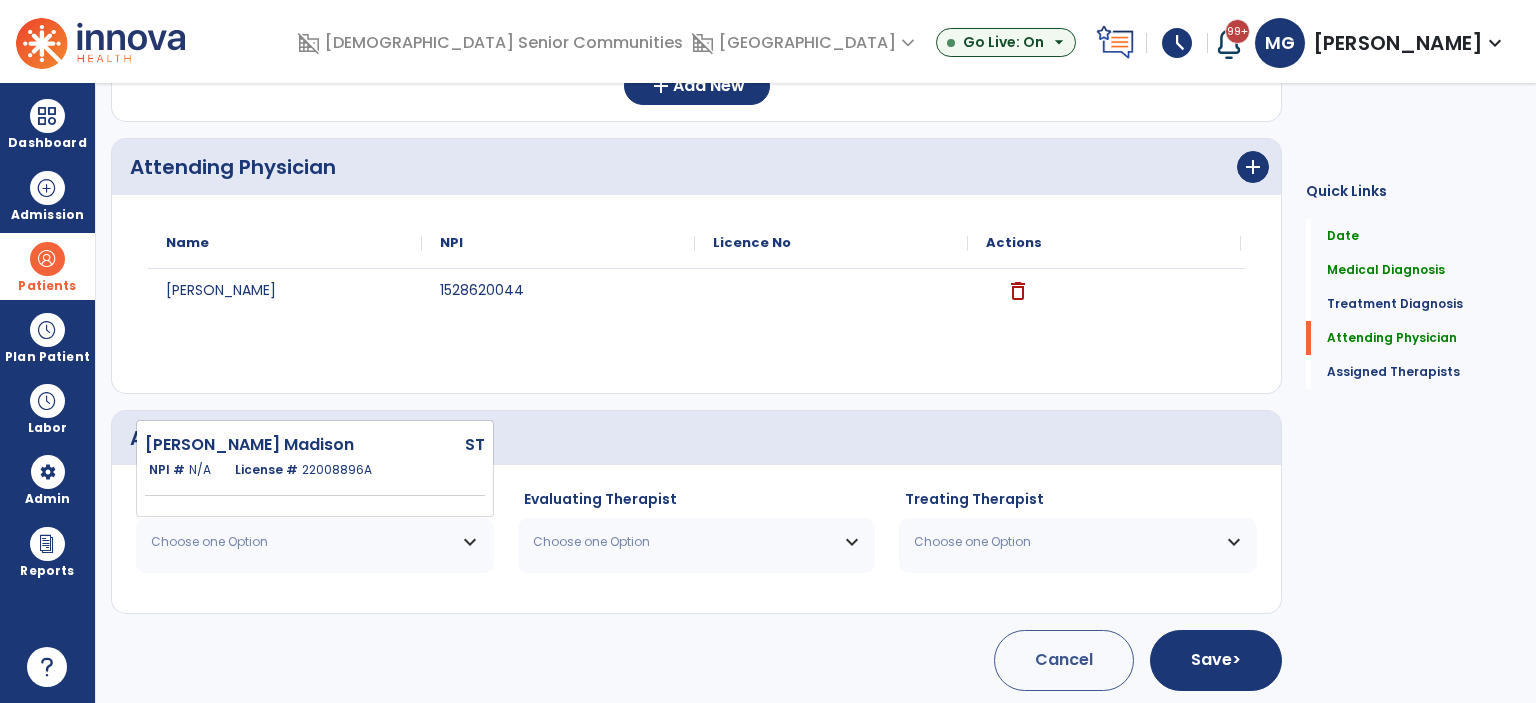 drag, startPoint x: 320, startPoint y: 456, endPoint x: 518, endPoint y: 543, distance: 216.27066 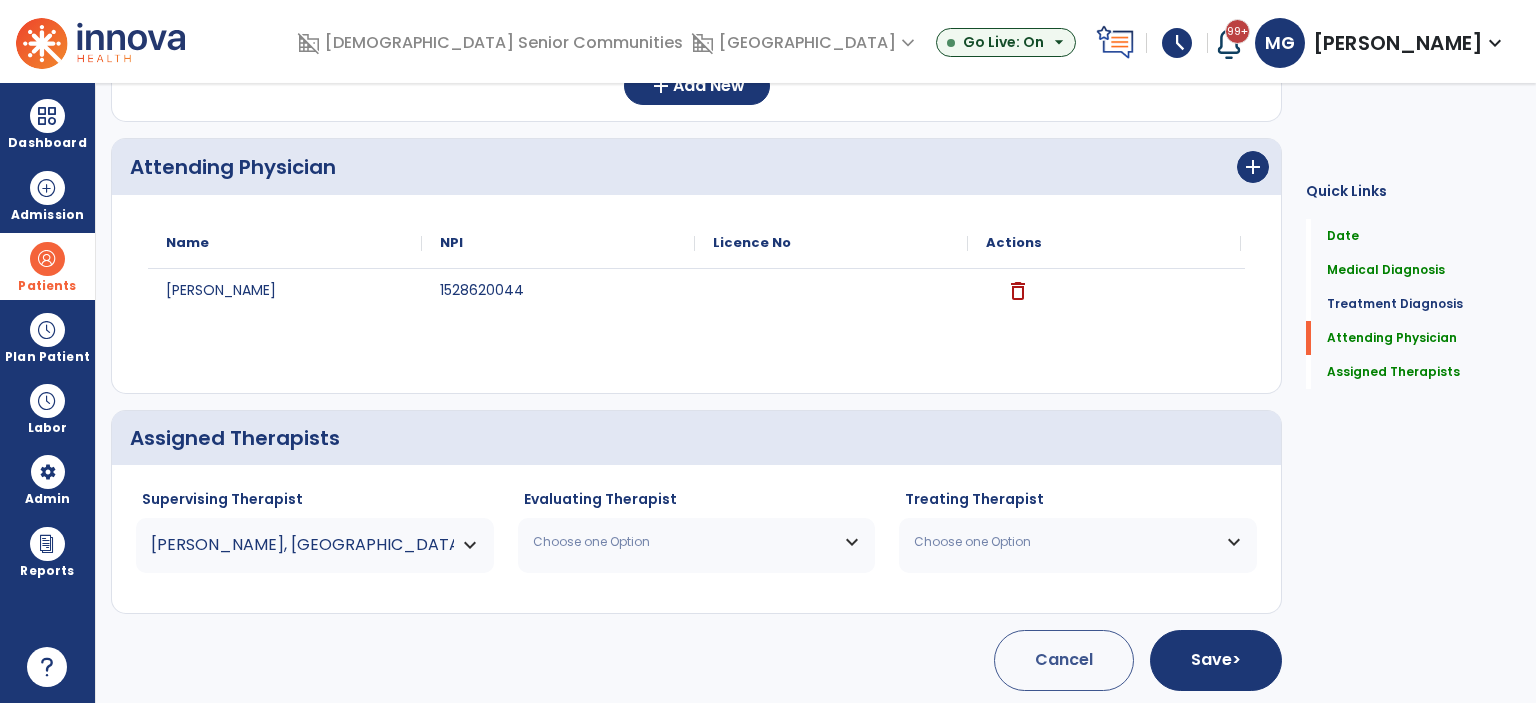 drag, startPoint x: 607, startPoint y: 542, endPoint x: 584, endPoint y: 507, distance: 41.880783 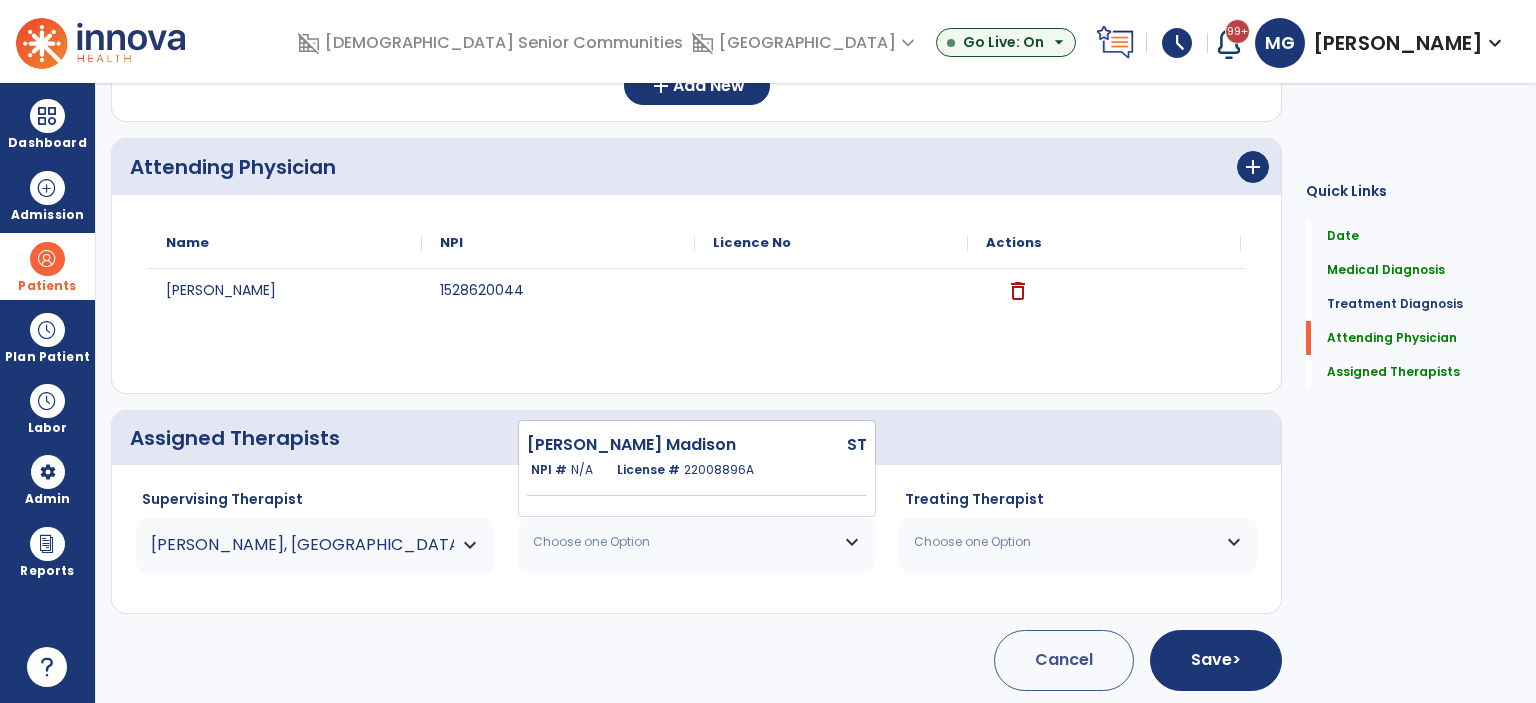 drag, startPoint x: 545, startPoint y: 463, endPoint x: 903, endPoint y: 563, distance: 371.7042 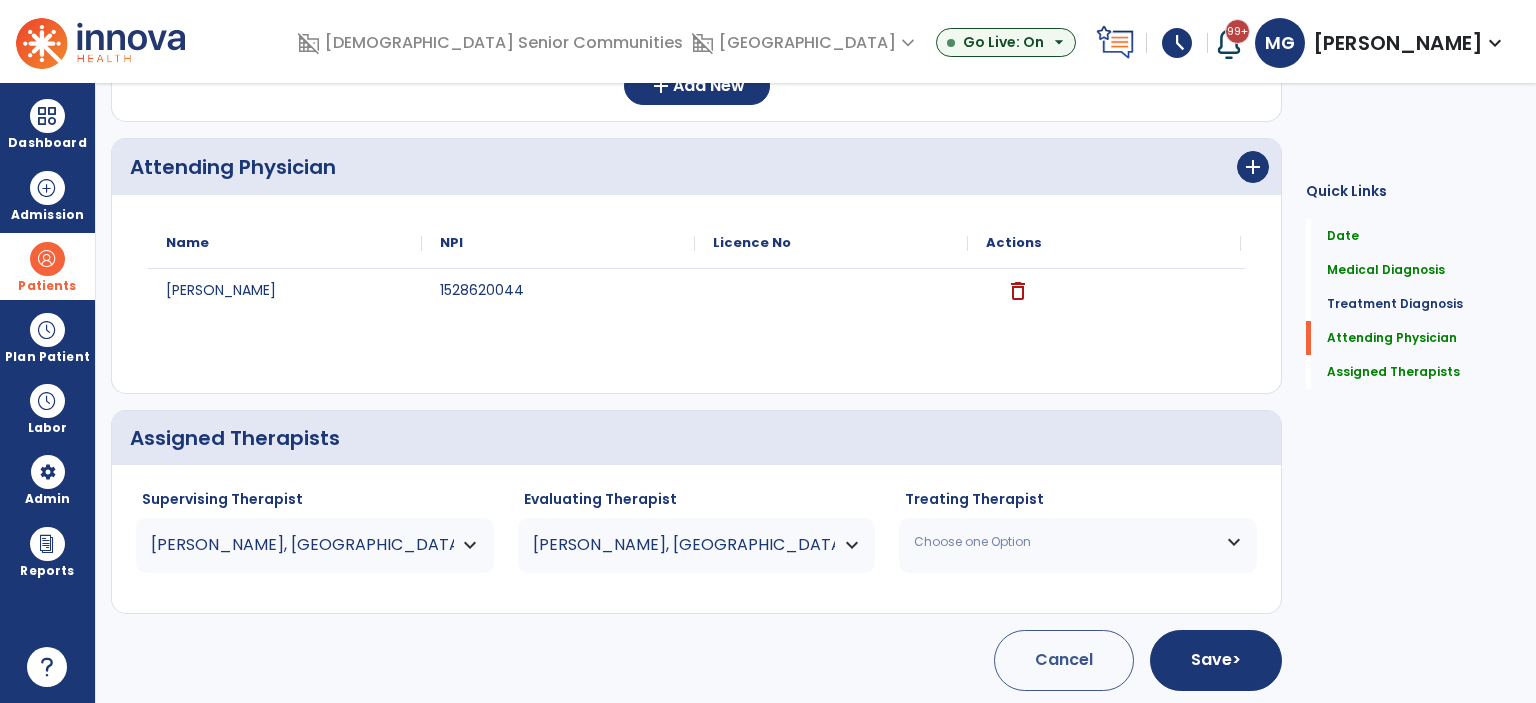 drag, startPoint x: 1043, startPoint y: 547, endPoint x: 1008, endPoint y: 503, distance: 56.22277 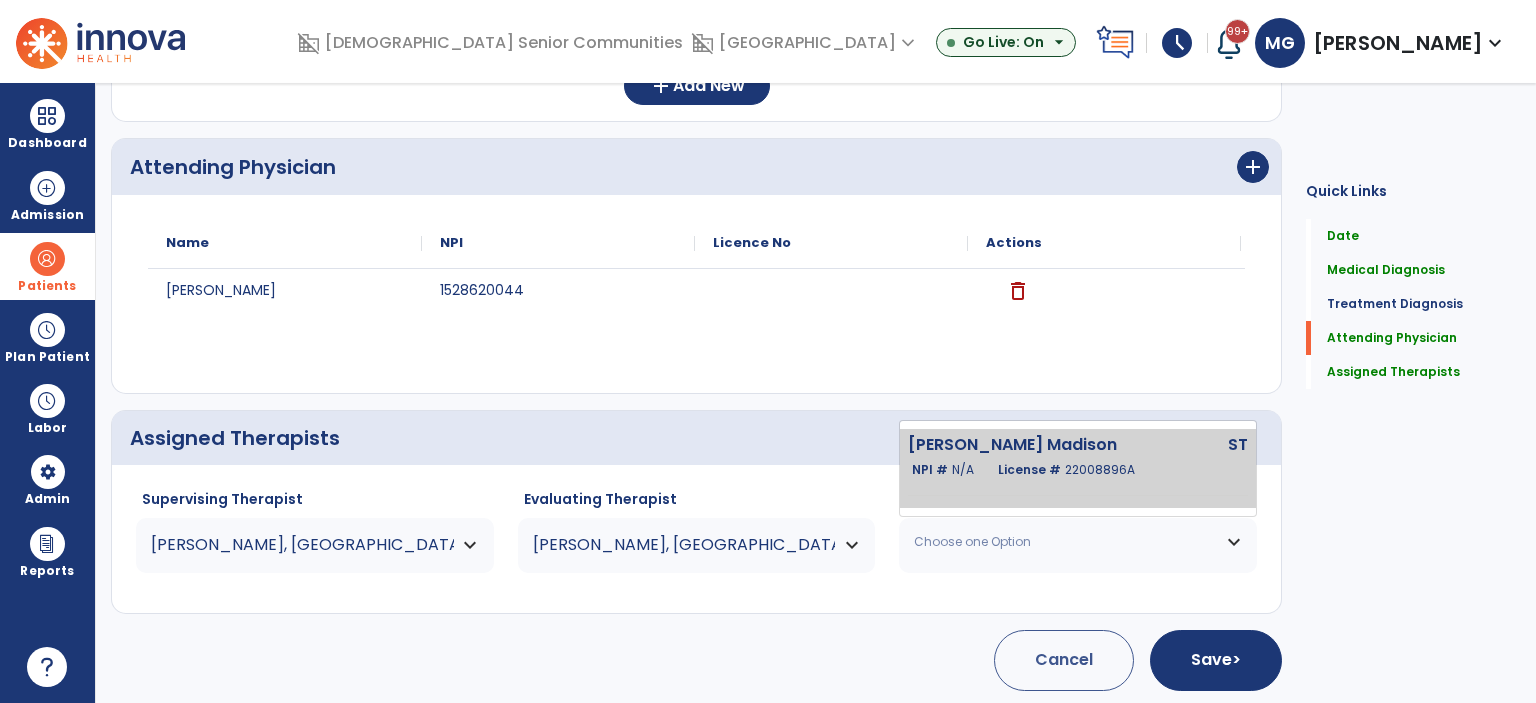 click on "[PERSON_NAME] [GEOGRAPHIC_DATA] #  N/A   License #  22008896A" 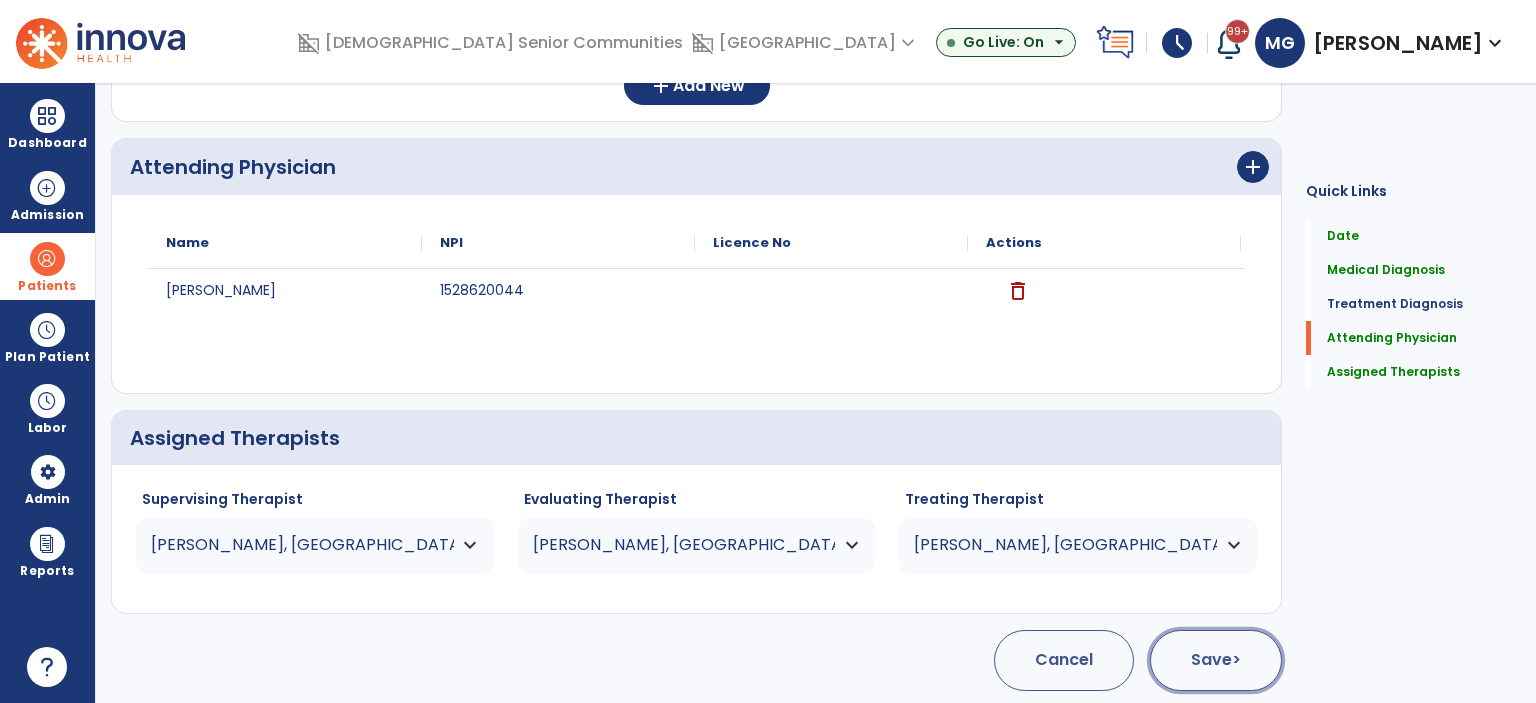 click on "Save  >" 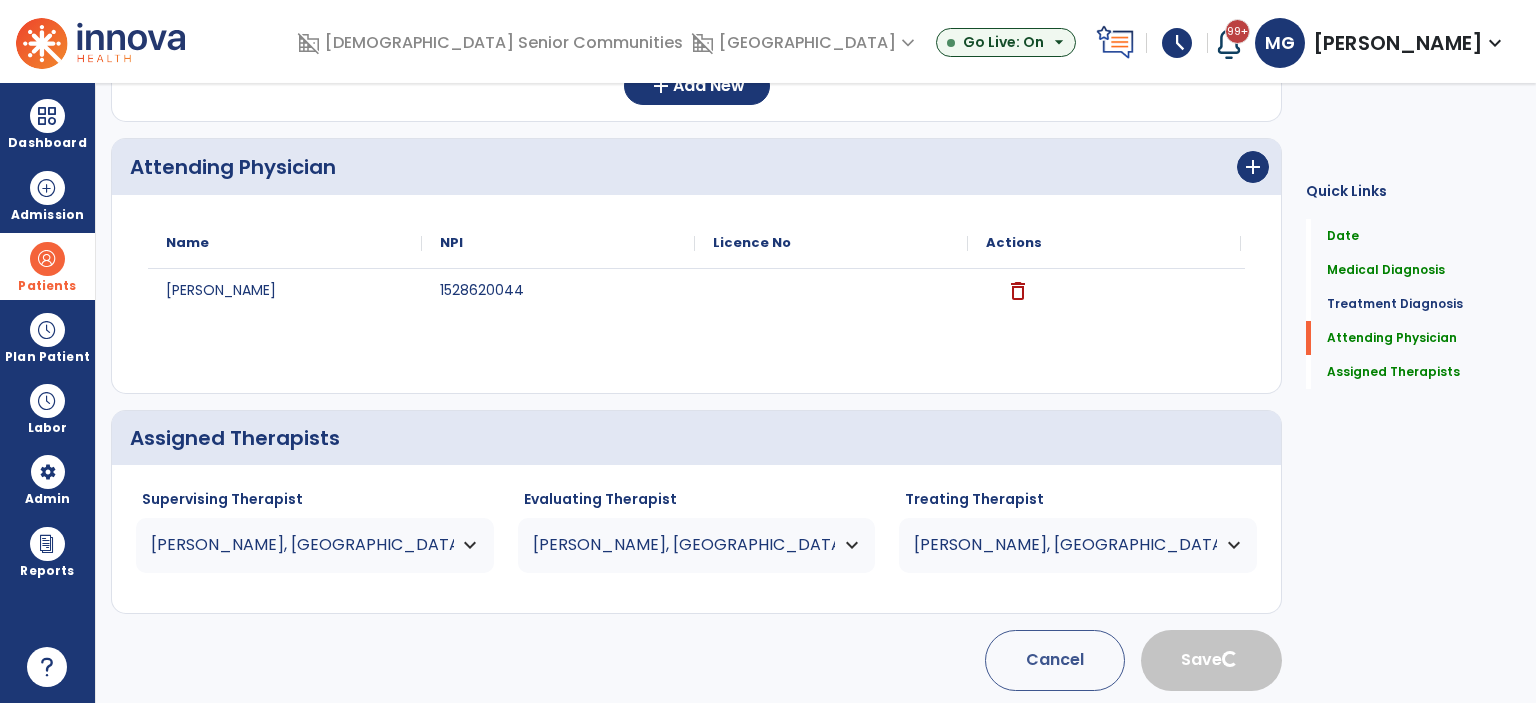 type 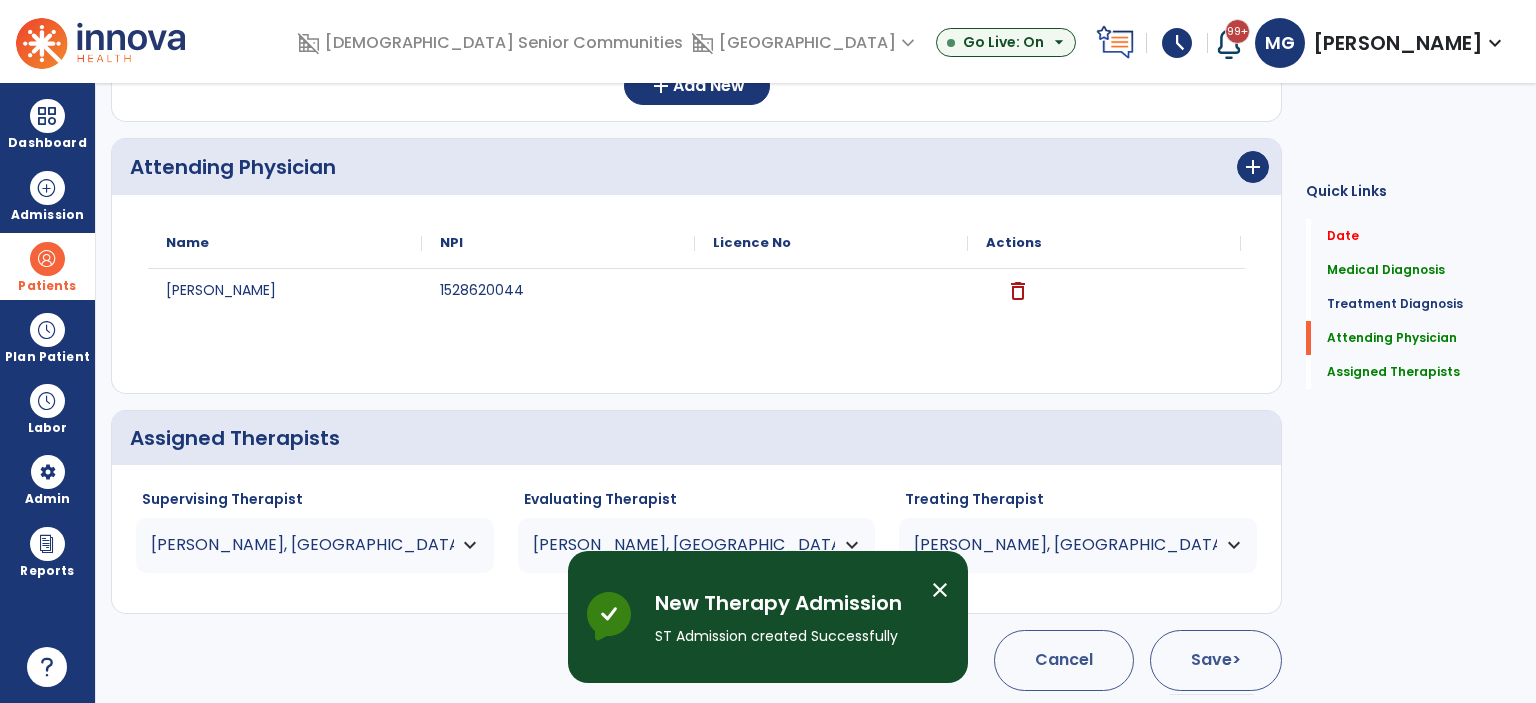 scroll, scrollTop: 54, scrollLeft: 0, axis: vertical 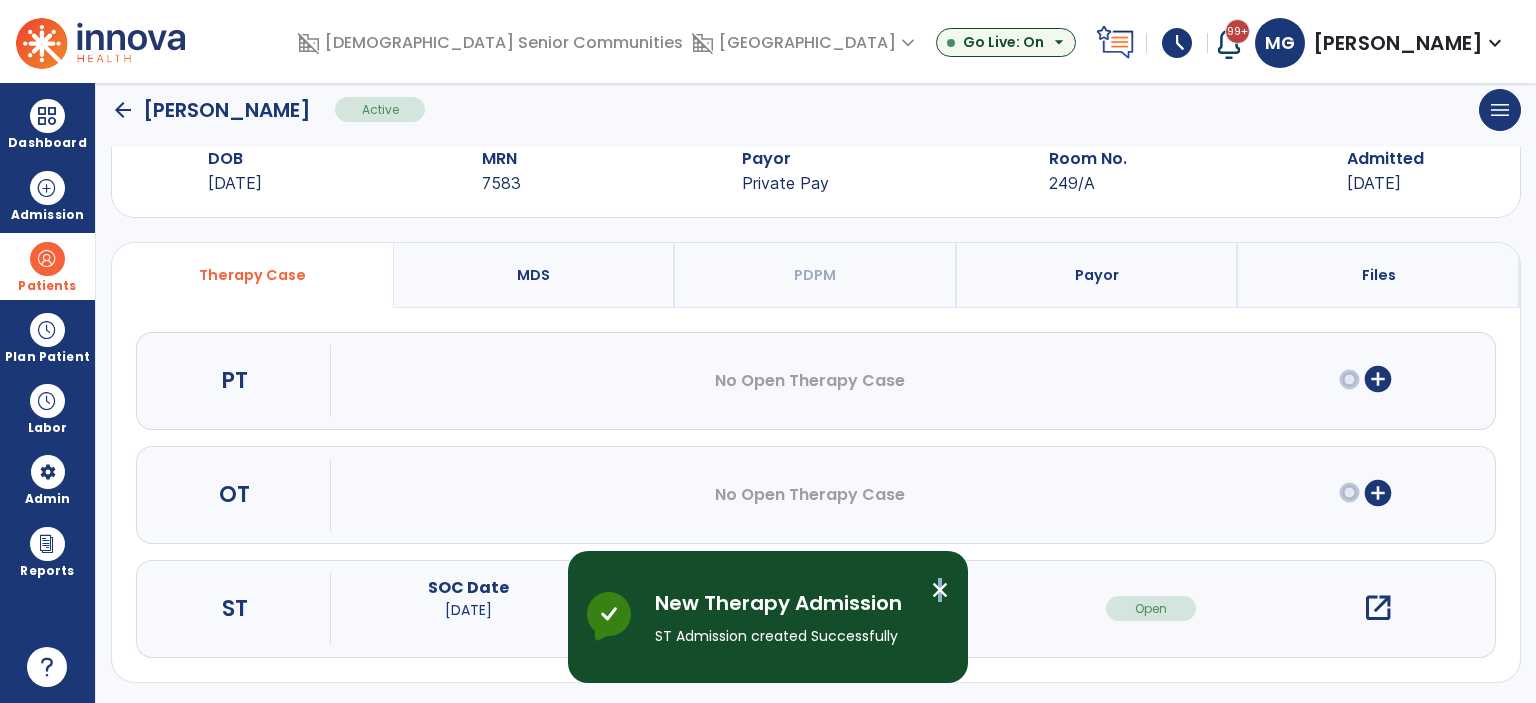 click on "close" at bounding box center [940, 590] 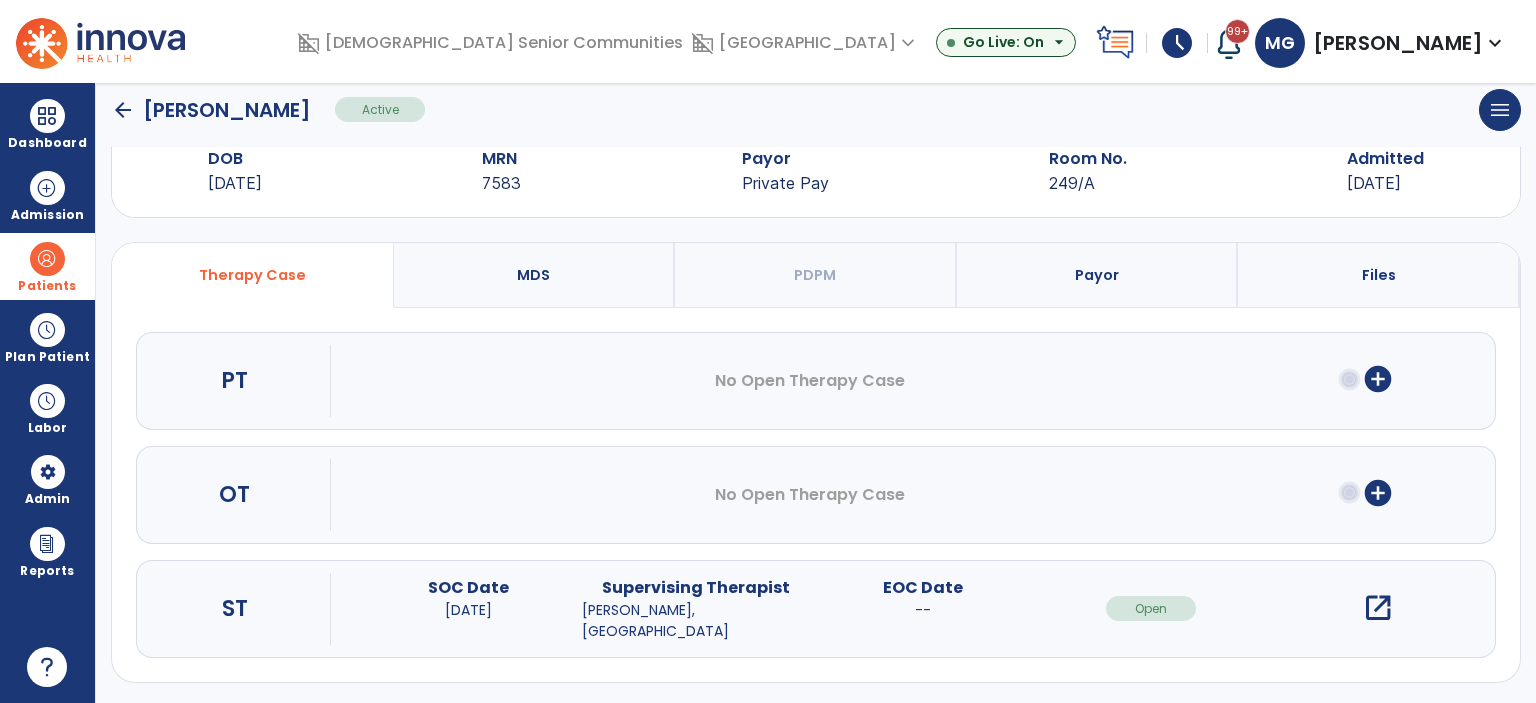 click on "arrow_back" 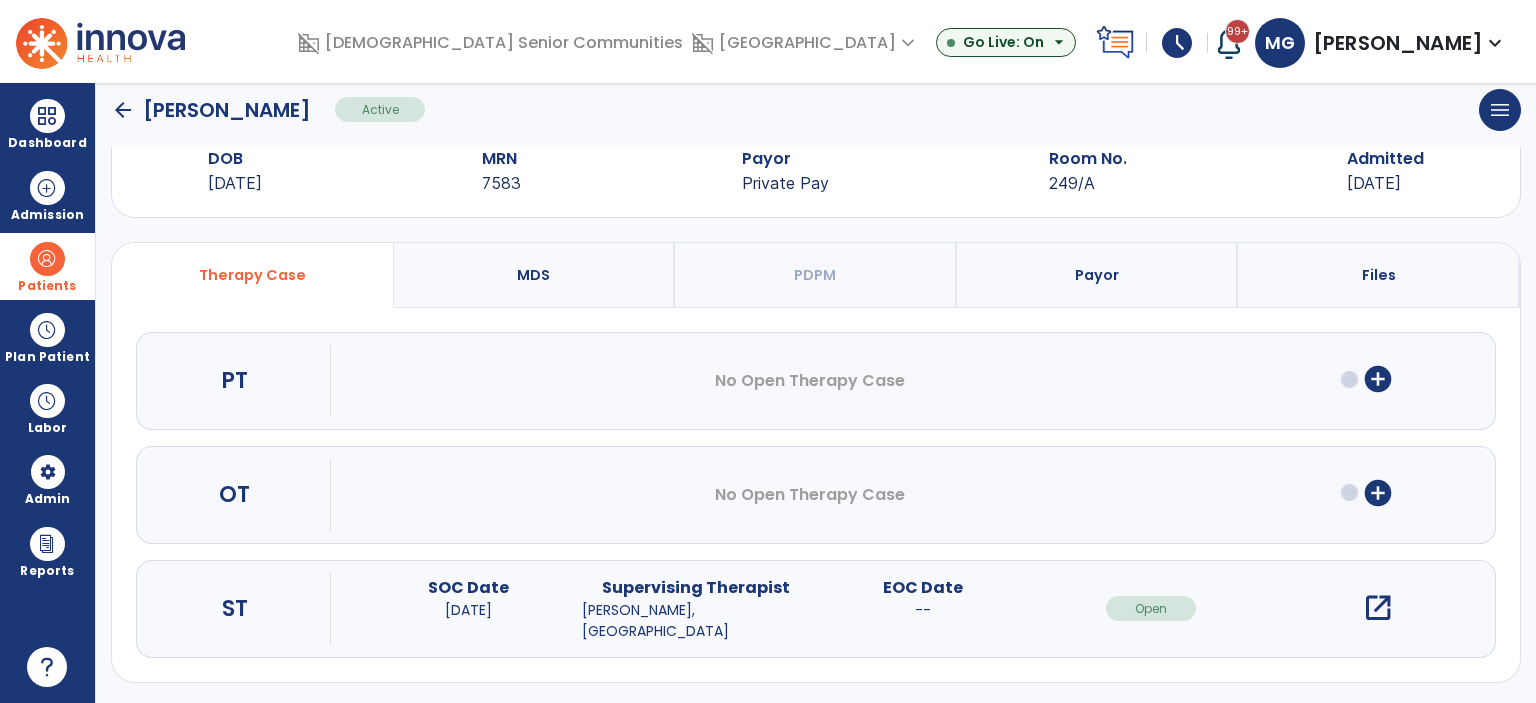 scroll, scrollTop: 38, scrollLeft: 0, axis: vertical 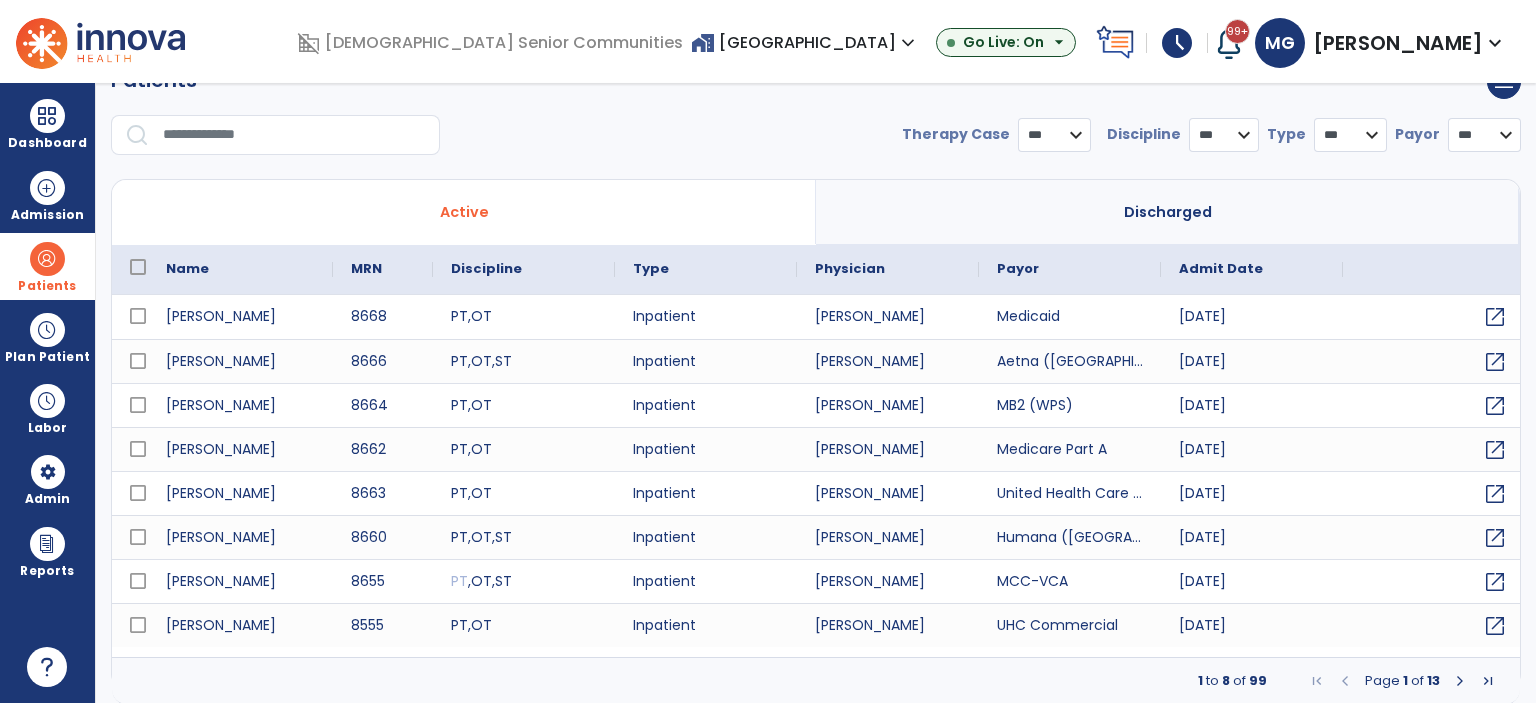 select on "***" 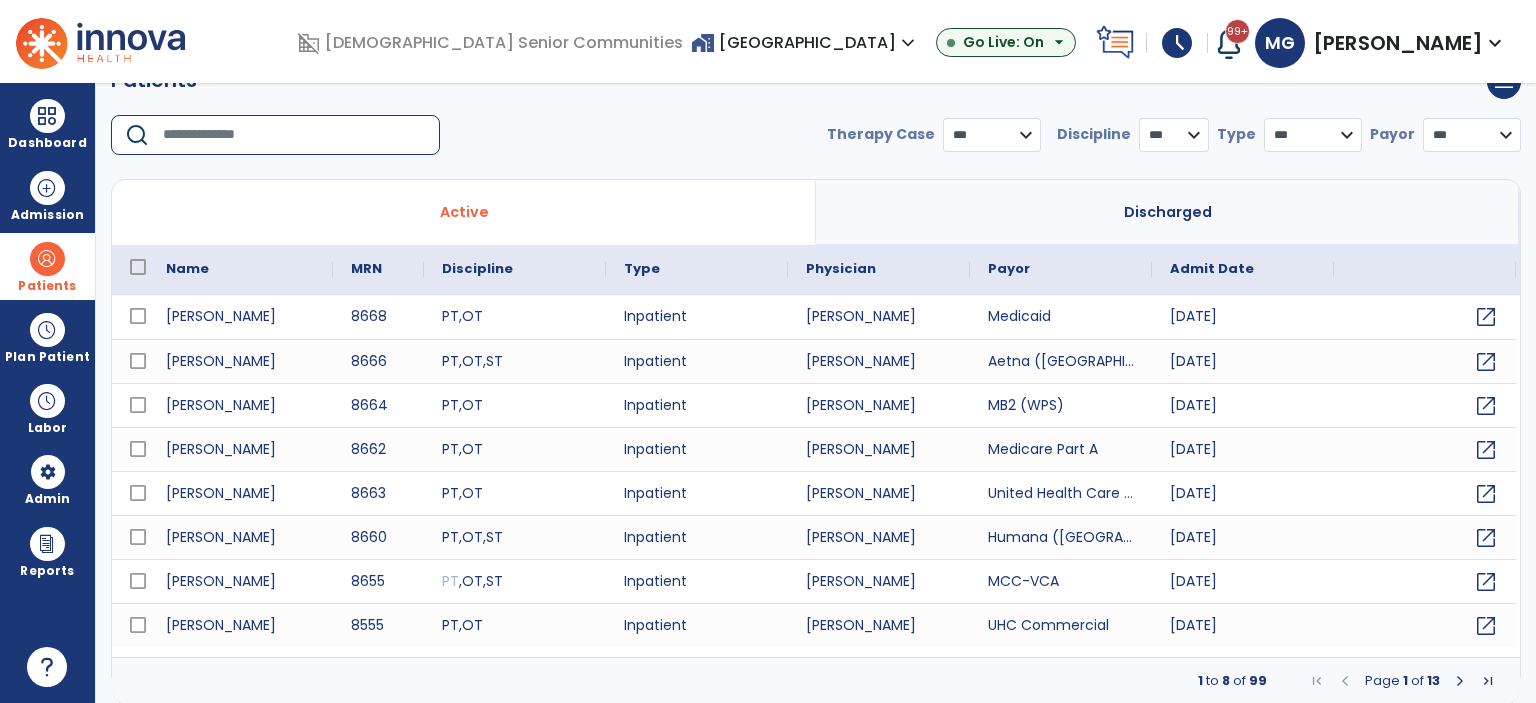 click at bounding box center [294, 135] 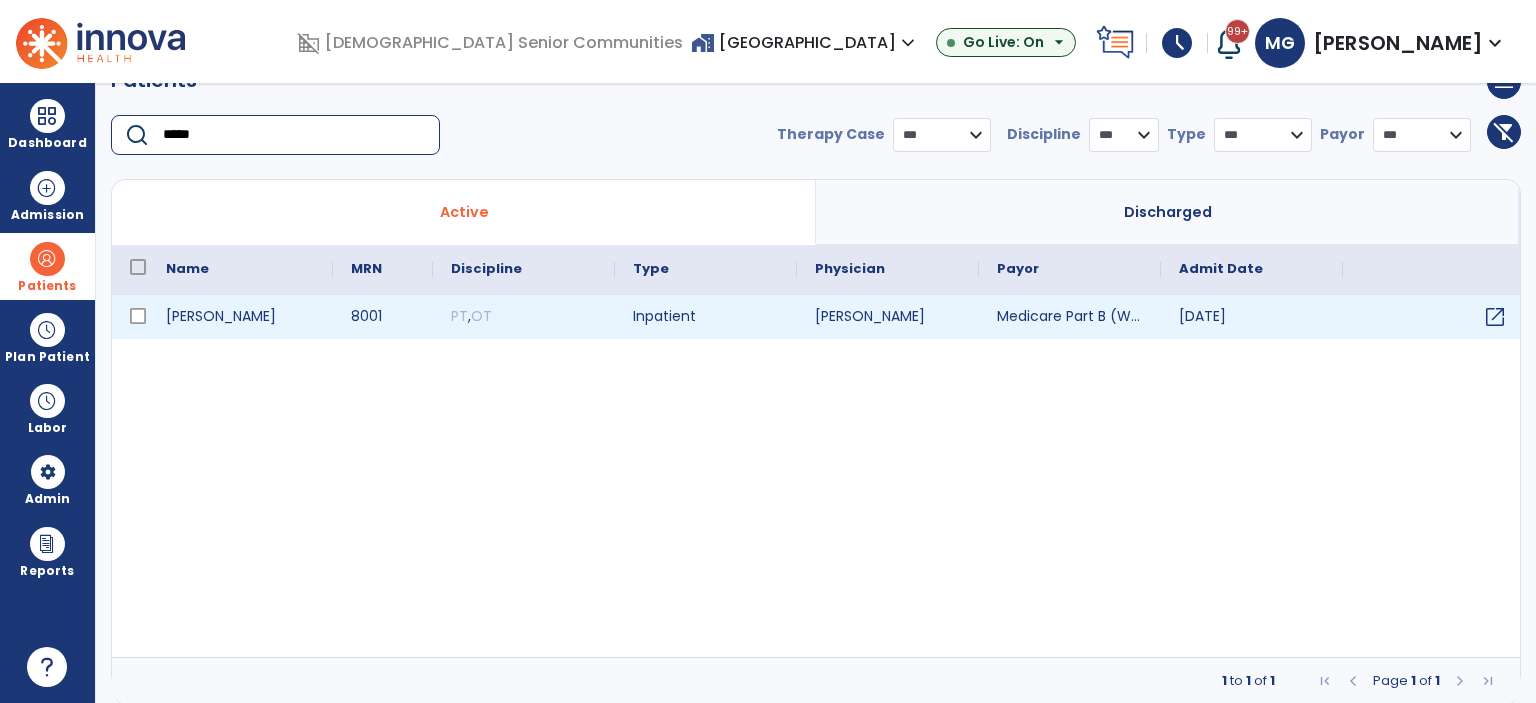 type on "*****" 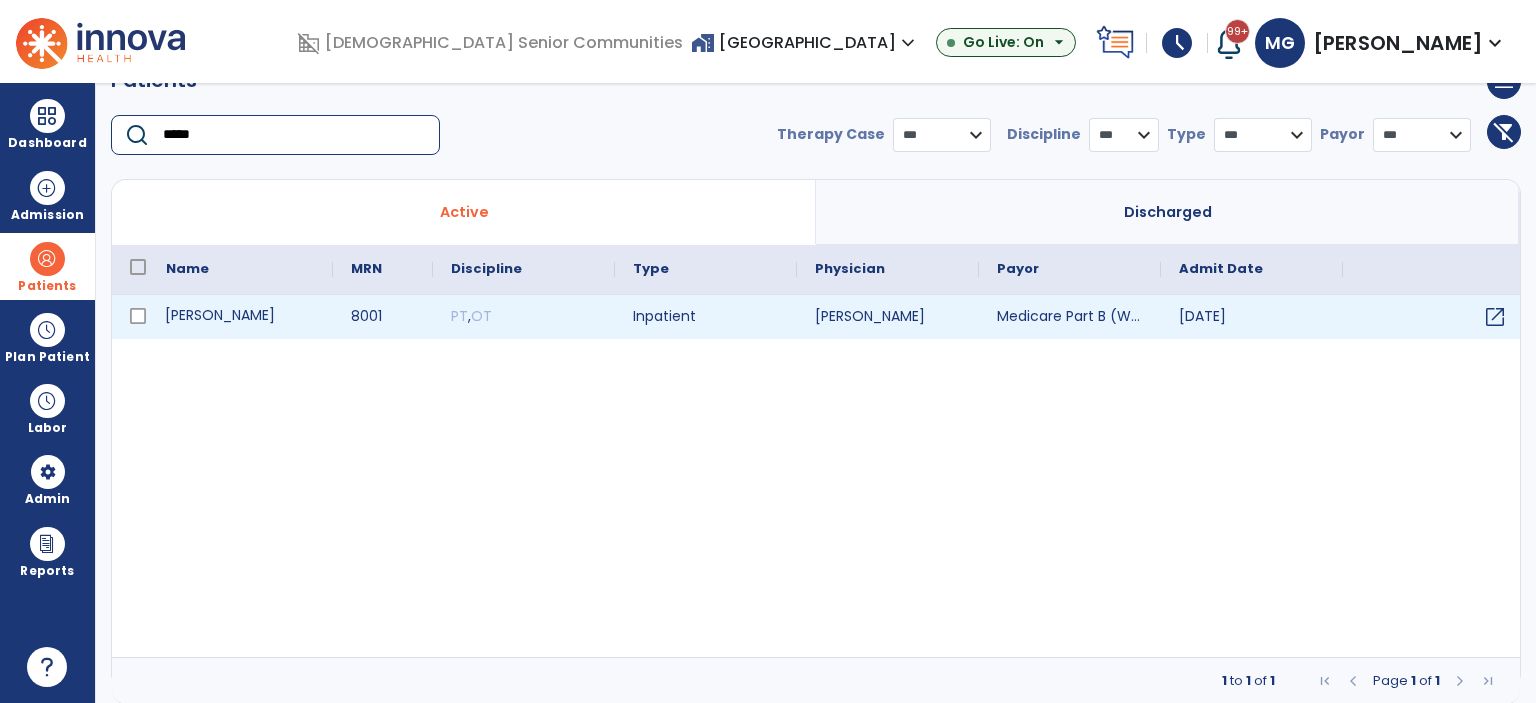 click on "[PERSON_NAME]" at bounding box center [240, 317] 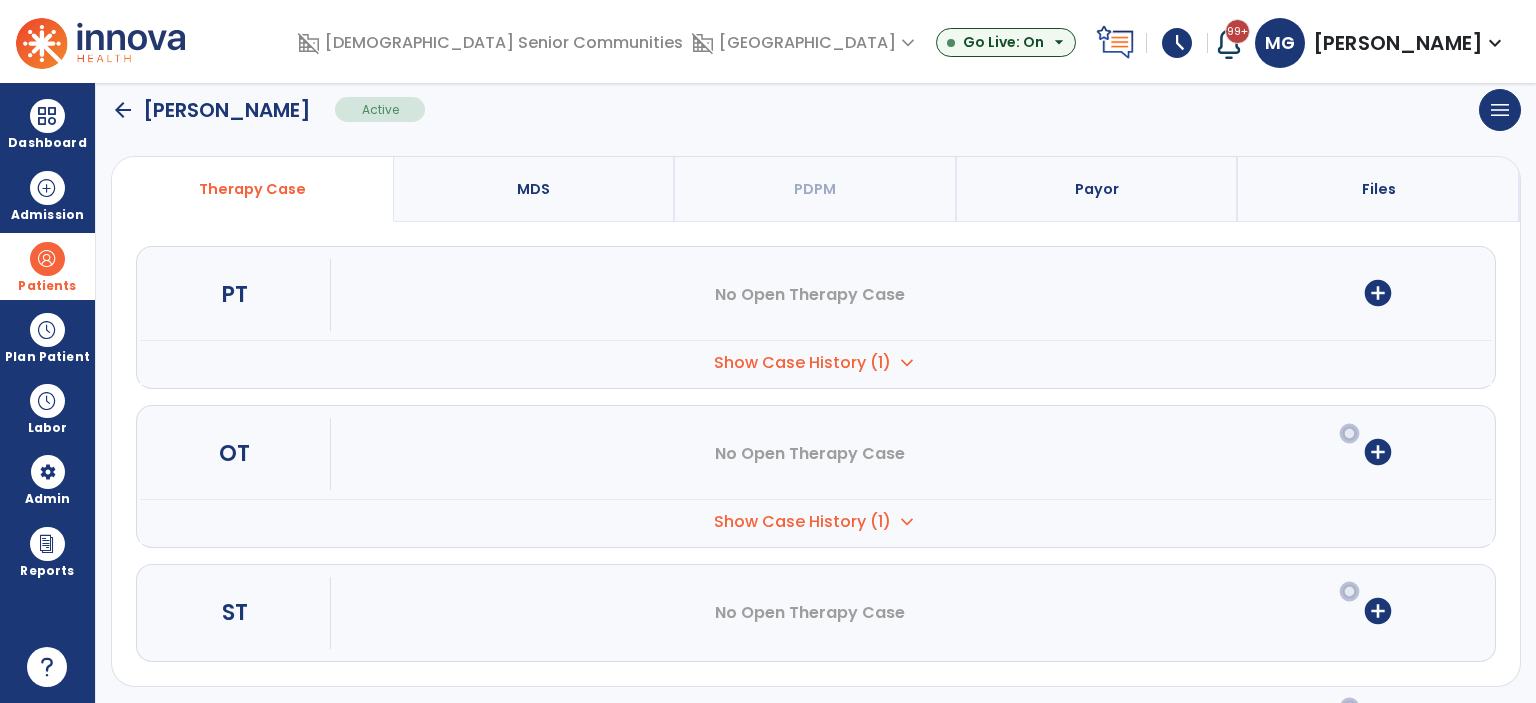 scroll, scrollTop: 144, scrollLeft: 0, axis: vertical 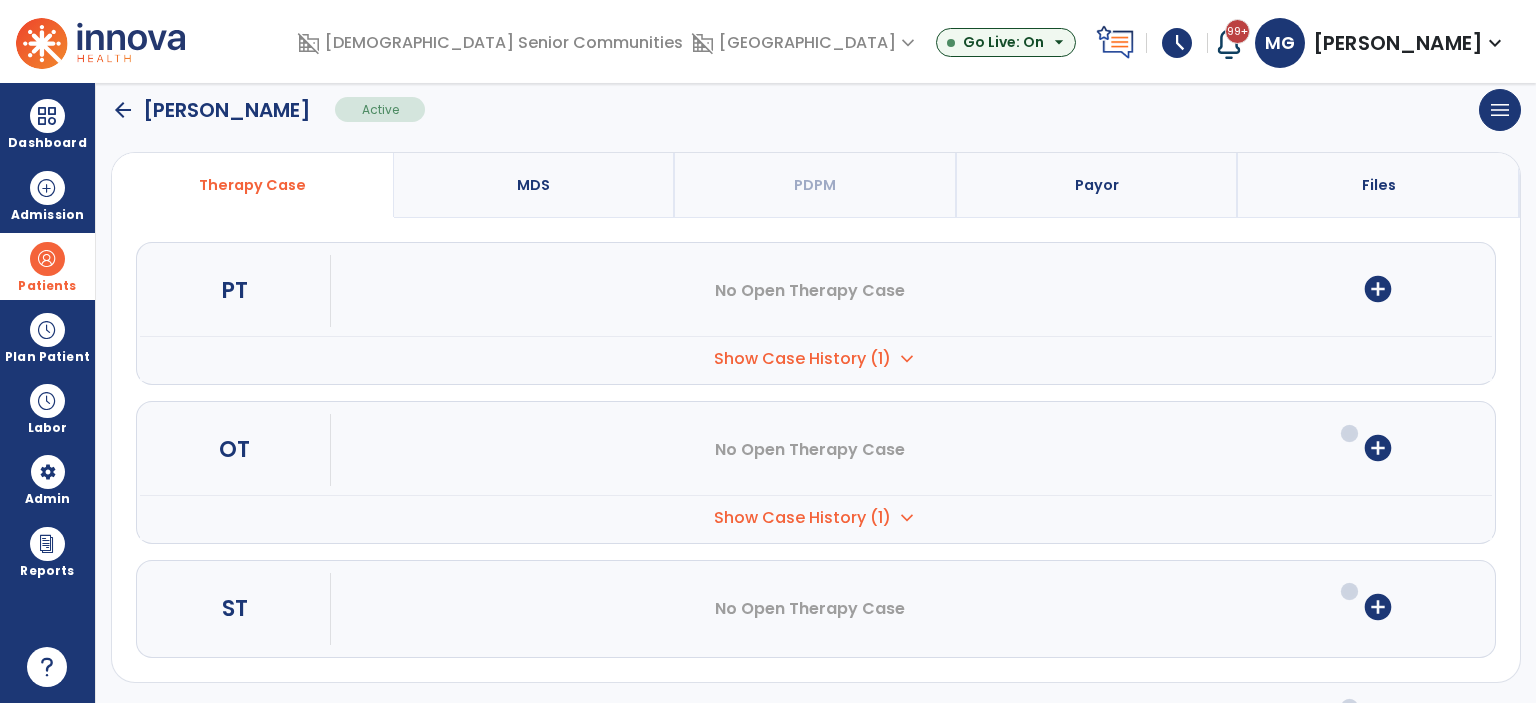 click on "add_circle" at bounding box center (1378, 607) 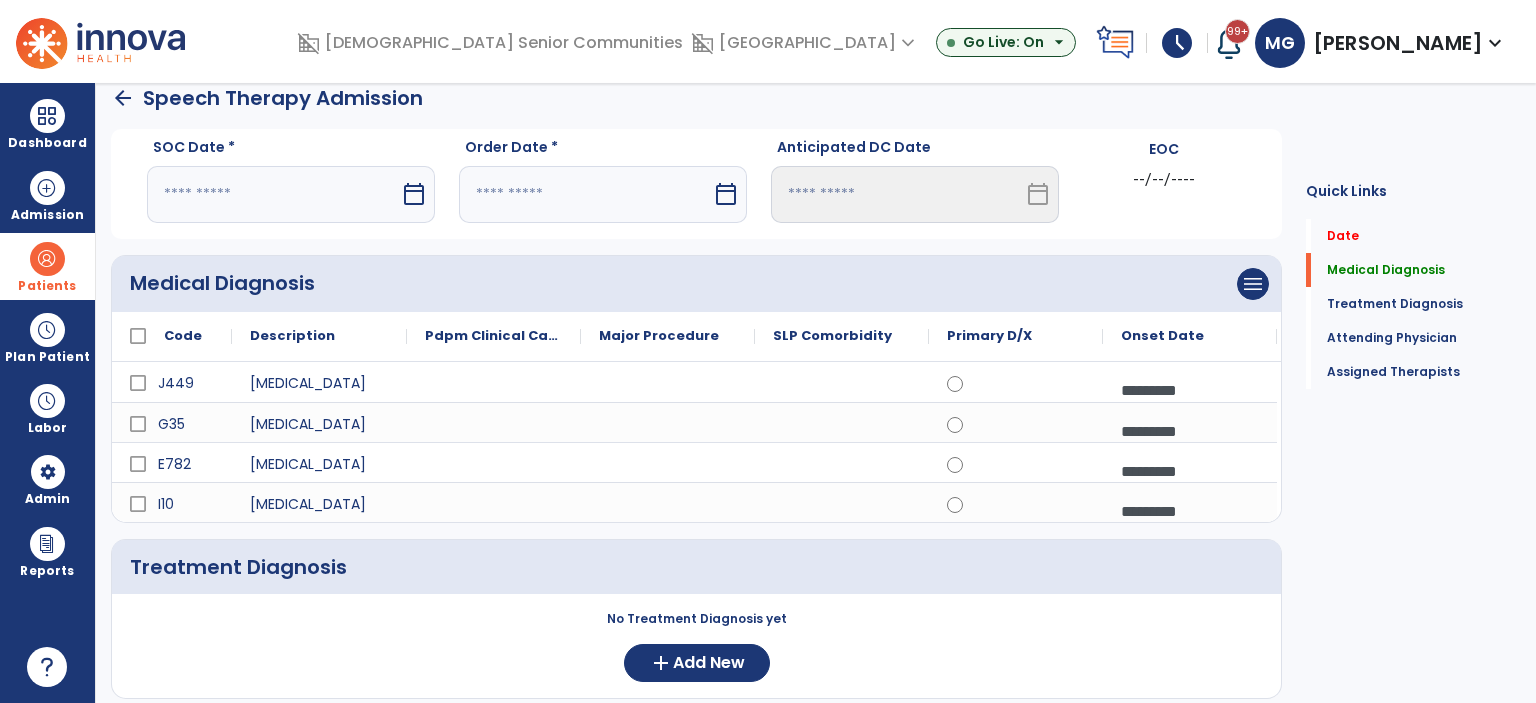 scroll, scrollTop: 0, scrollLeft: 0, axis: both 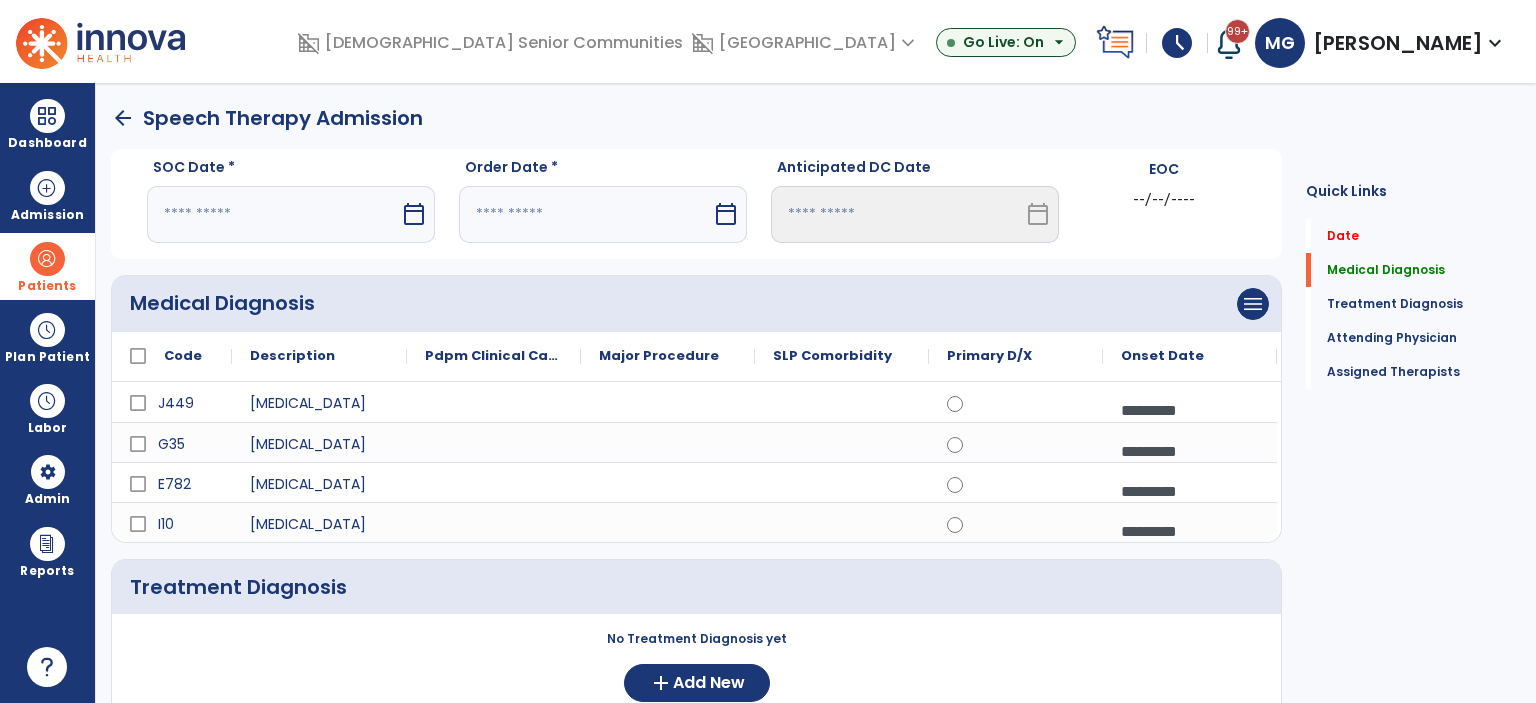 click at bounding box center [273, 214] 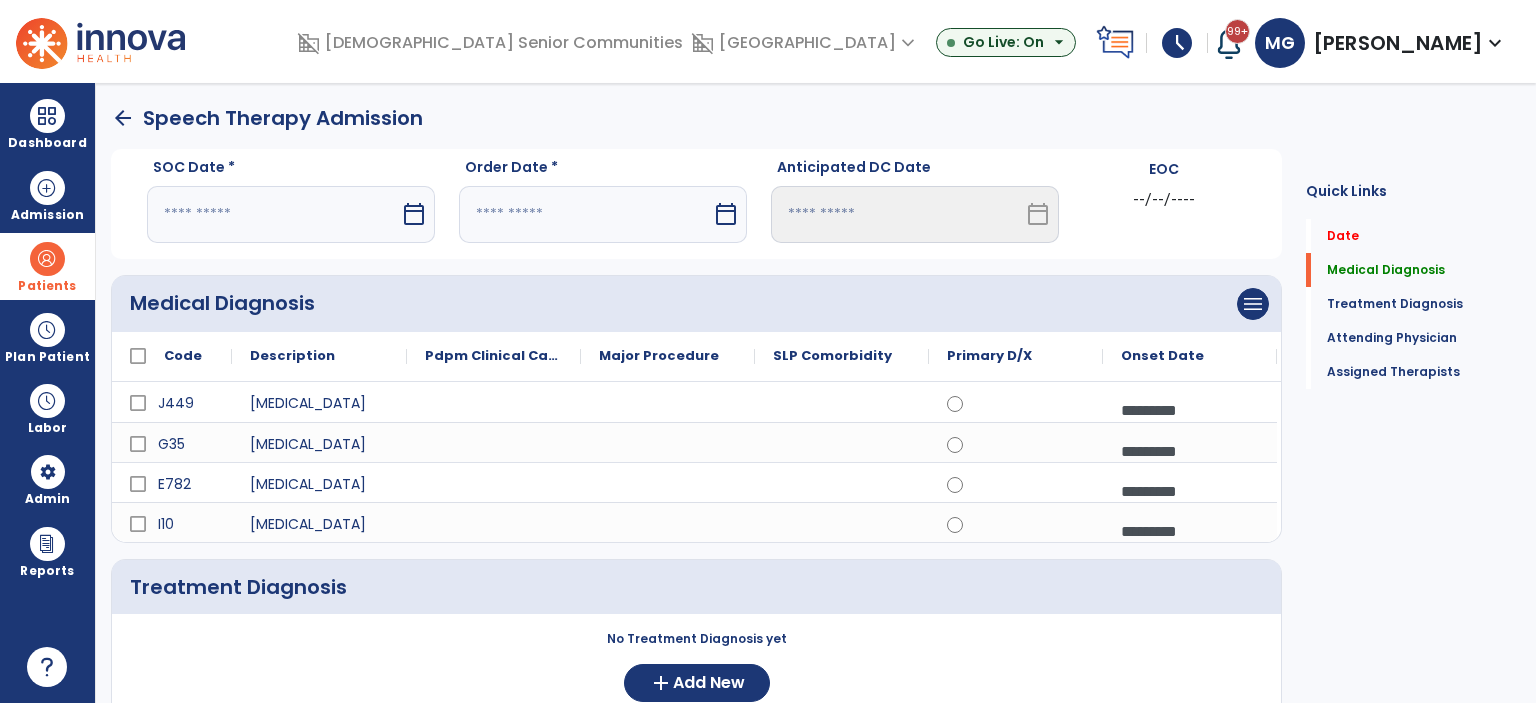 select on "*" 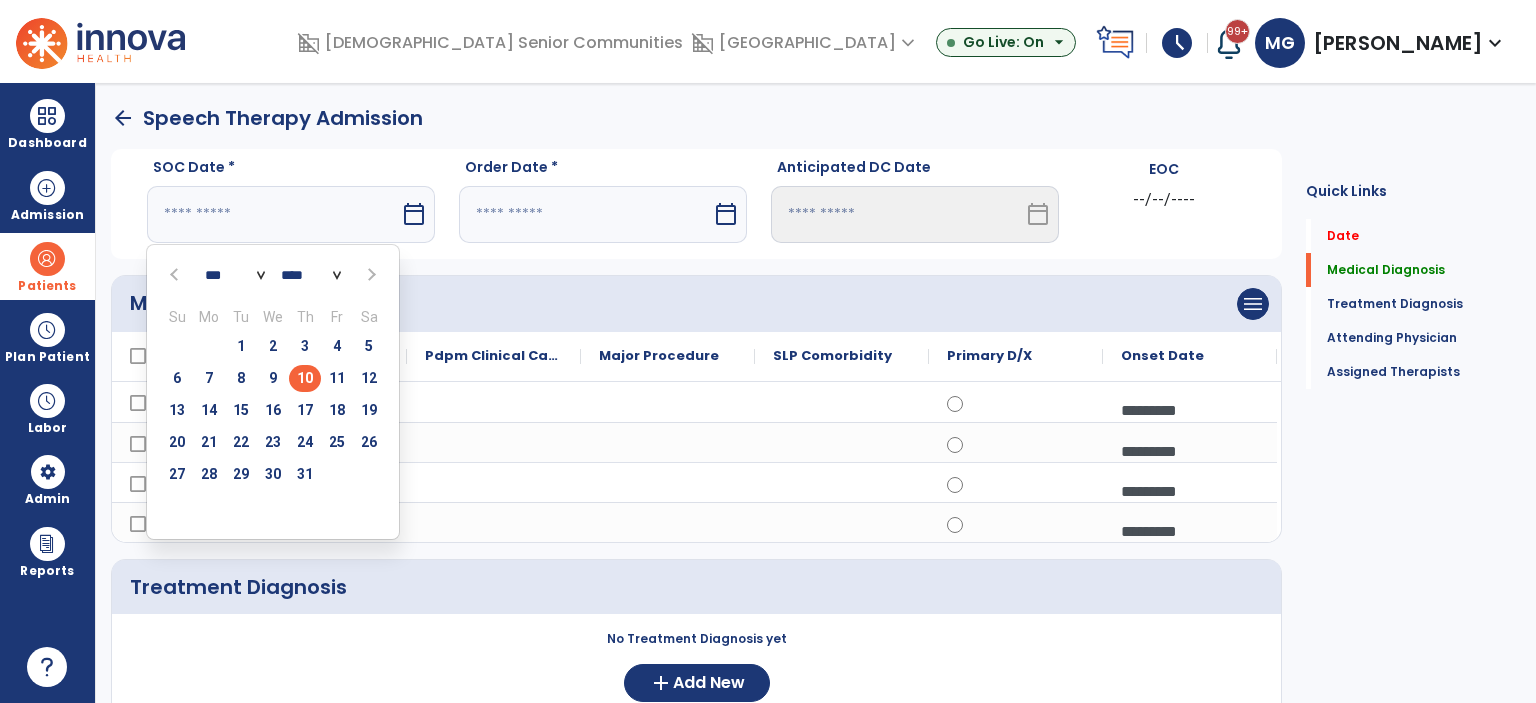 click on "Su Mo Tu We Th Fr Sa  29   30   1   2   3   4   5   6   7   8   9   10   11   12   13   14   15   16   17   18   19   20   21   22   23   24   25   26   27   28   29   30   31   1   2   3   4   5   6   7   8   9" at bounding box center [273, 410] 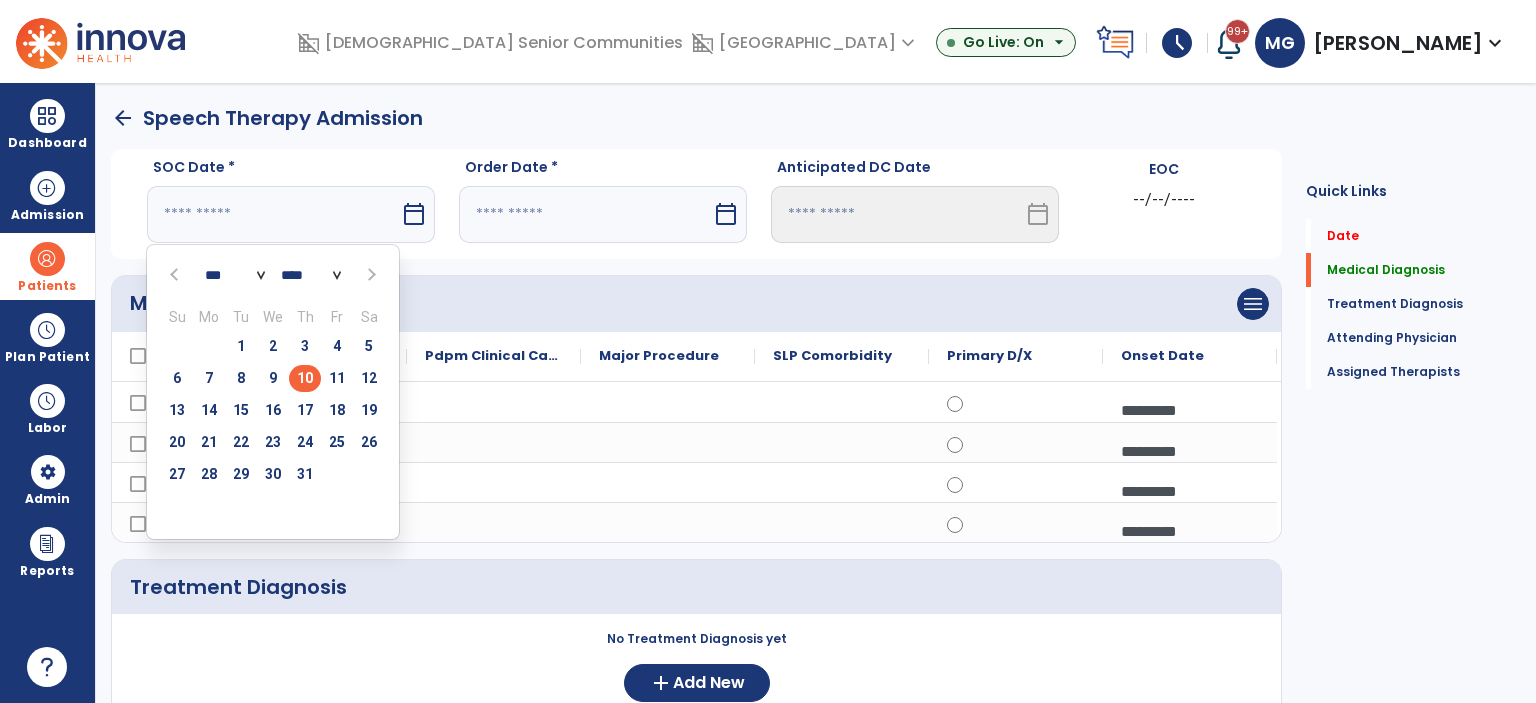 click at bounding box center (585, 214) 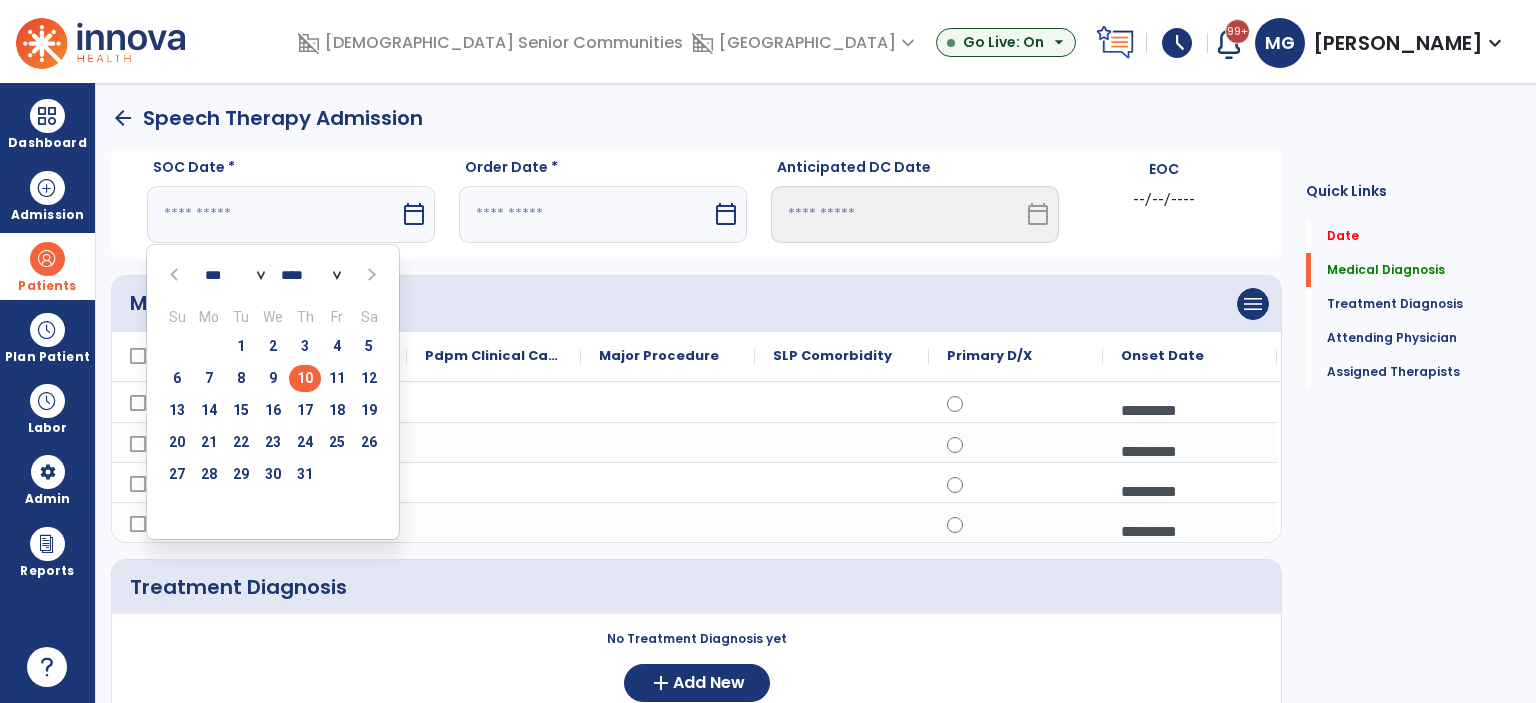 select on "*" 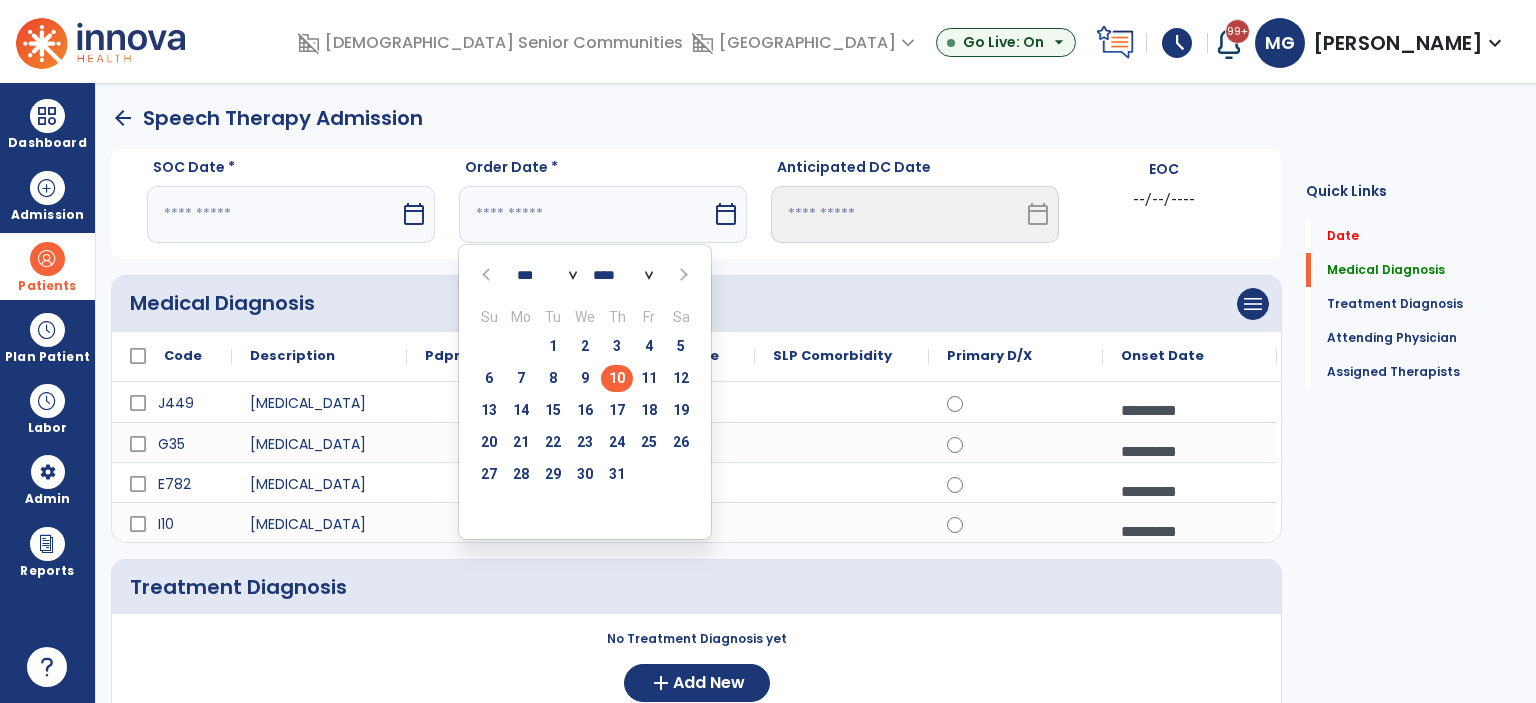 click on "10" at bounding box center [617, 378] 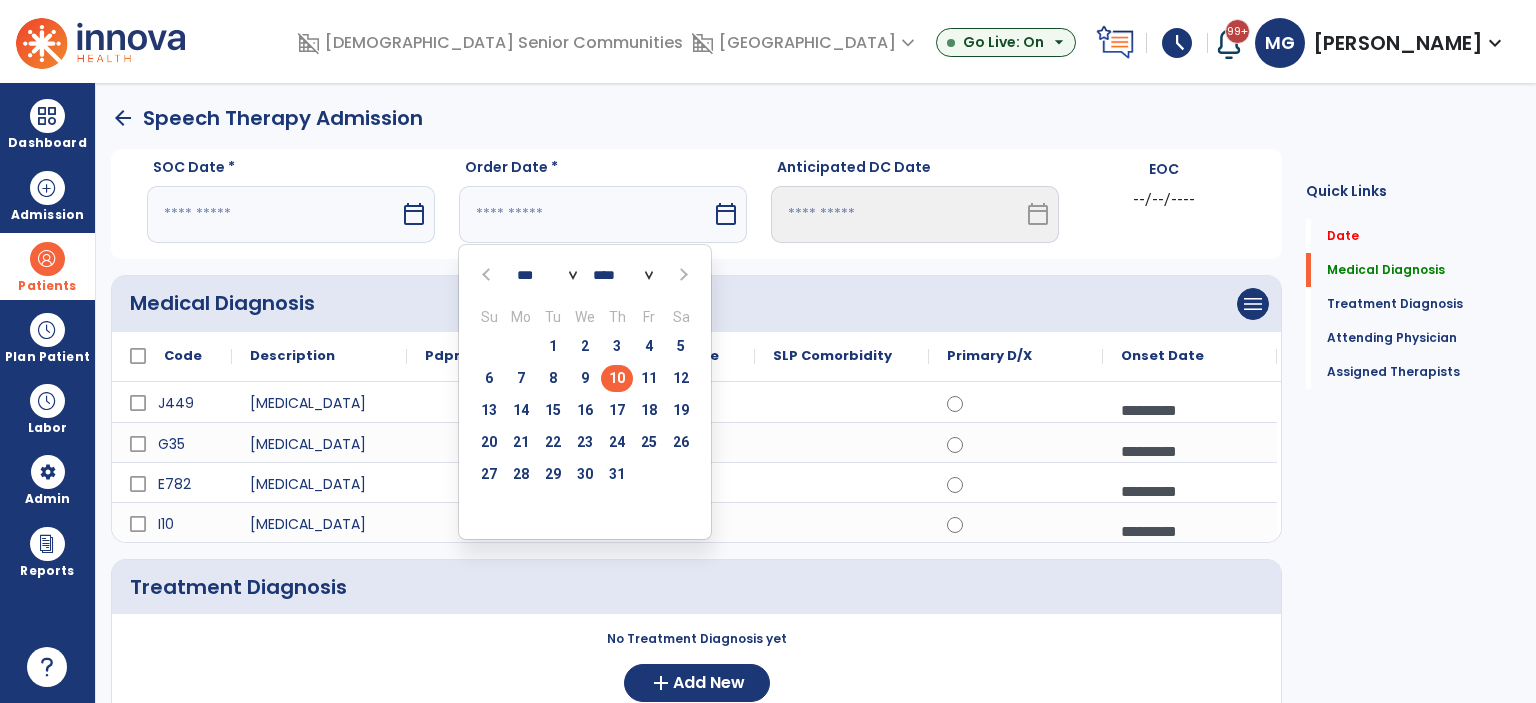 type on "*********" 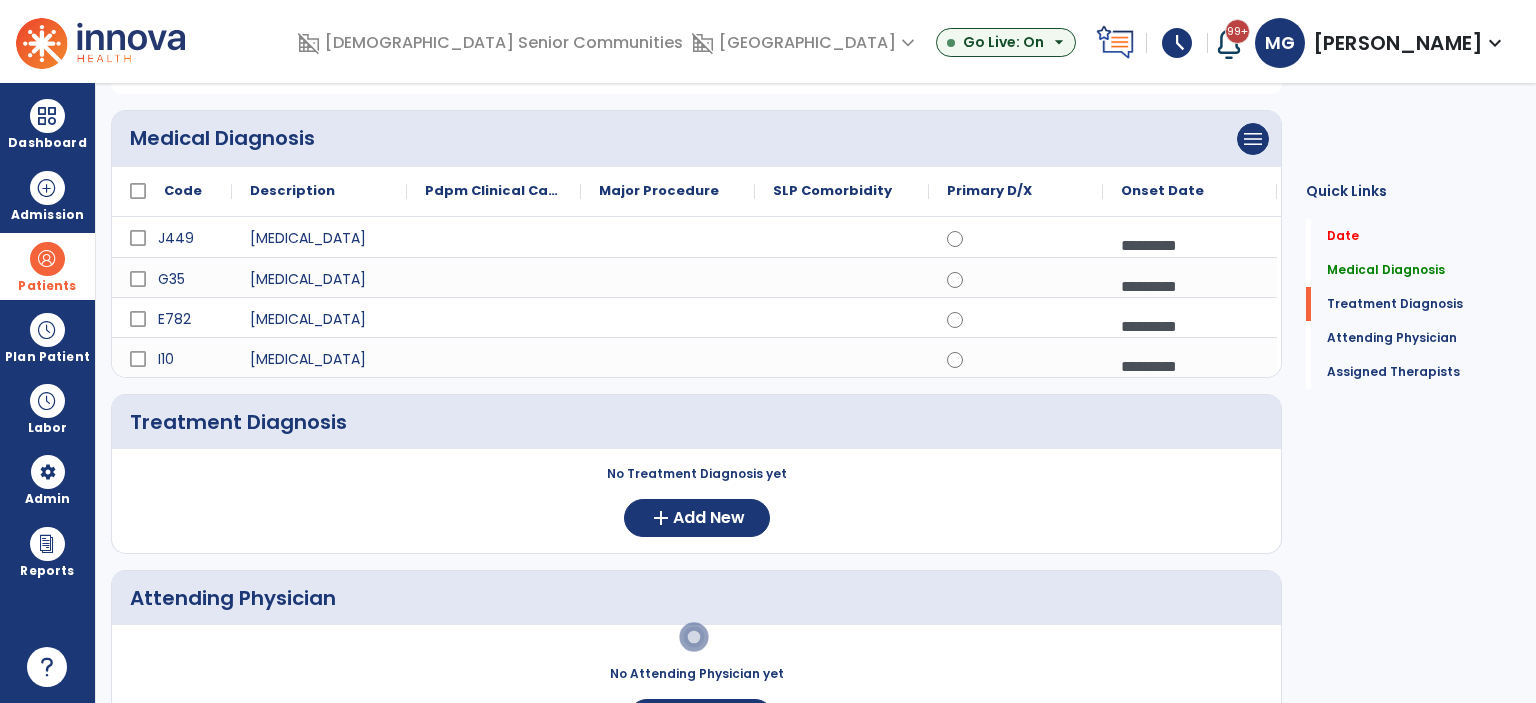 scroll, scrollTop: 100, scrollLeft: 0, axis: vertical 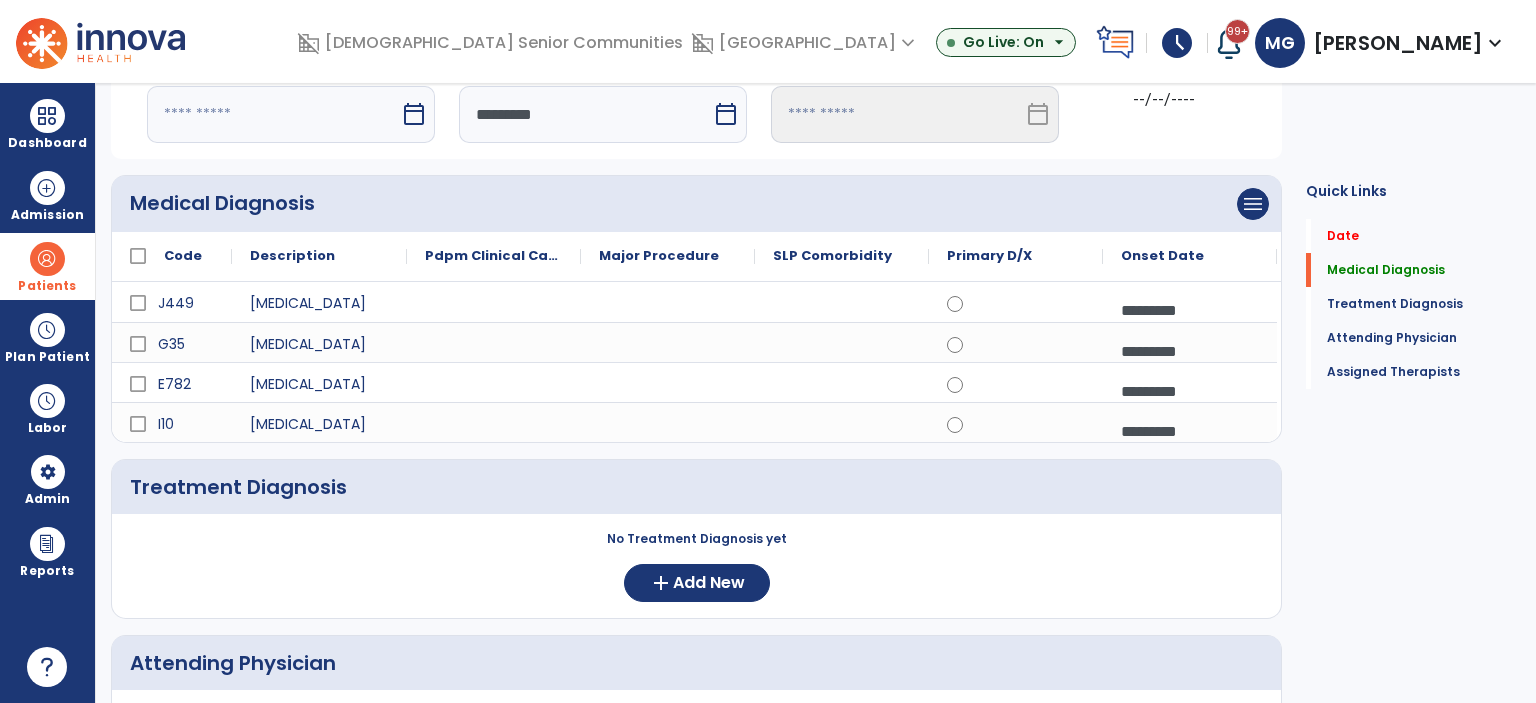 click at bounding box center [273, 114] 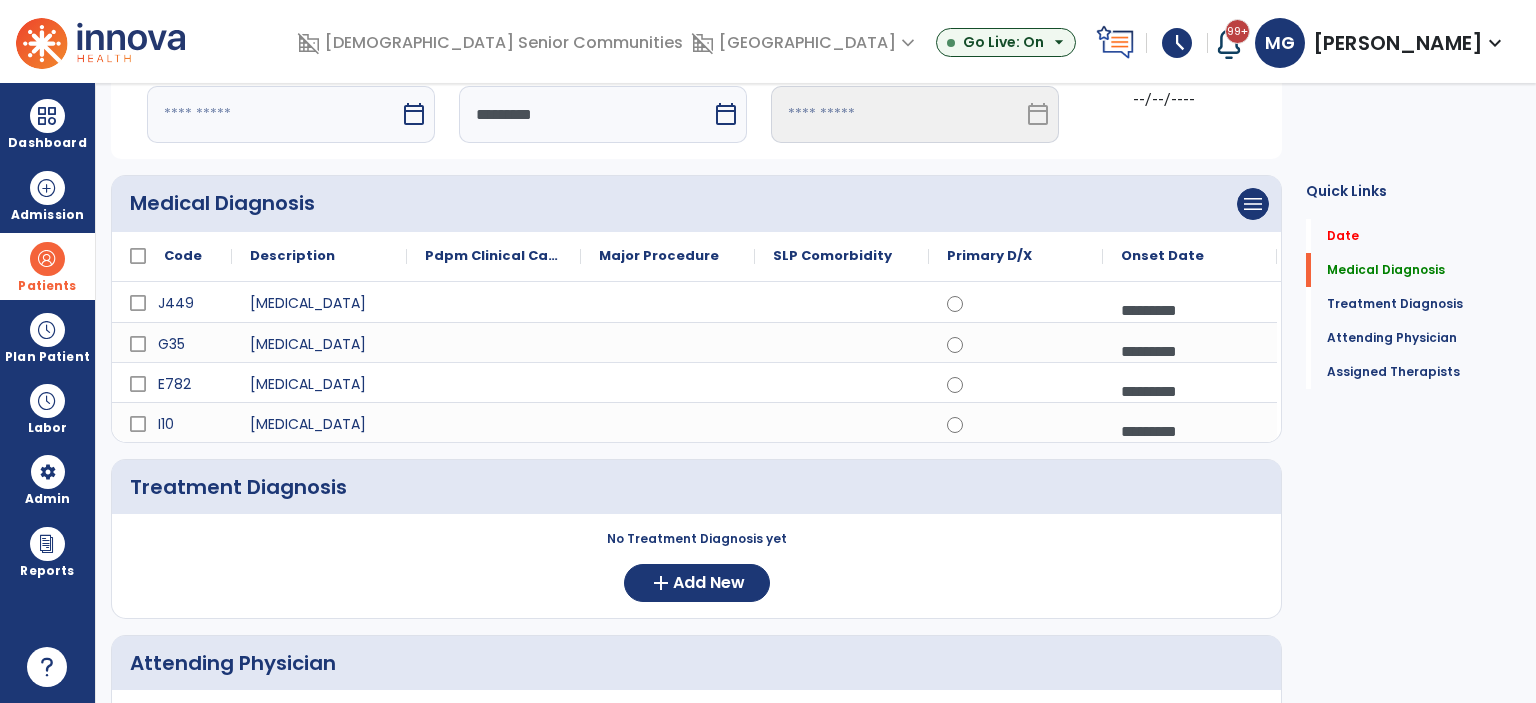 select on "*" 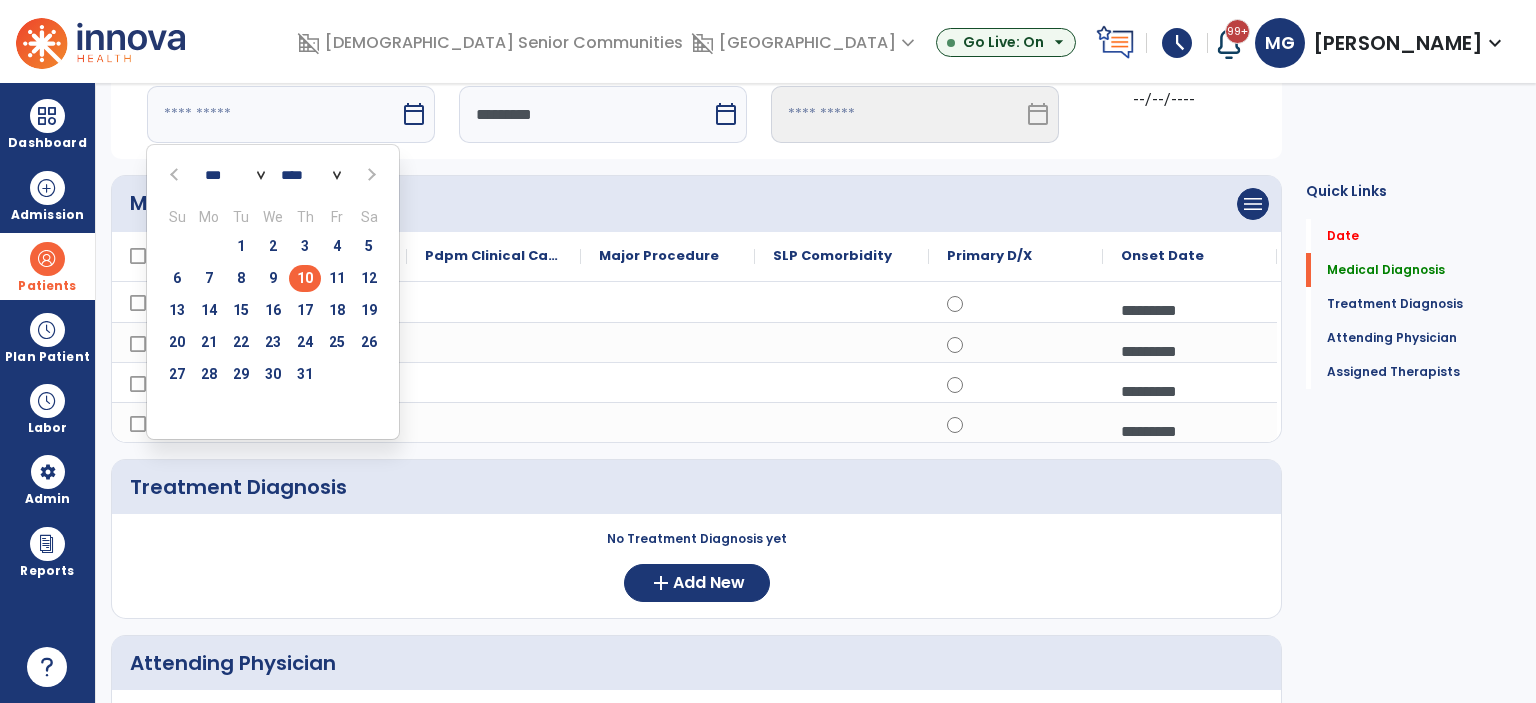 click on "10" at bounding box center (305, 278) 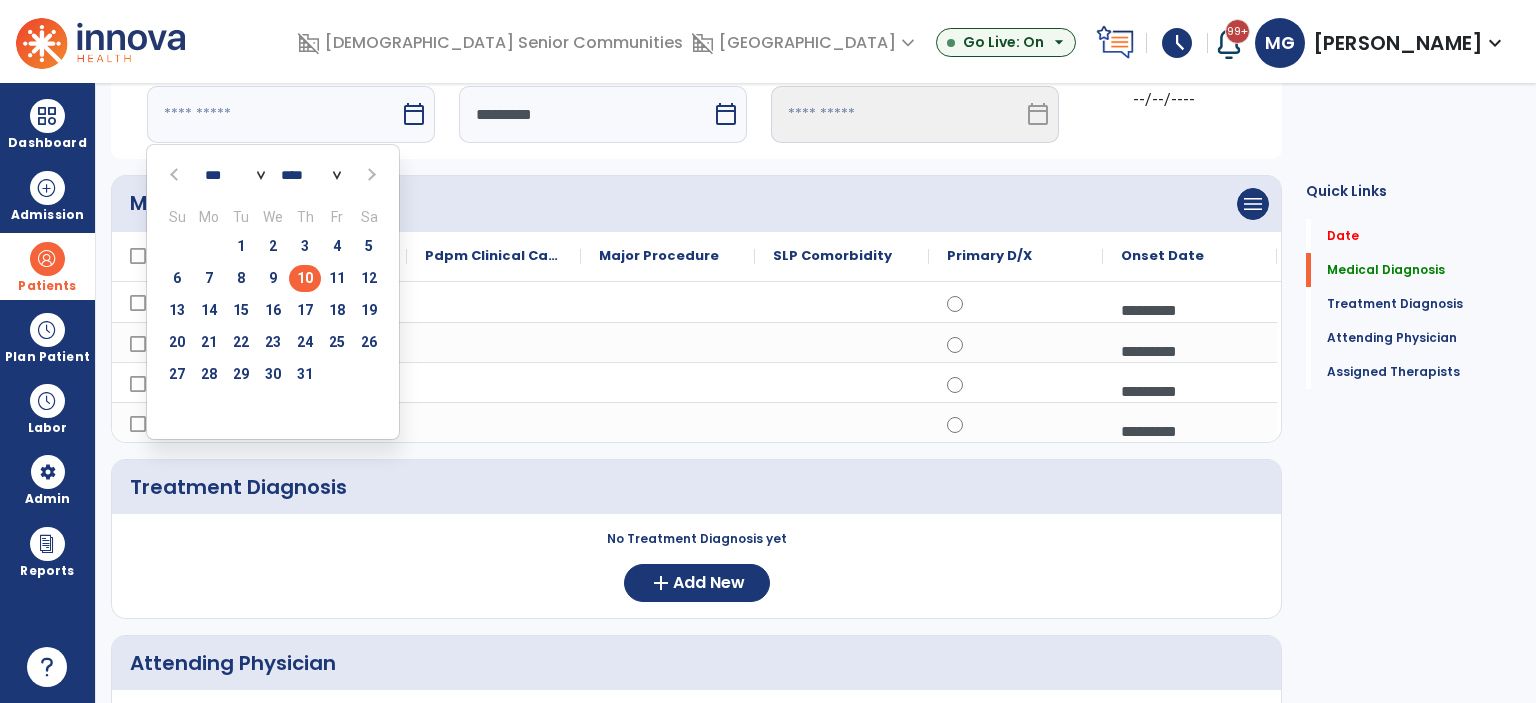 type on "*********" 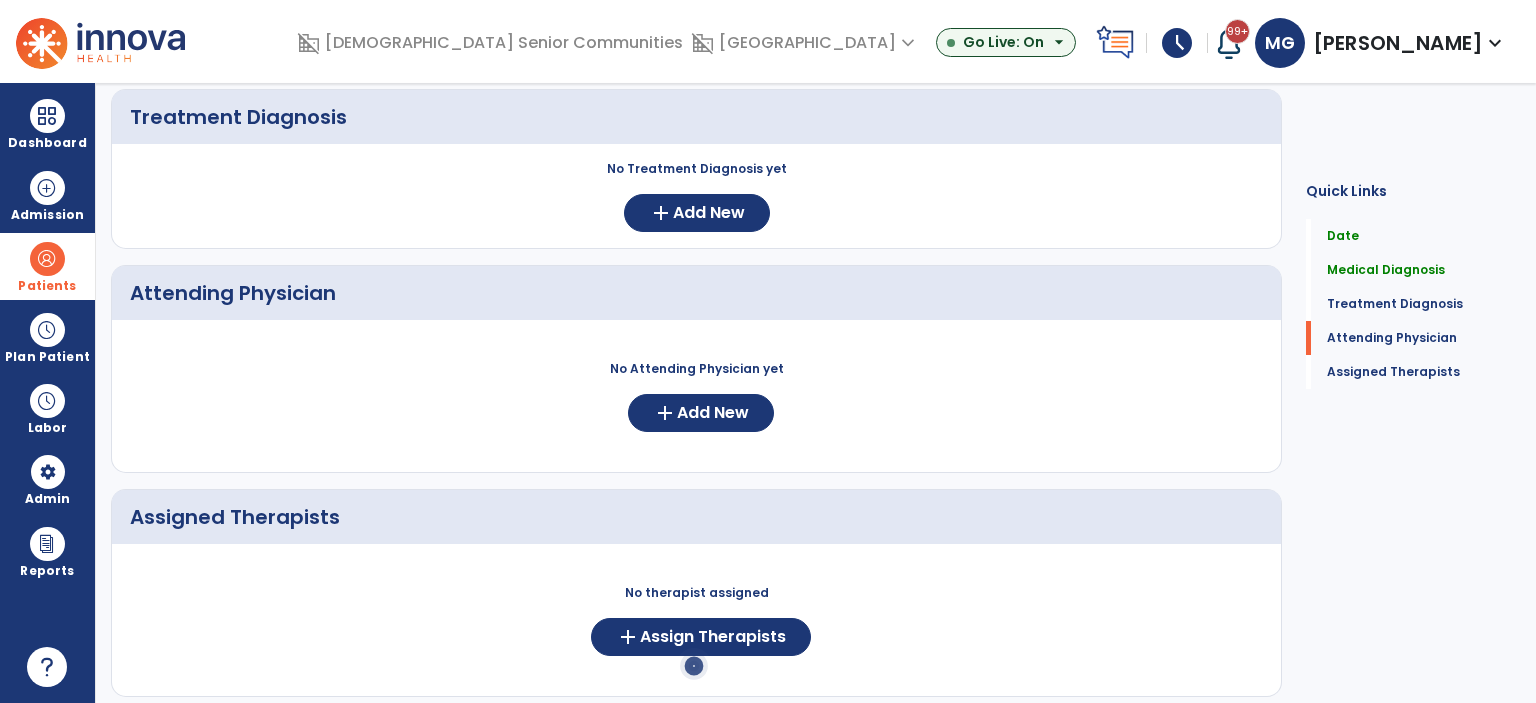 scroll, scrollTop: 552, scrollLeft: 0, axis: vertical 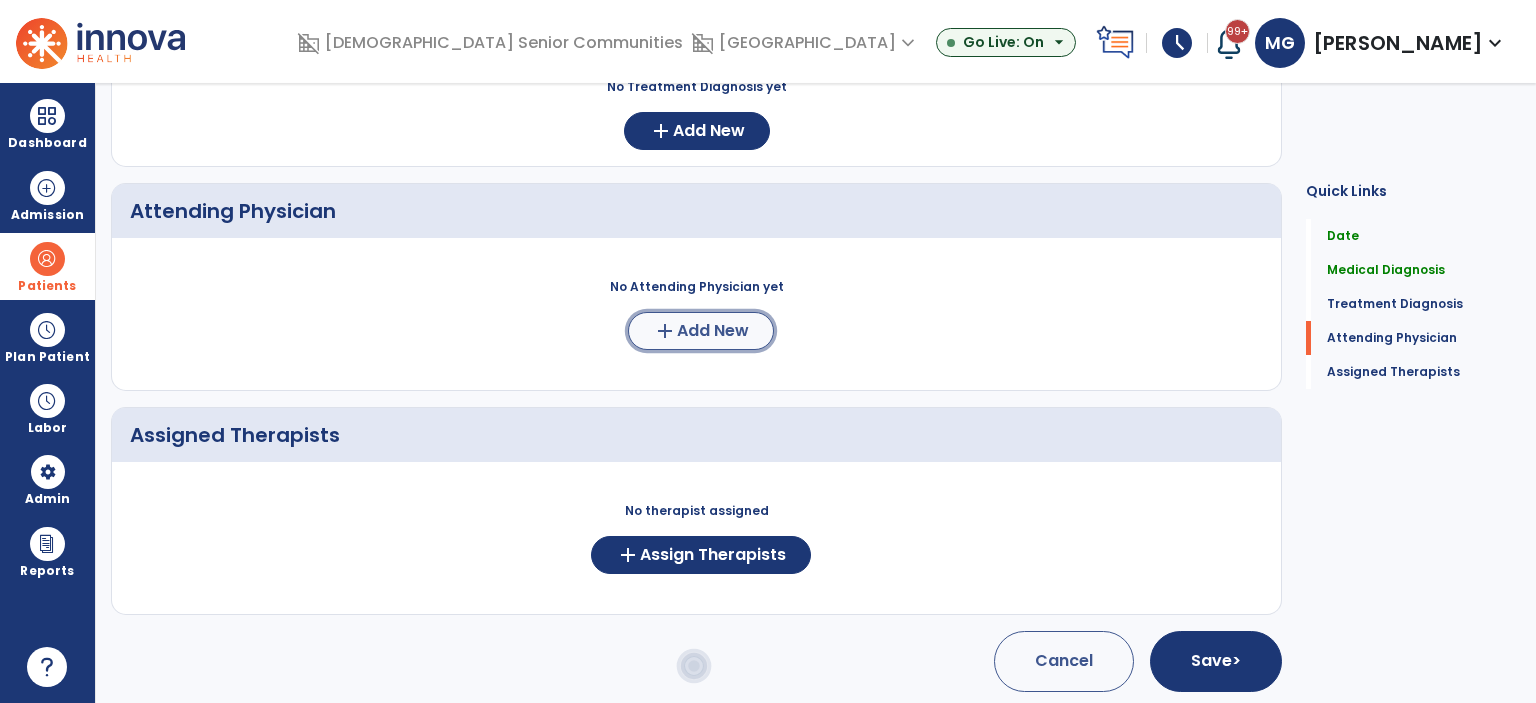 click on "add" 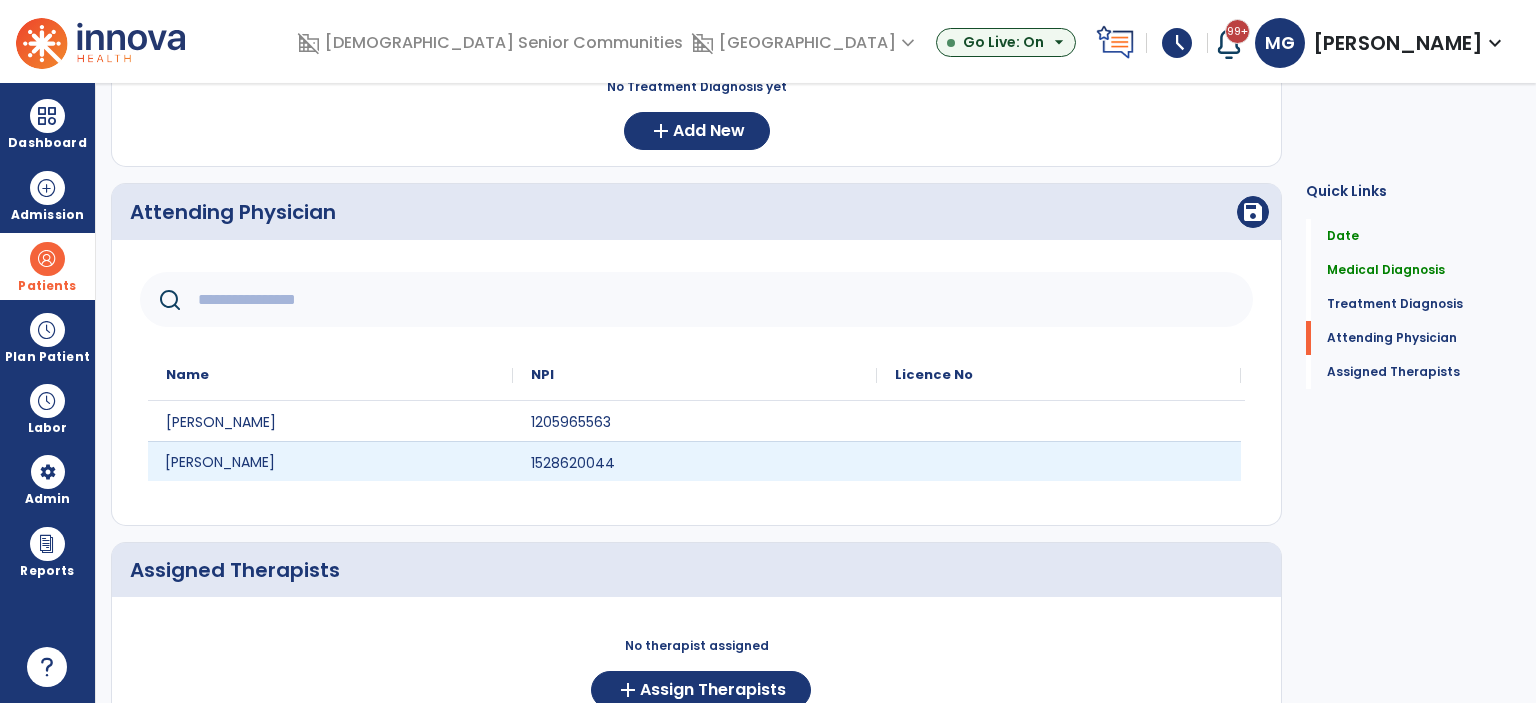 click on "[PERSON_NAME]" 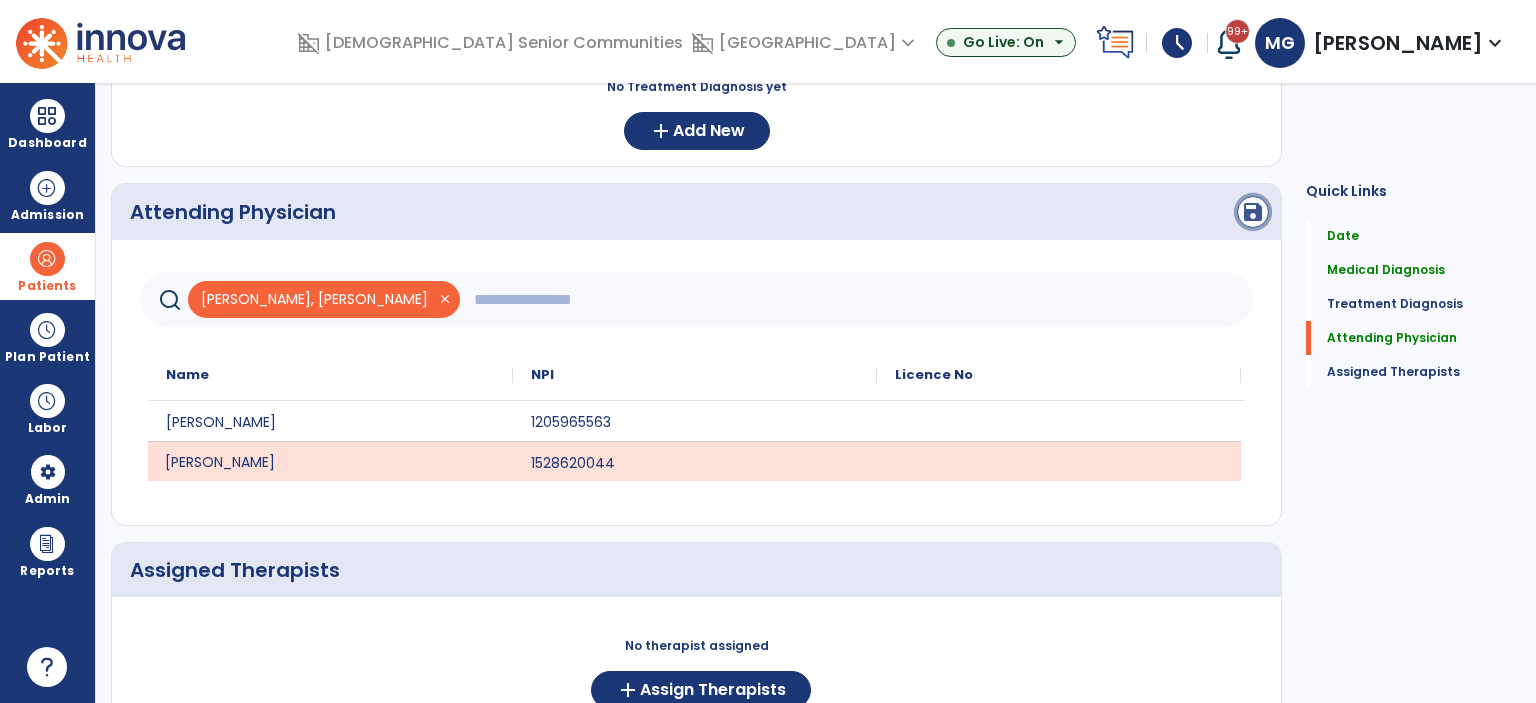 click on "save" 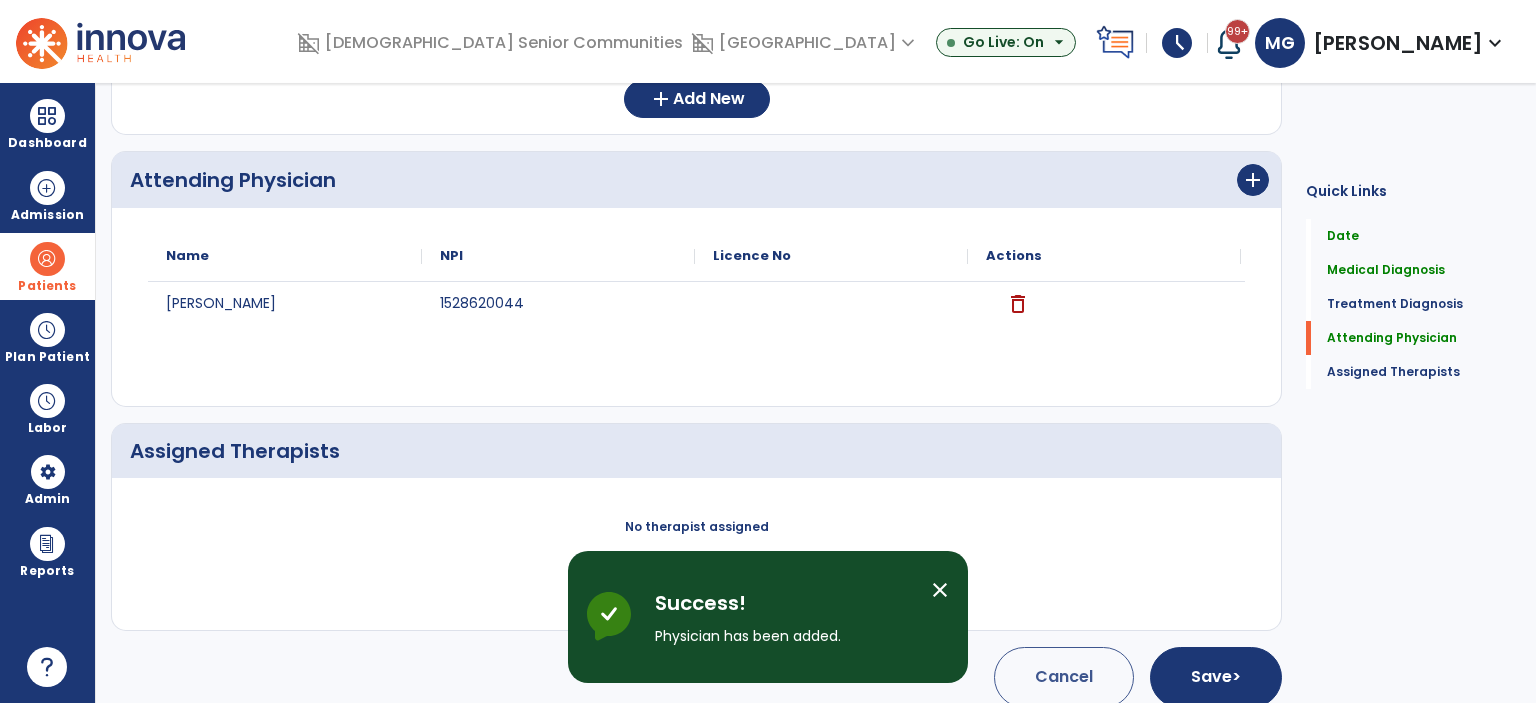scroll, scrollTop: 601, scrollLeft: 0, axis: vertical 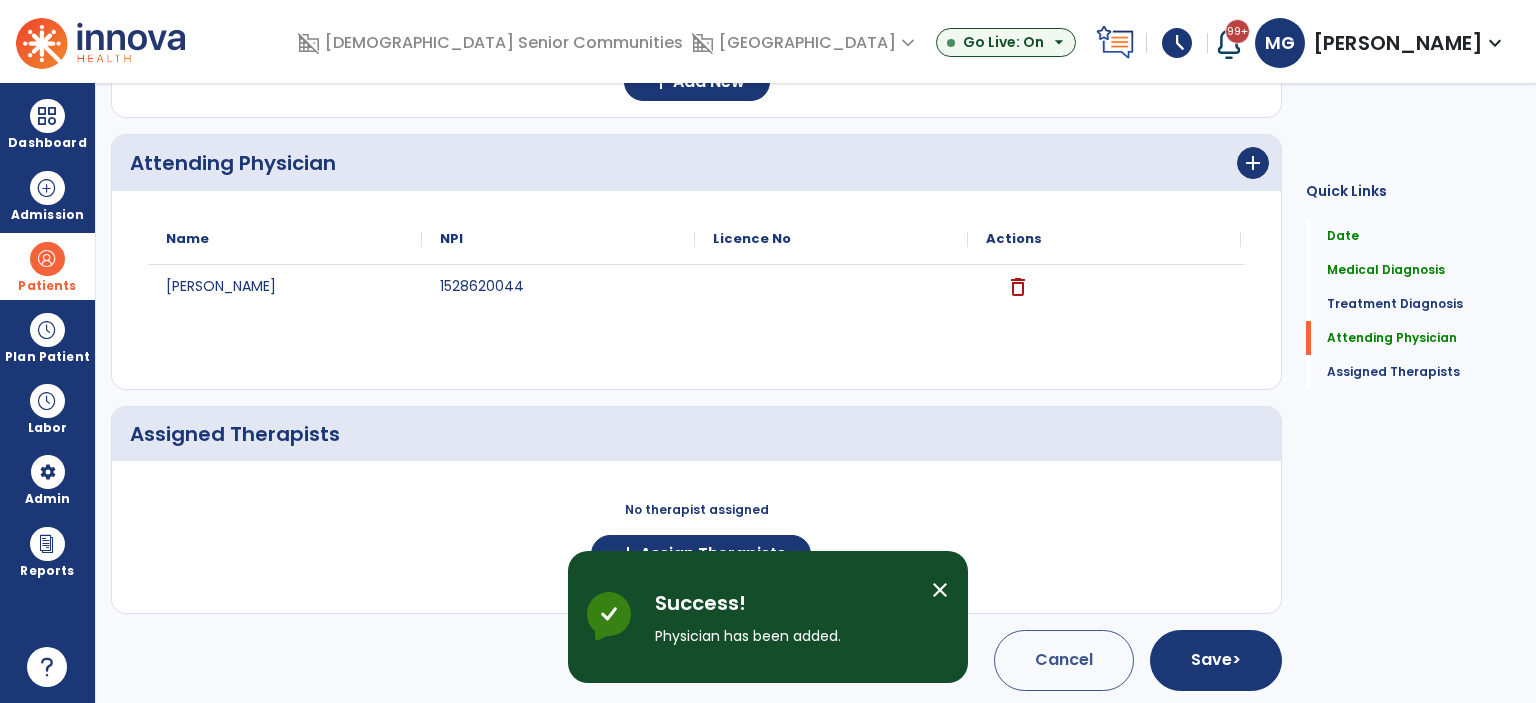 click on "close" at bounding box center [940, 590] 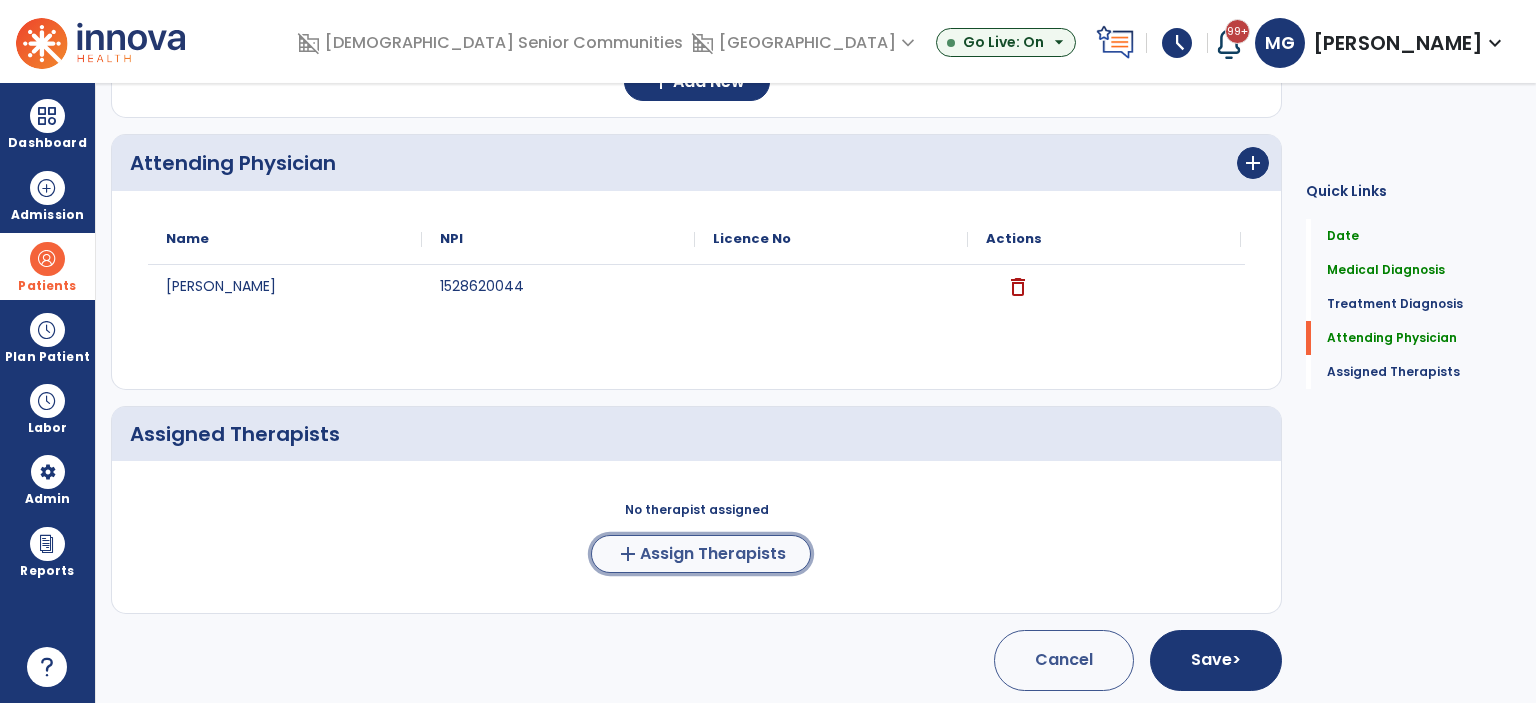 click on "Assign Therapists" 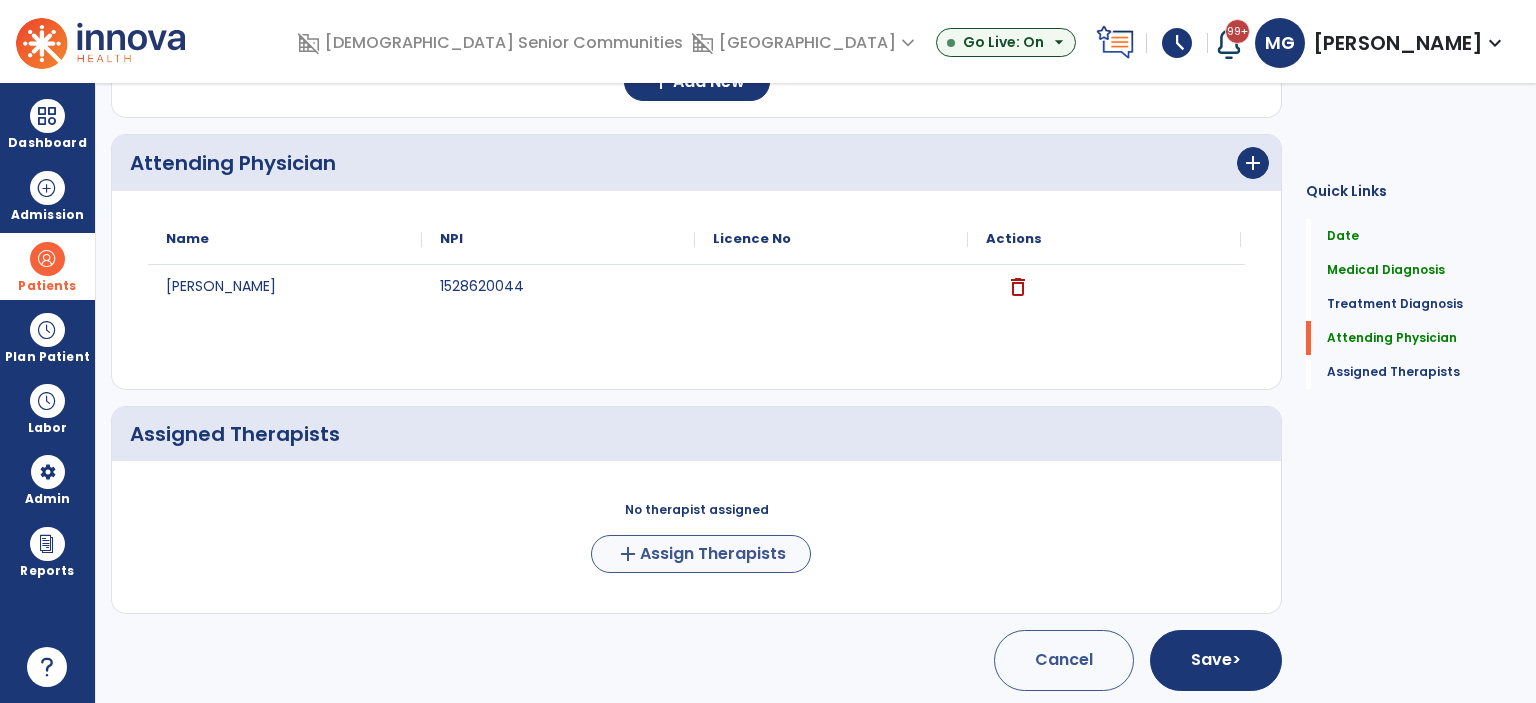 scroll, scrollTop: 597, scrollLeft: 0, axis: vertical 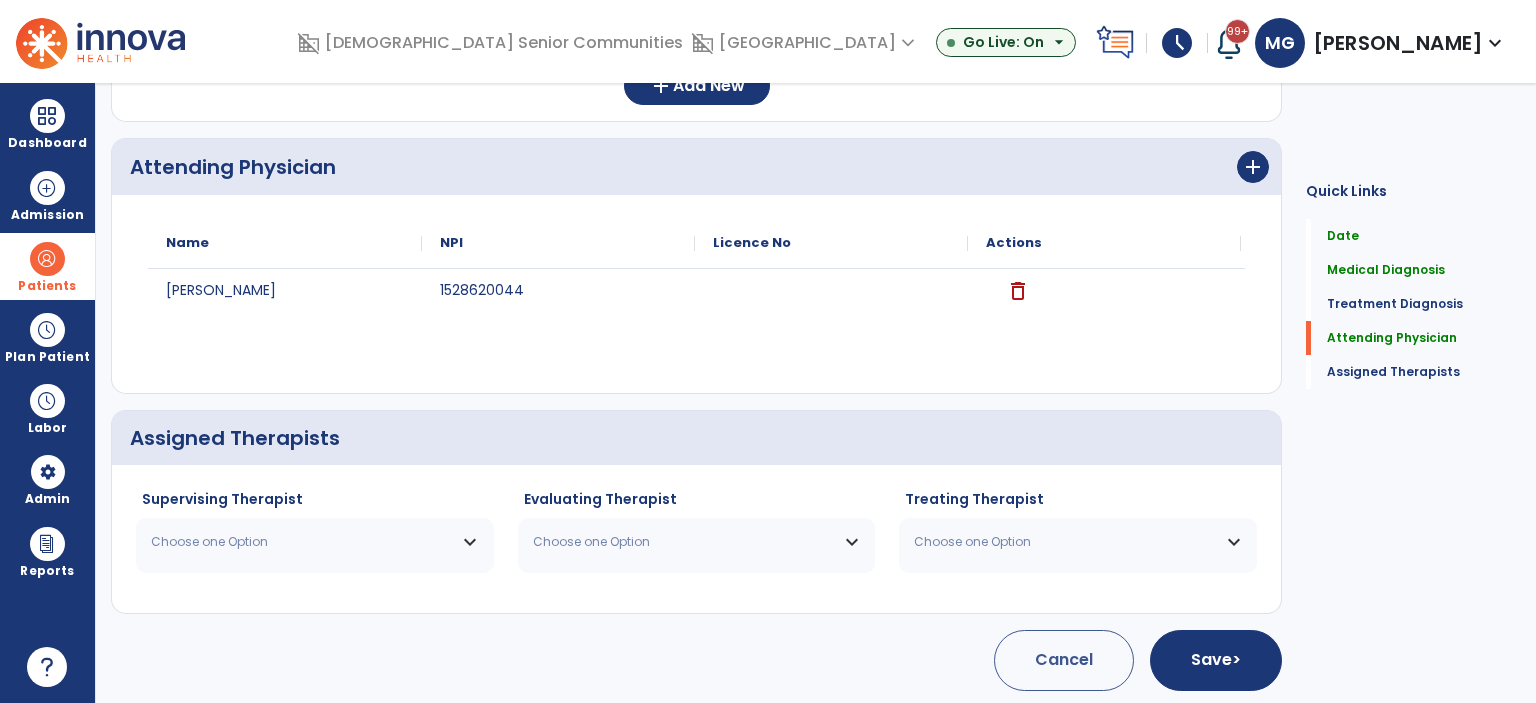 click on "Choose one Option" at bounding box center (315, 542) 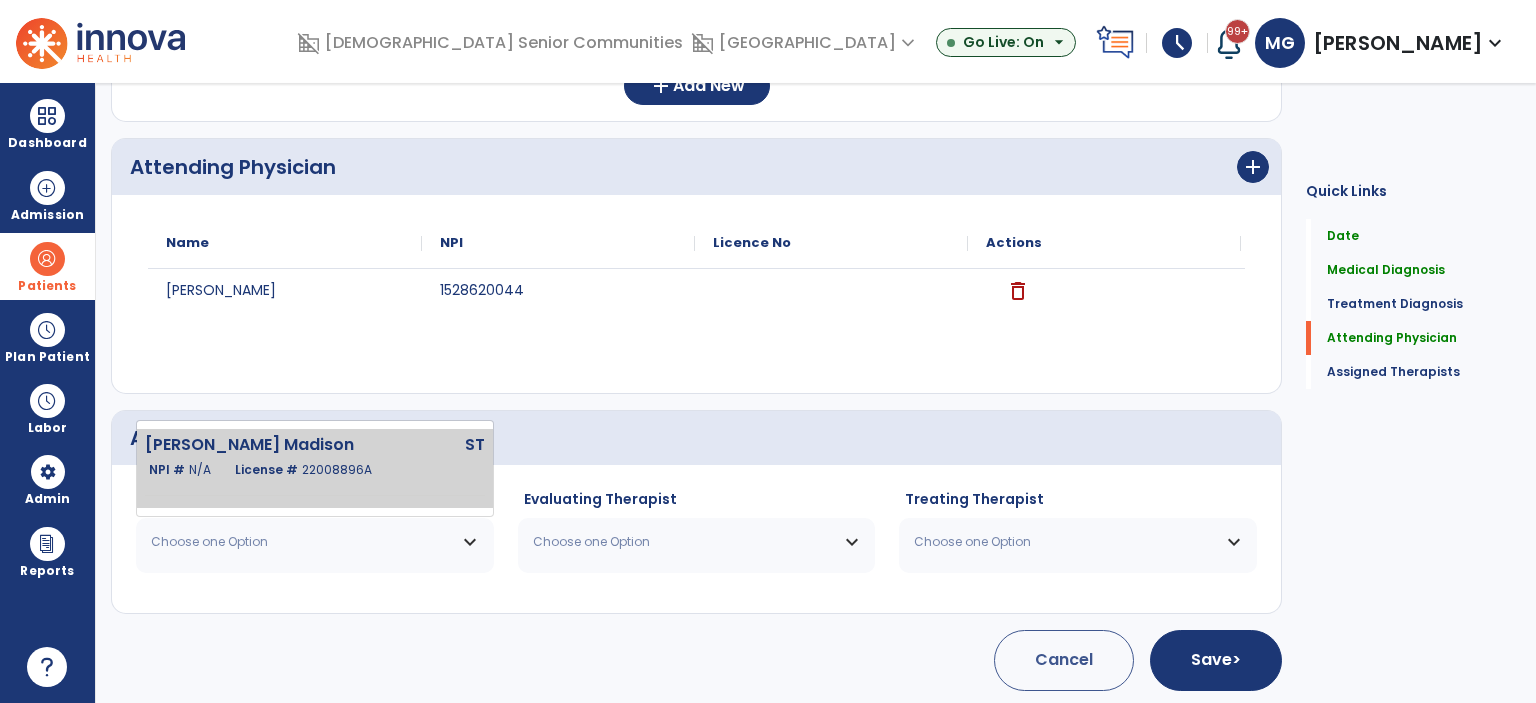 click on "[PERSON_NAME] Madison" 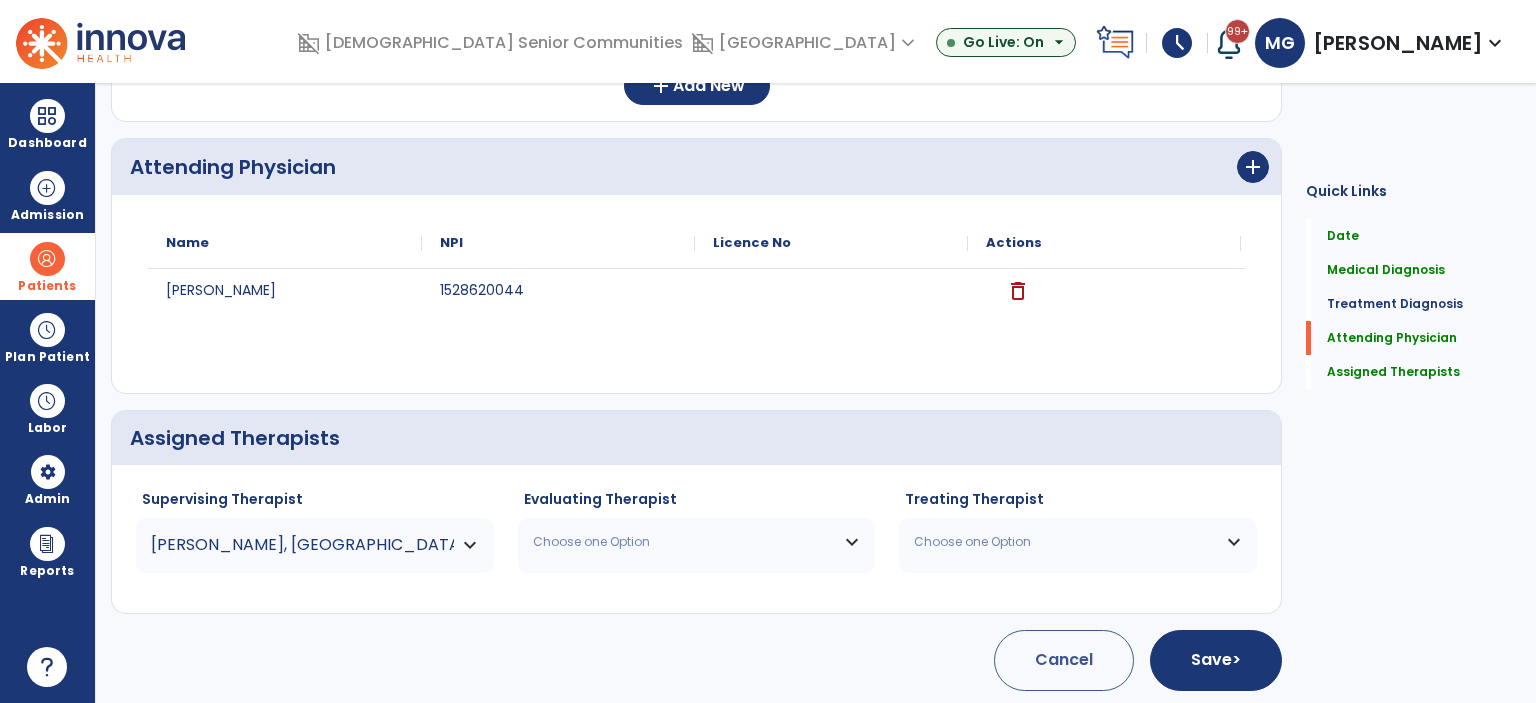 drag, startPoint x: 684, startPoint y: 540, endPoint x: 660, endPoint y: 507, distance: 40.804413 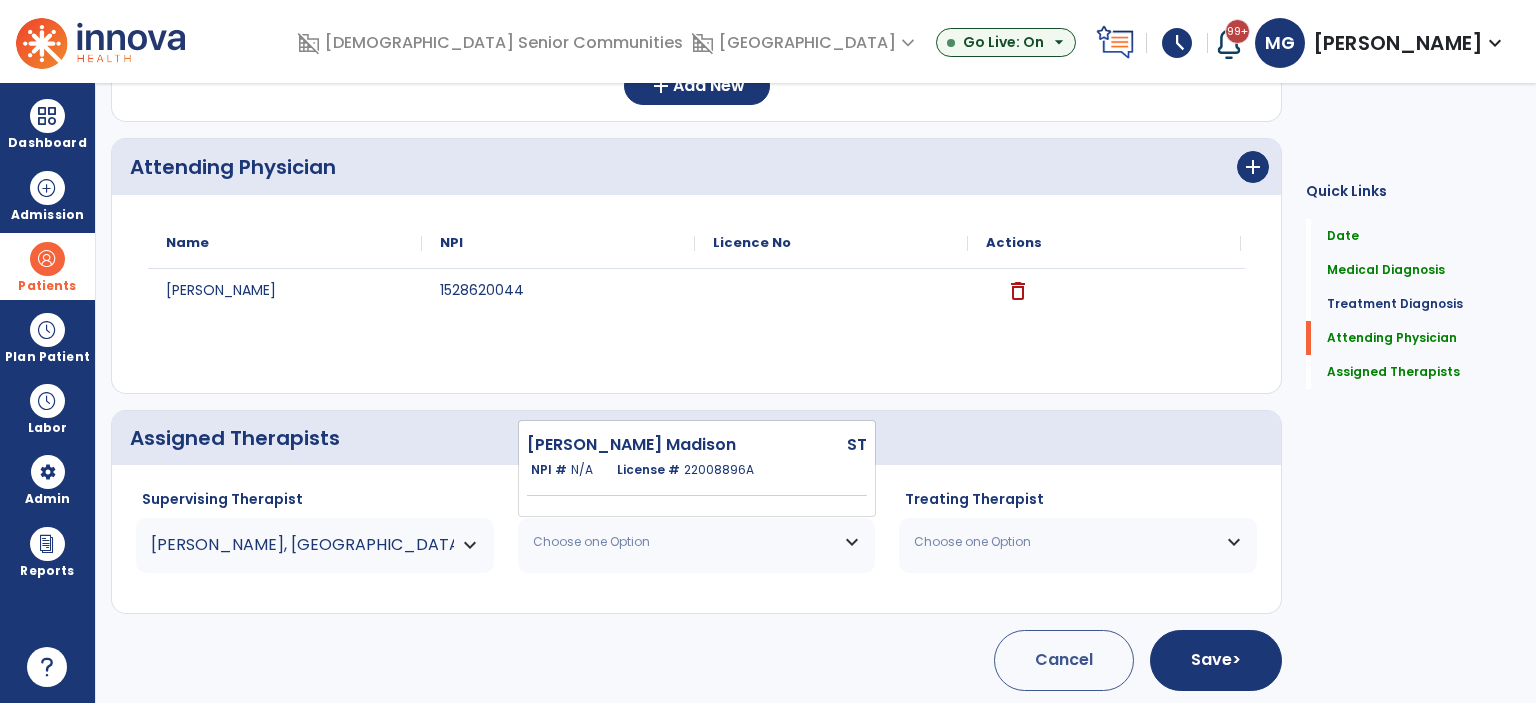 click on "[PERSON_NAME] [GEOGRAPHIC_DATA] #  N/A   License #  22008896A" 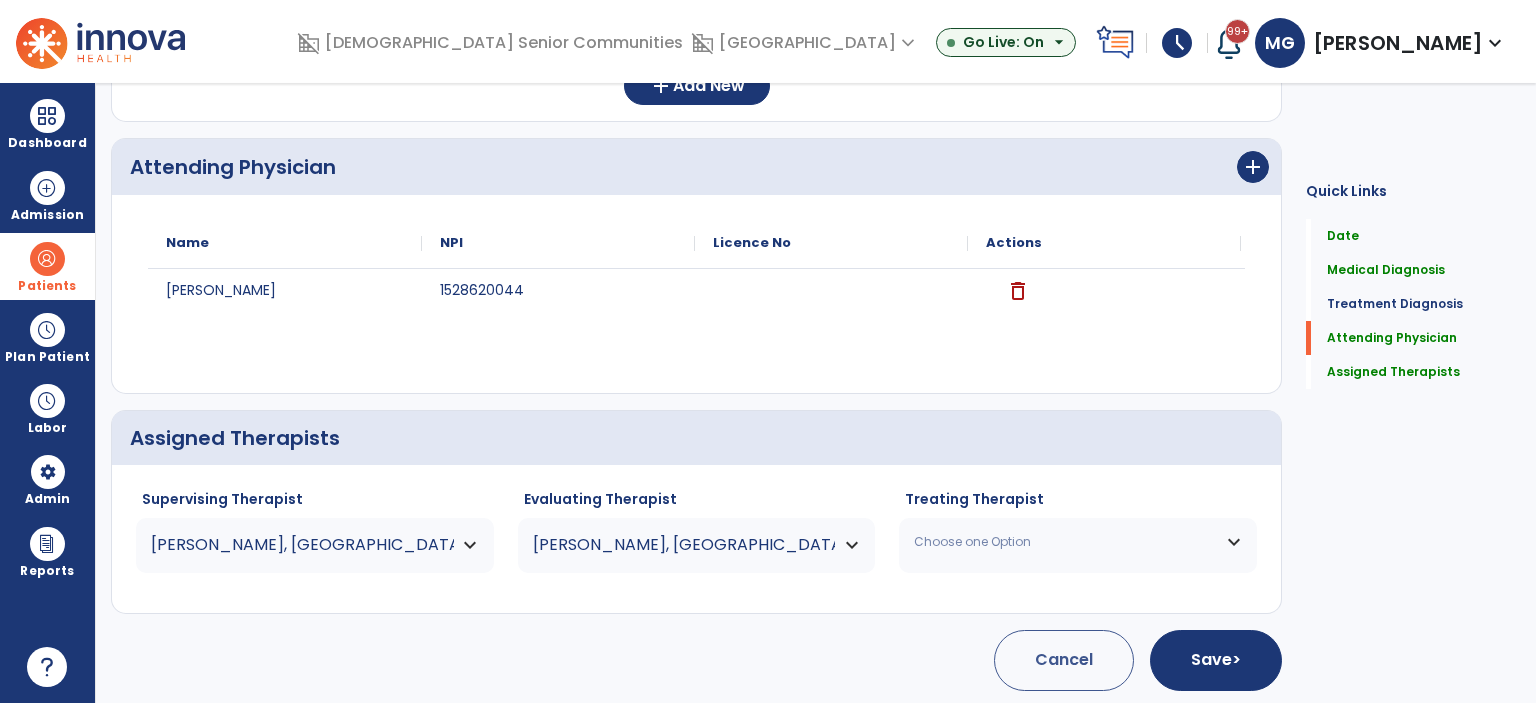 drag, startPoint x: 964, startPoint y: 523, endPoint x: 953, endPoint y: 499, distance: 26.400757 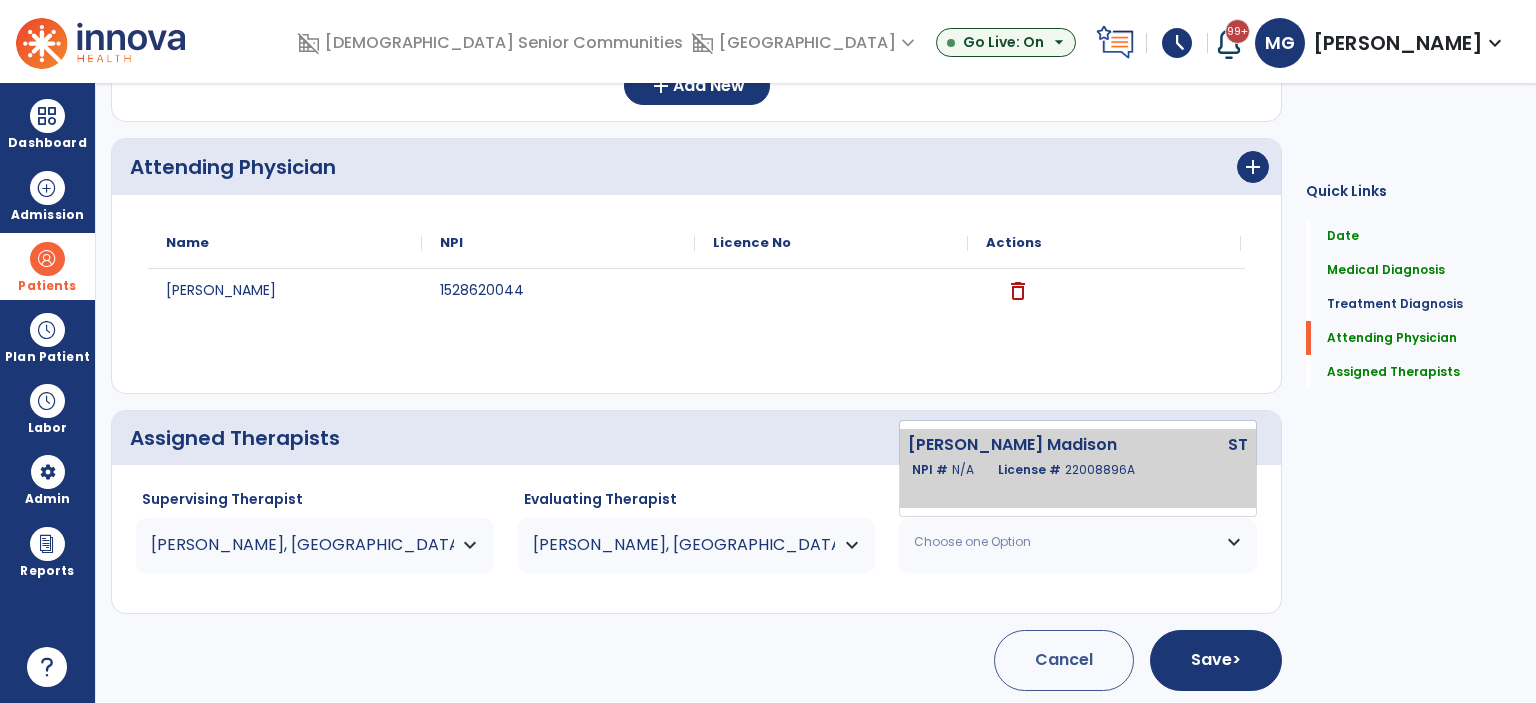 click on "[PERSON_NAME] [GEOGRAPHIC_DATA] #  N/A   License #  22008896A" 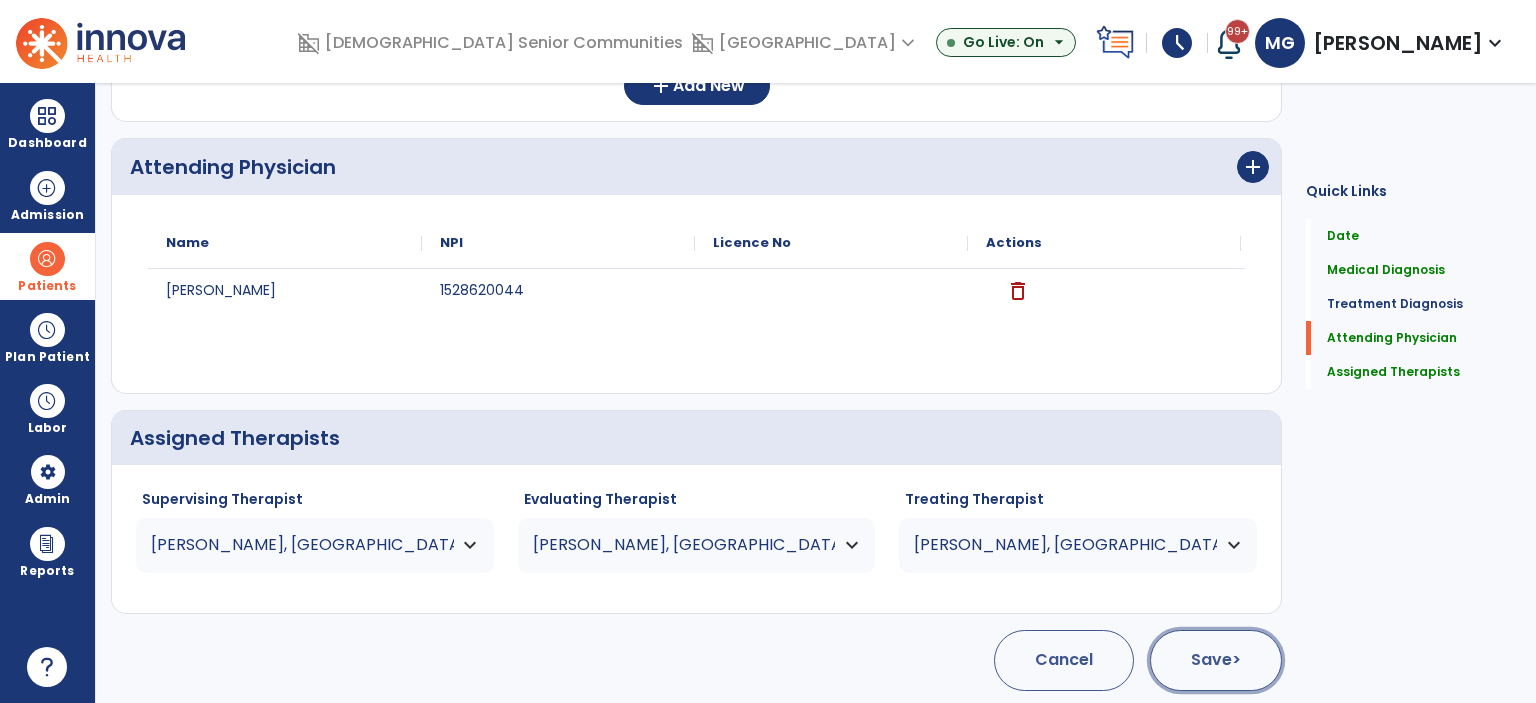 click on "Save  >" 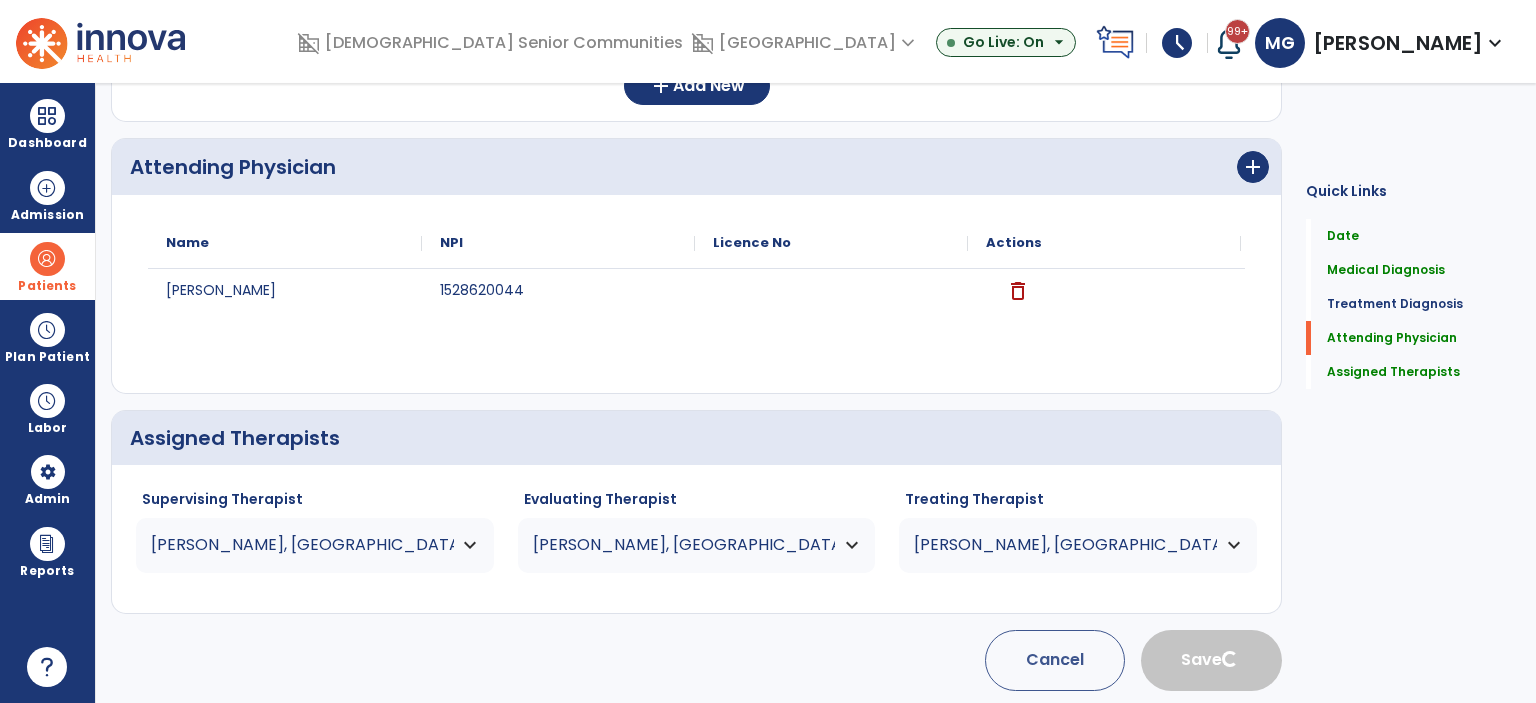 type 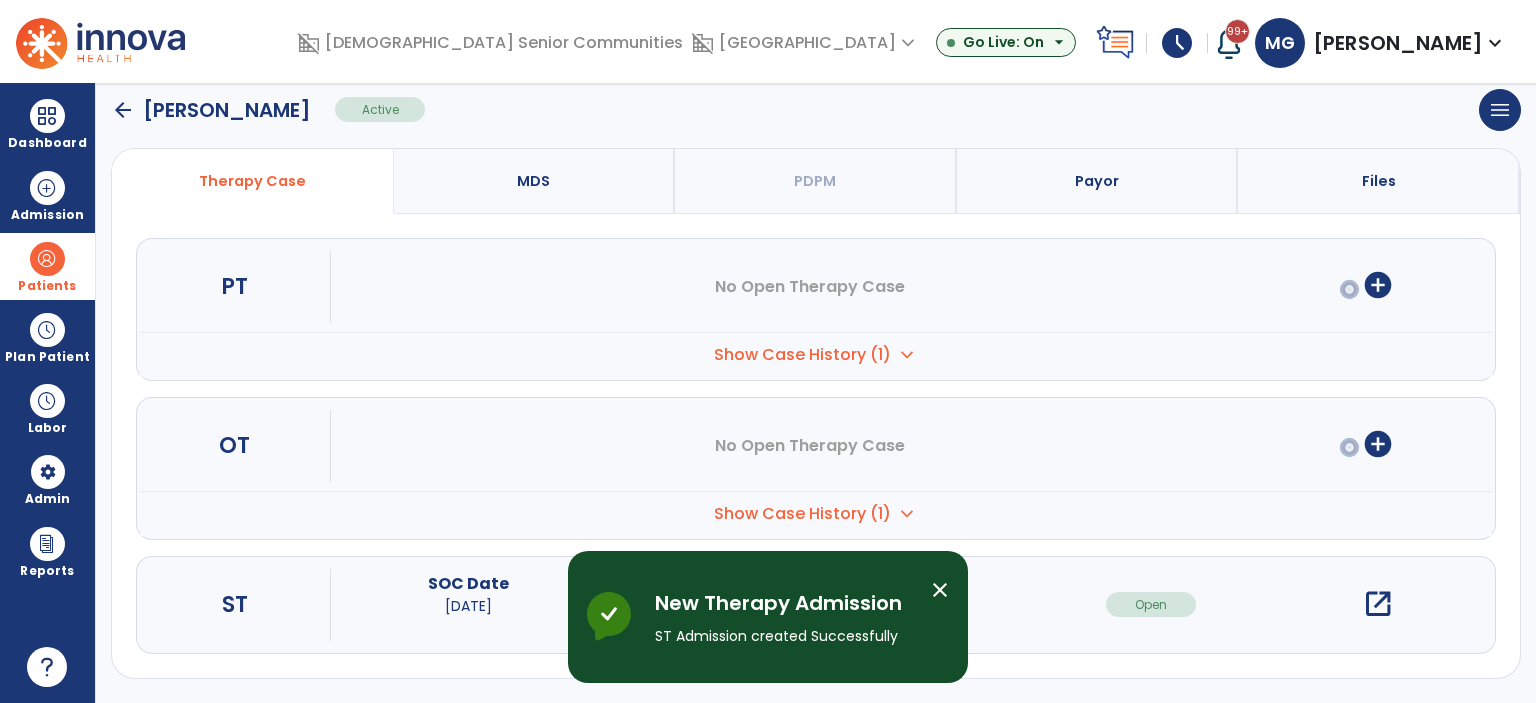 scroll, scrollTop: 144, scrollLeft: 0, axis: vertical 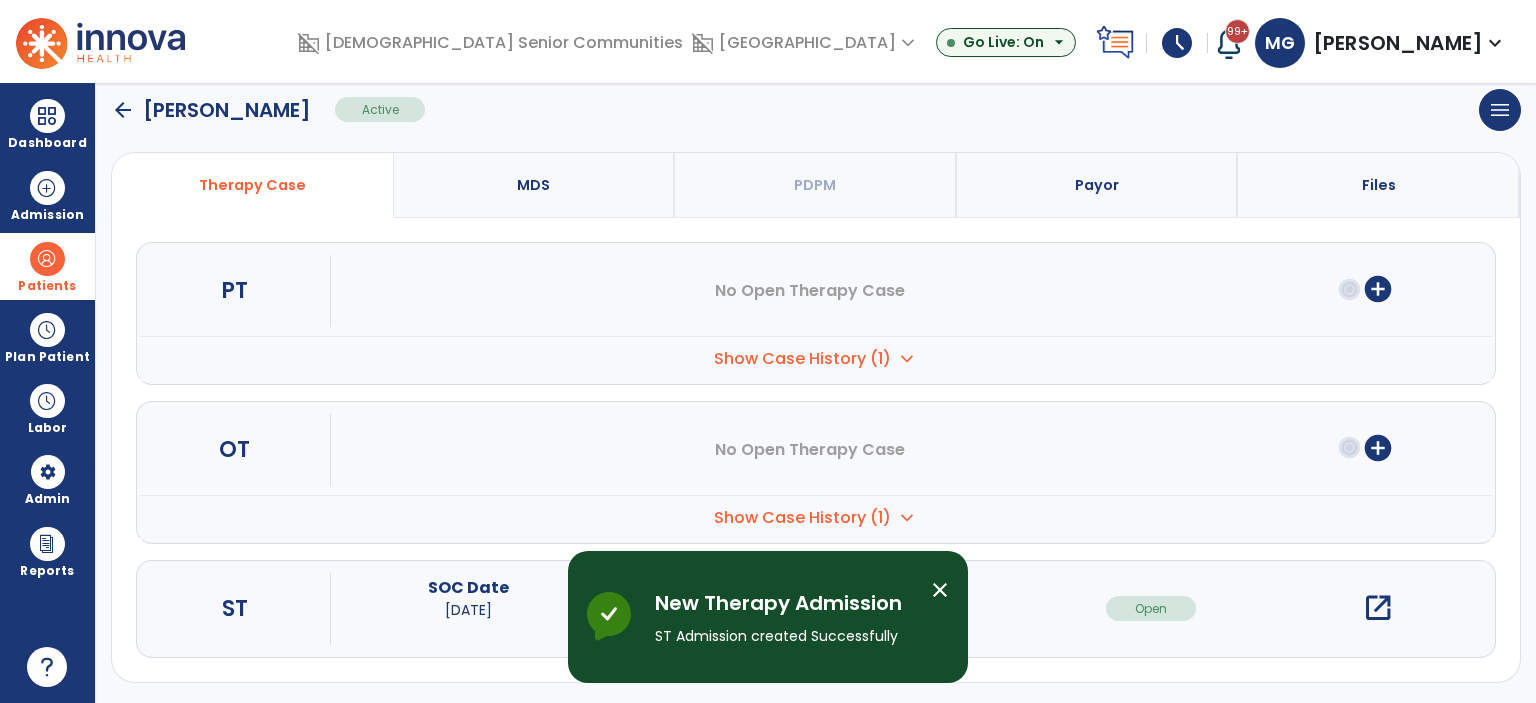 click on "close" at bounding box center [940, 590] 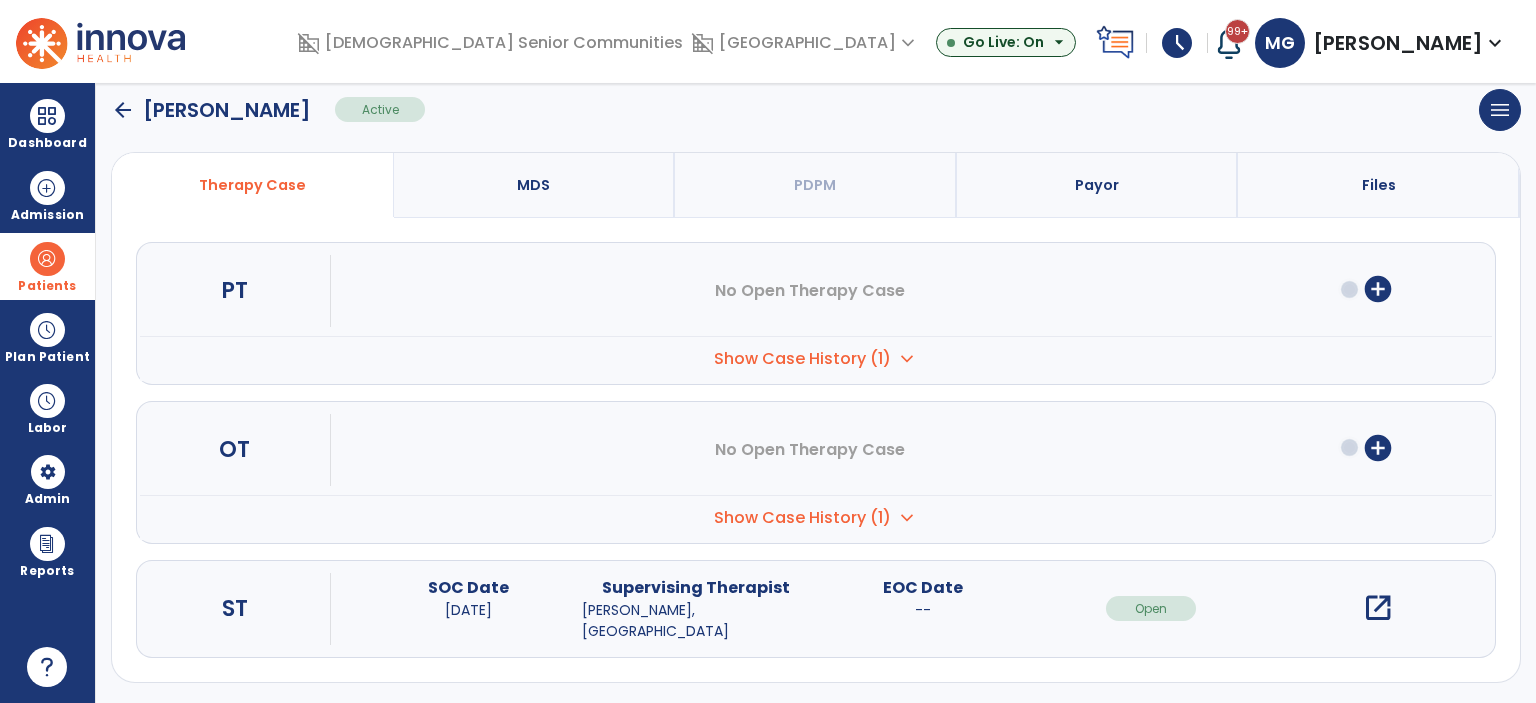 click on "arrow_back" 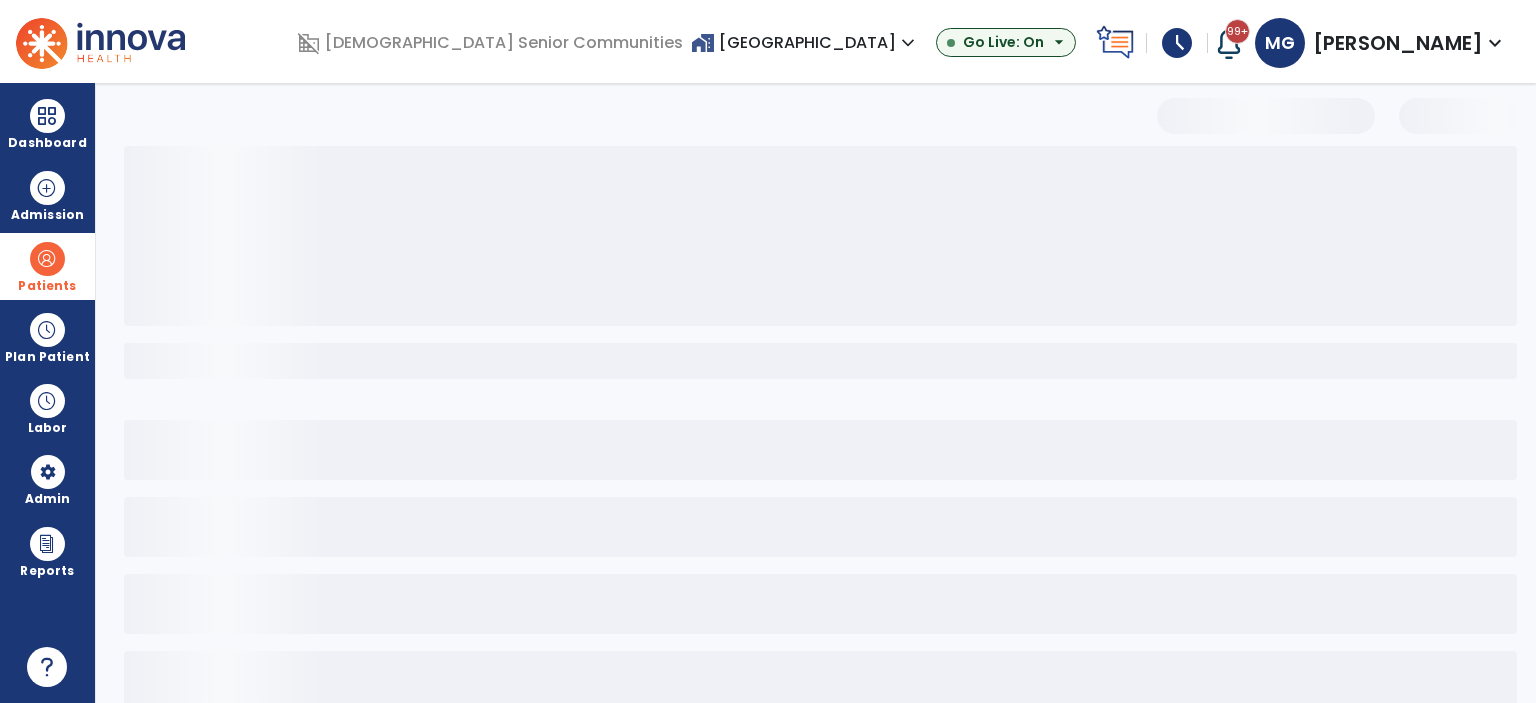 scroll, scrollTop: 38, scrollLeft: 0, axis: vertical 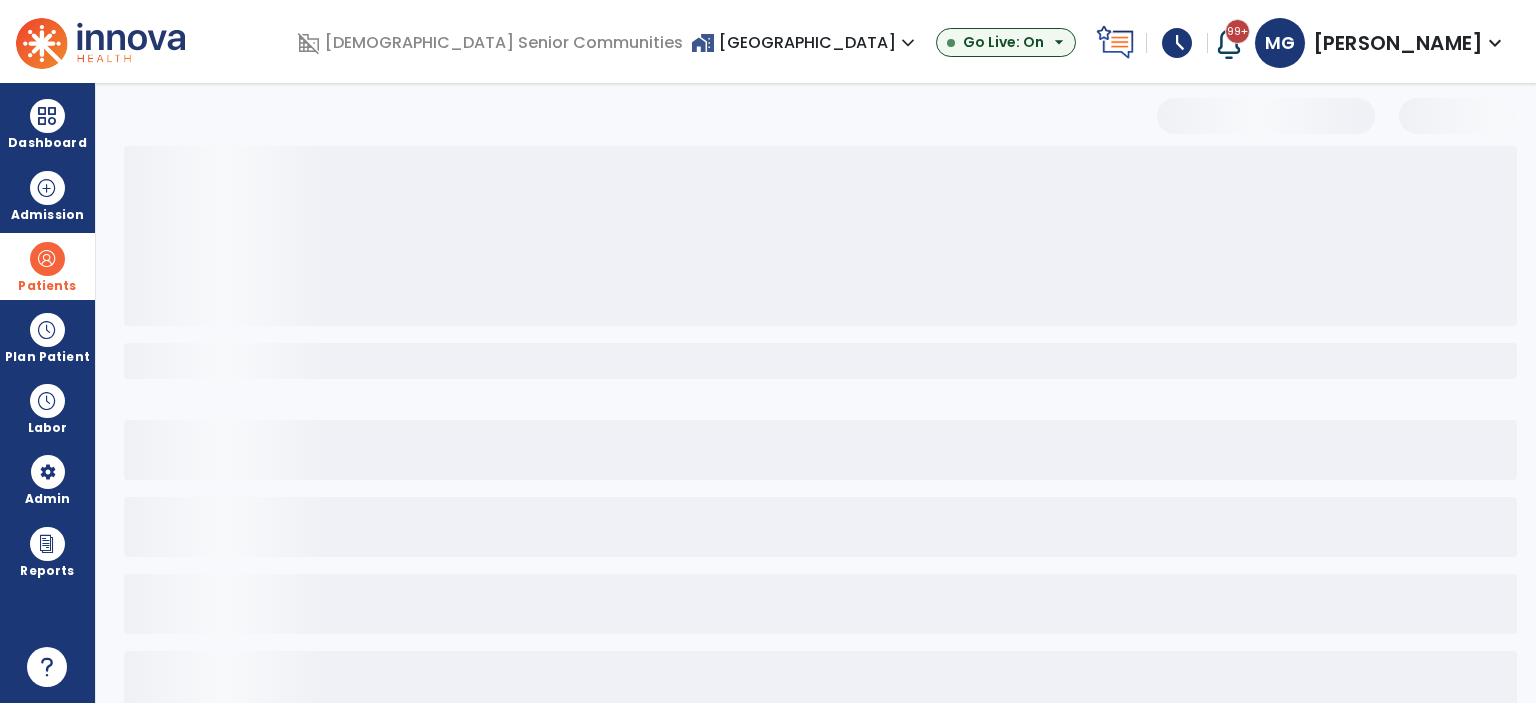 select on "***" 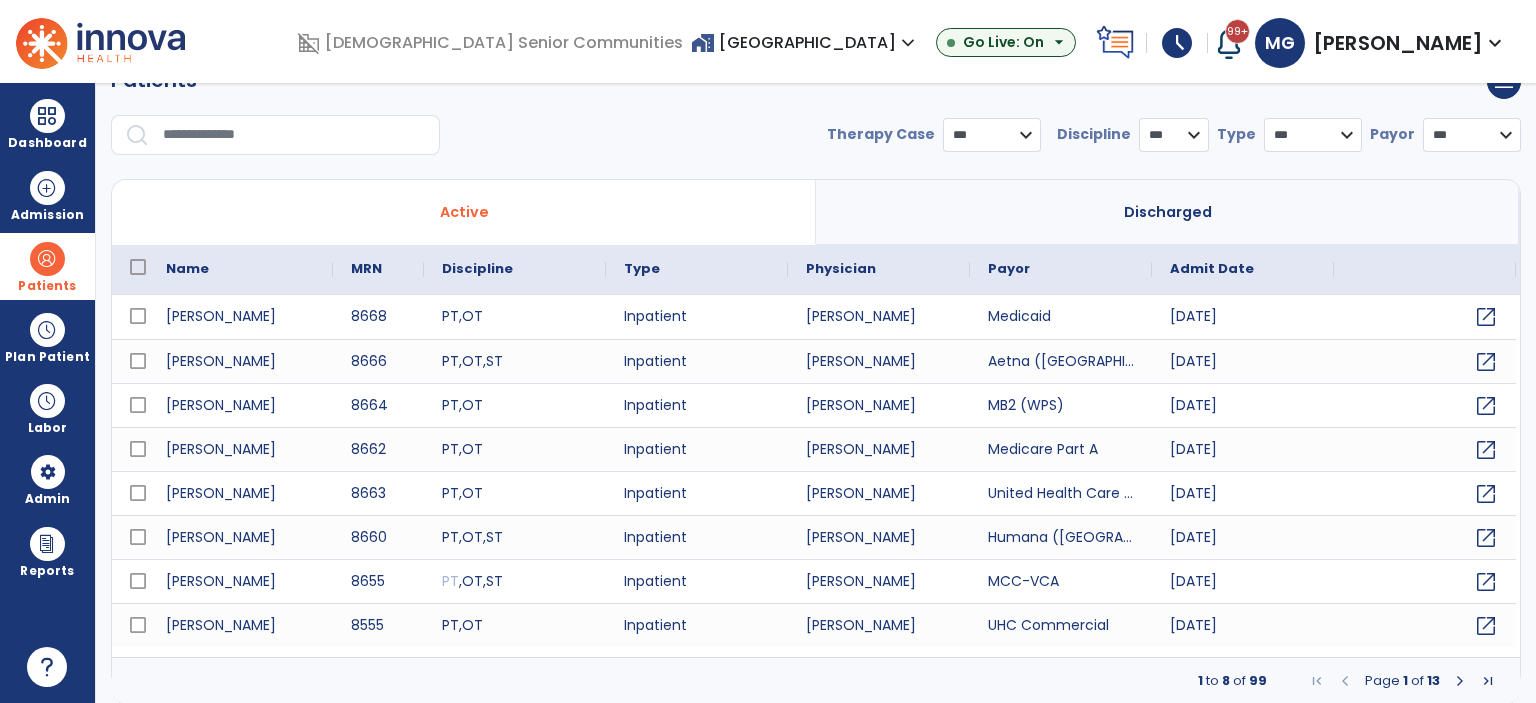 click at bounding box center (294, 135) 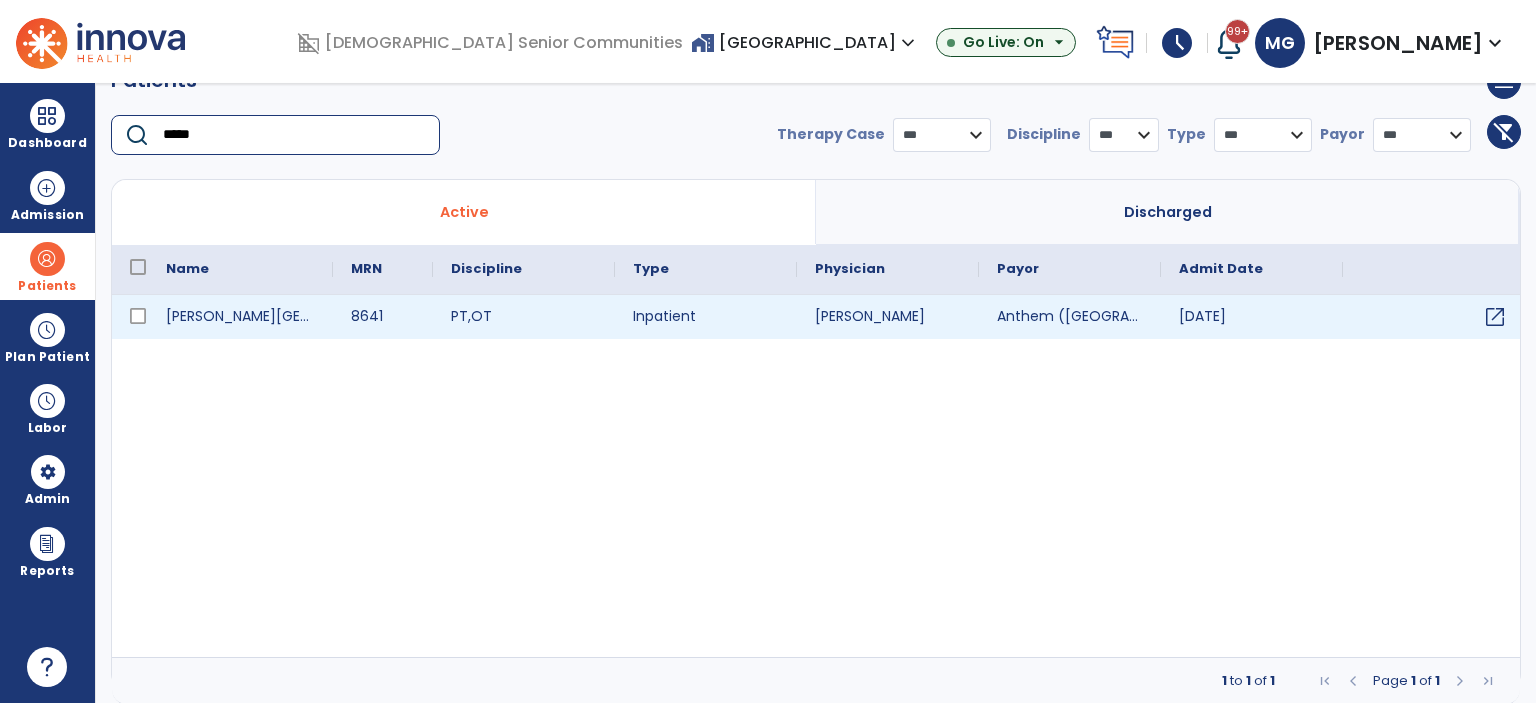 type on "*****" 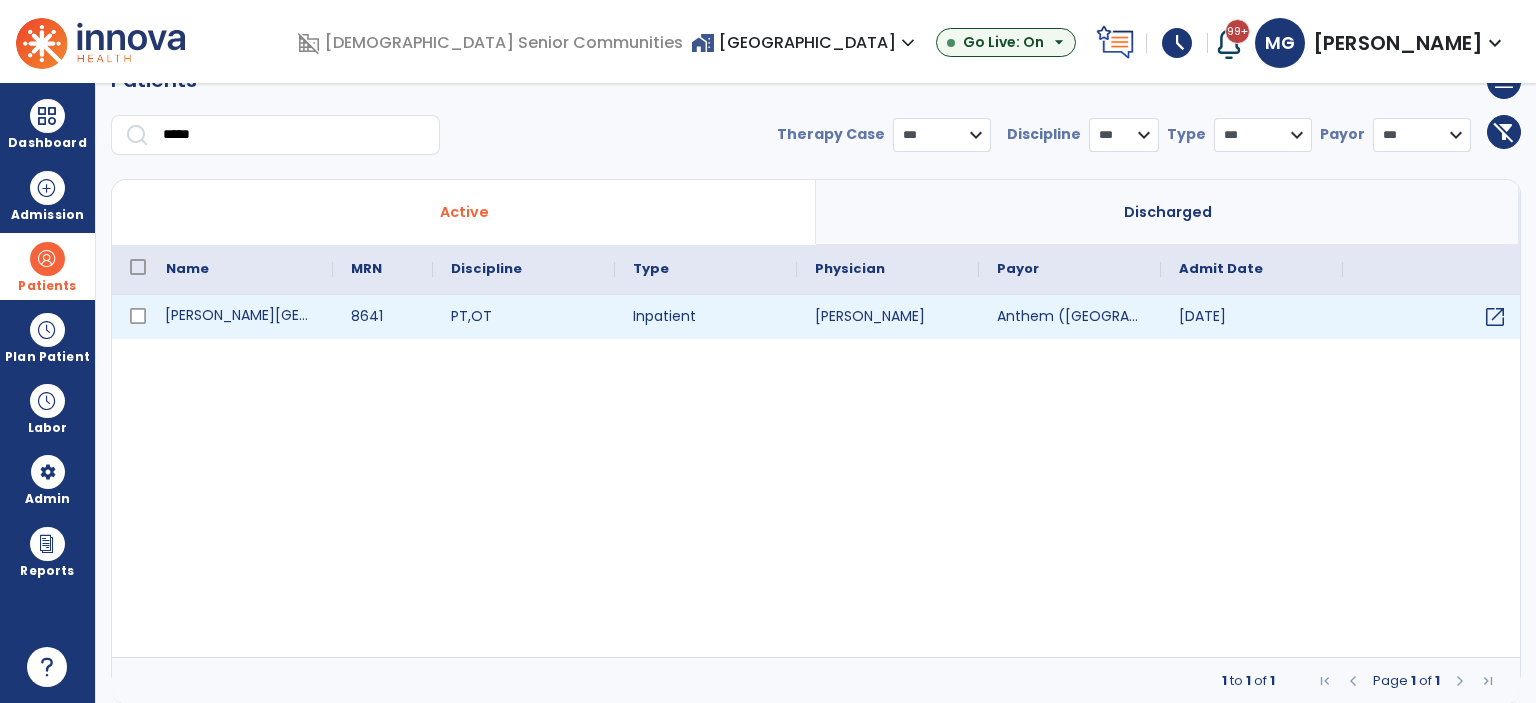 click on "[PERSON_NAME][GEOGRAPHIC_DATA]" at bounding box center [240, 317] 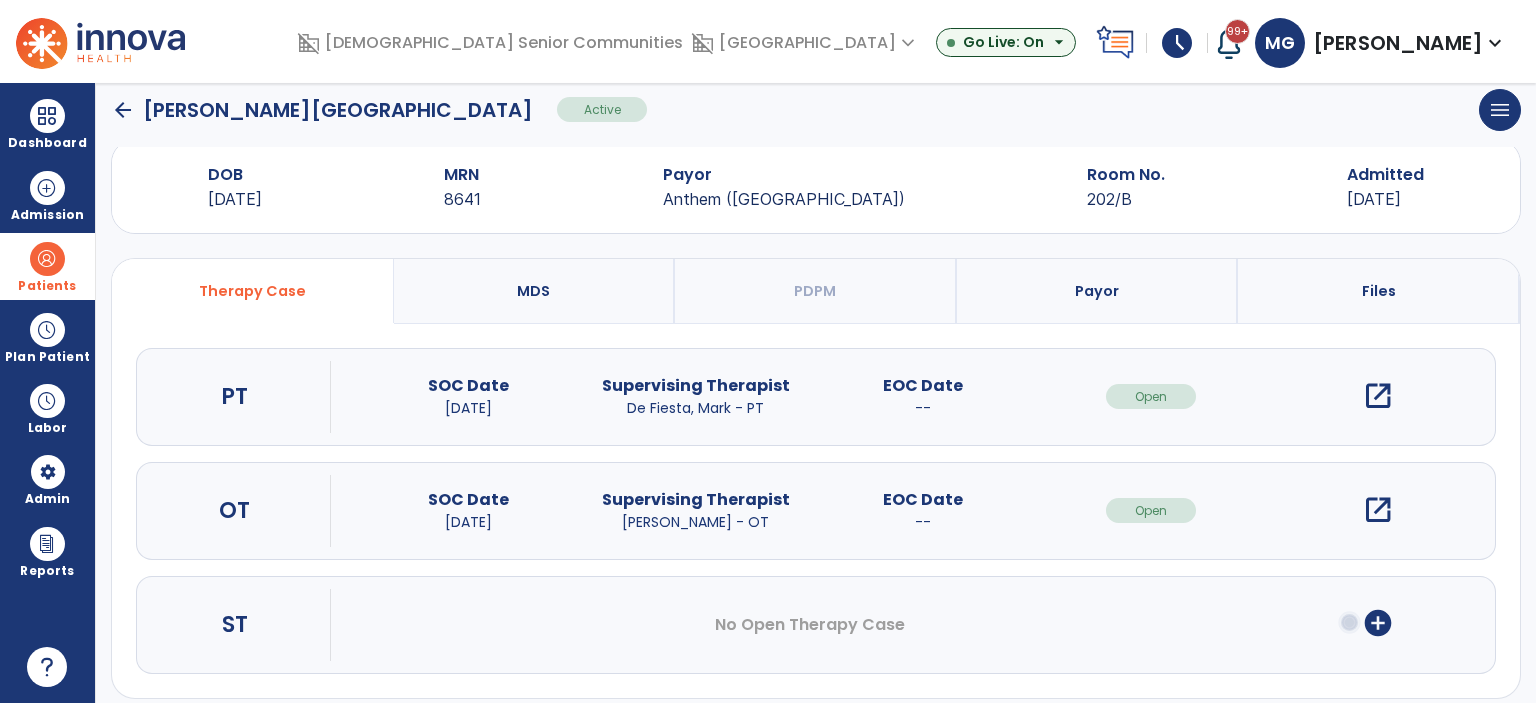 click on "arrow_back" 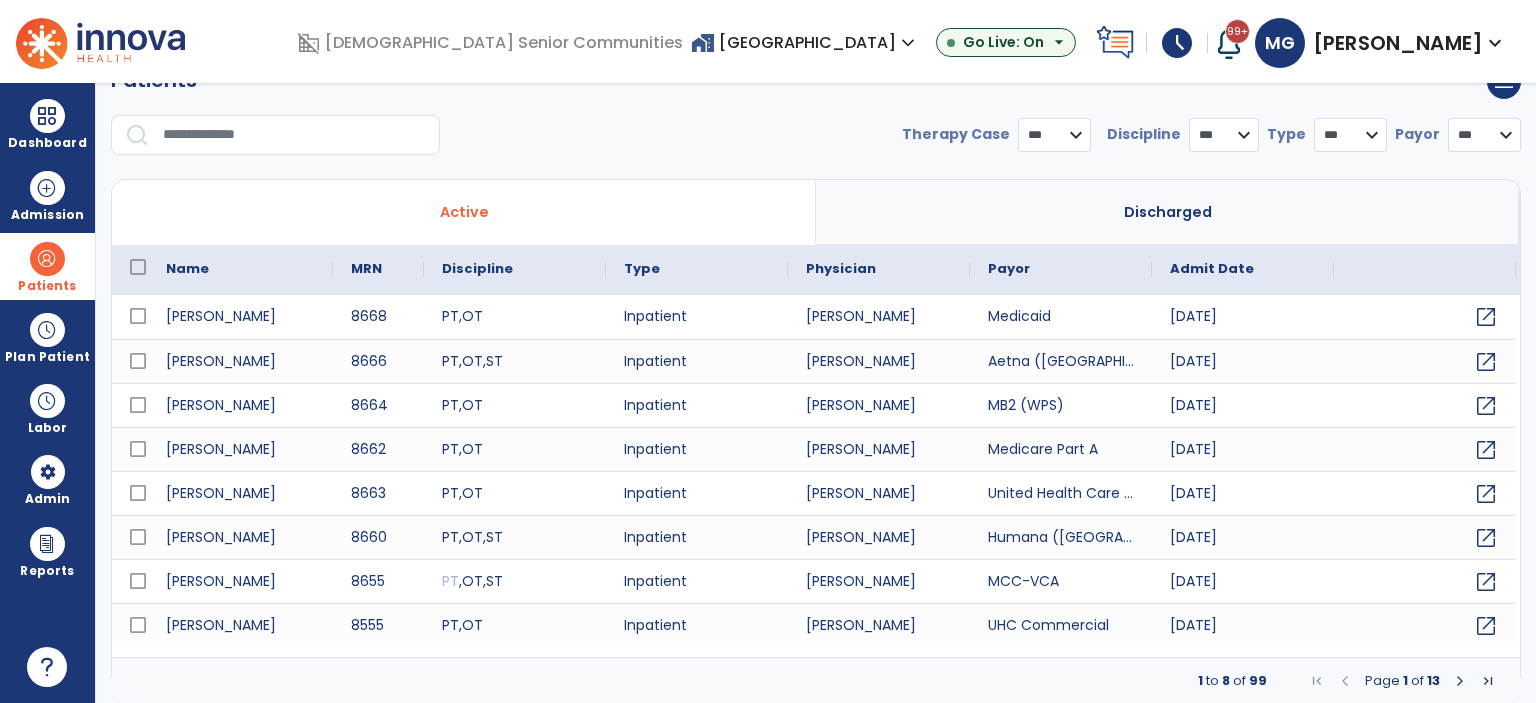 select on "***" 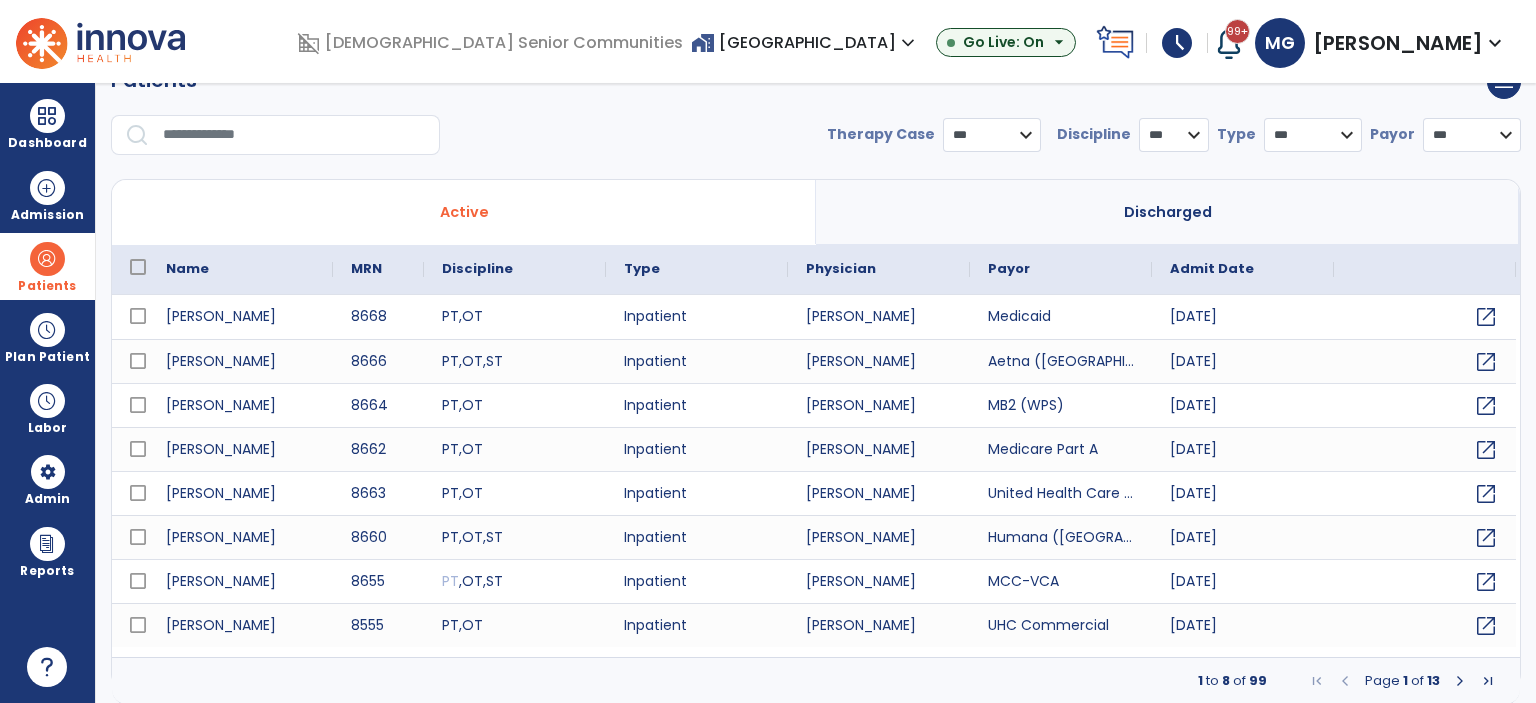 click on "expand_more" at bounding box center [1495, 43] 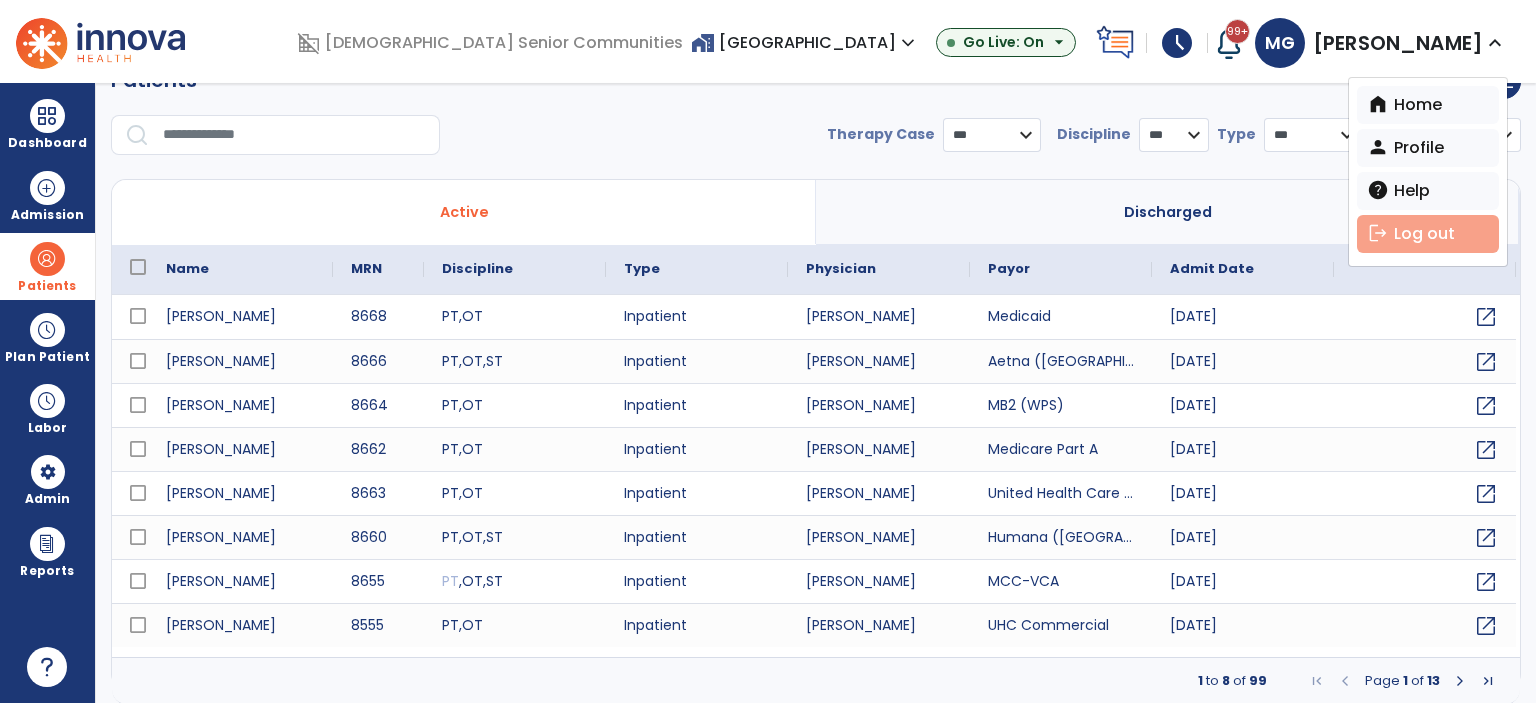 click on "logout   Log out" at bounding box center [1428, 234] 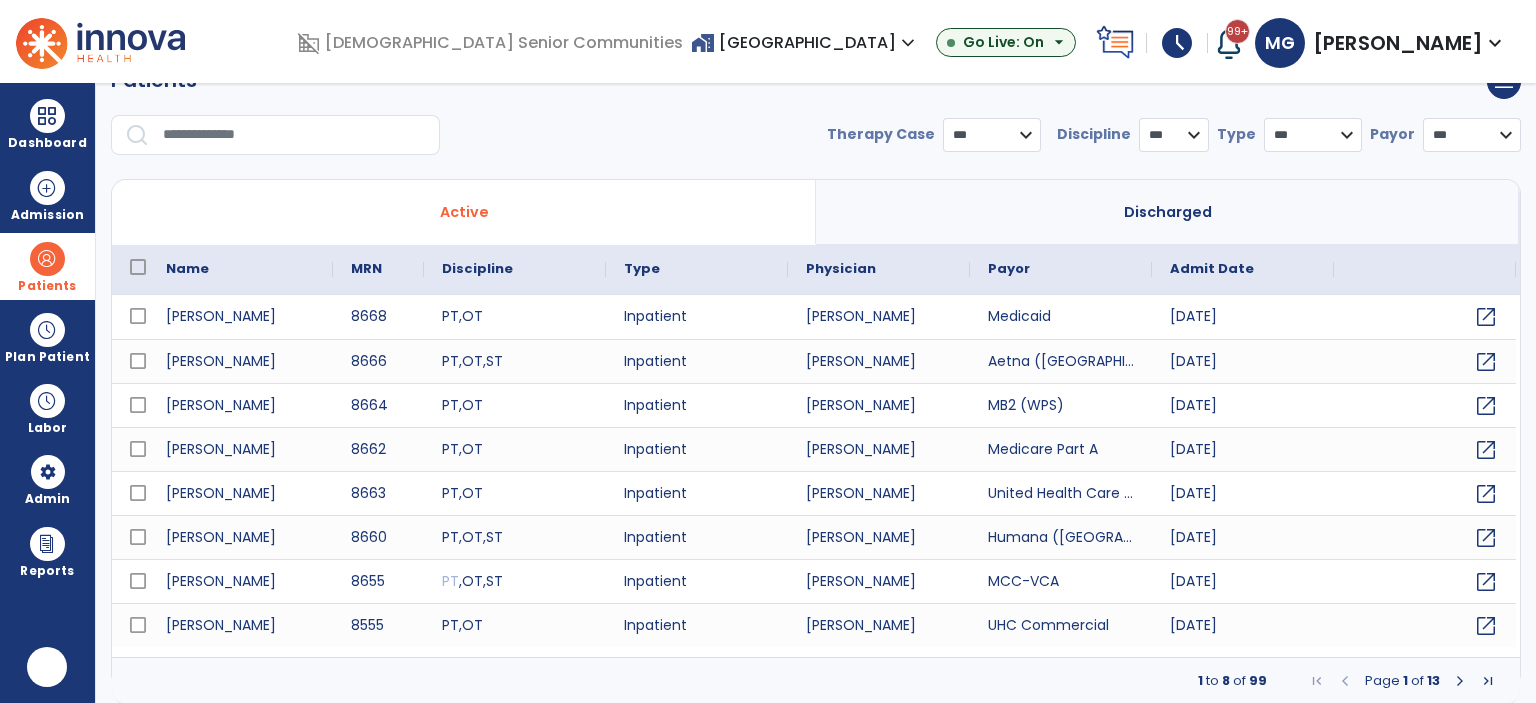 scroll, scrollTop: 0, scrollLeft: 0, axis: both 